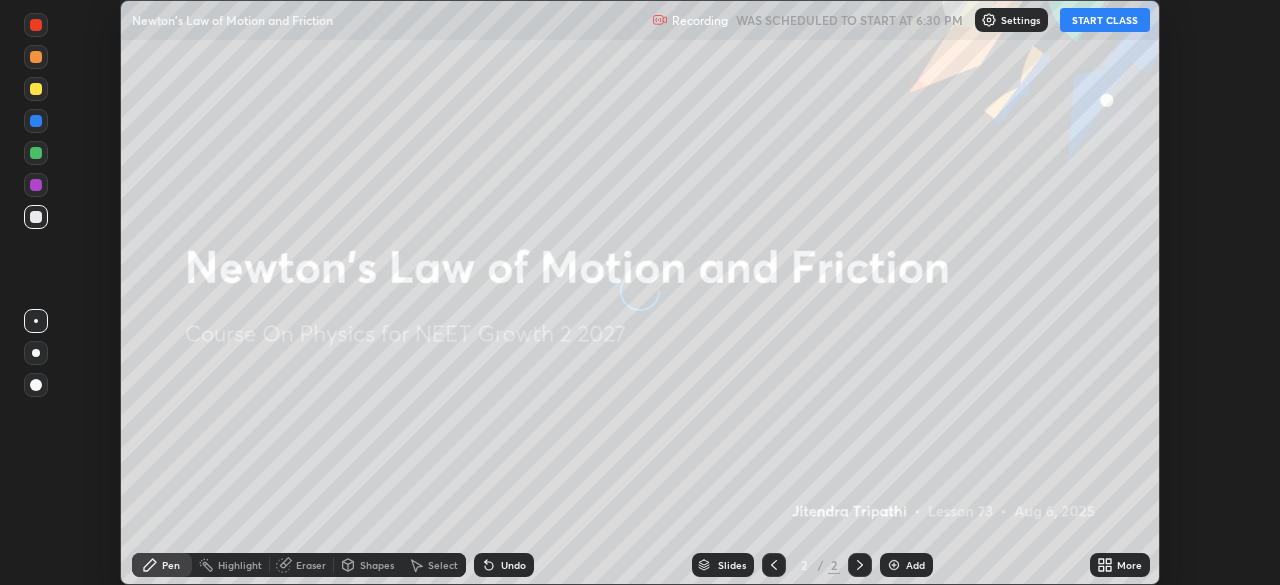 scroll, scrollTop: 0, scrollLeft: 0, axis: both 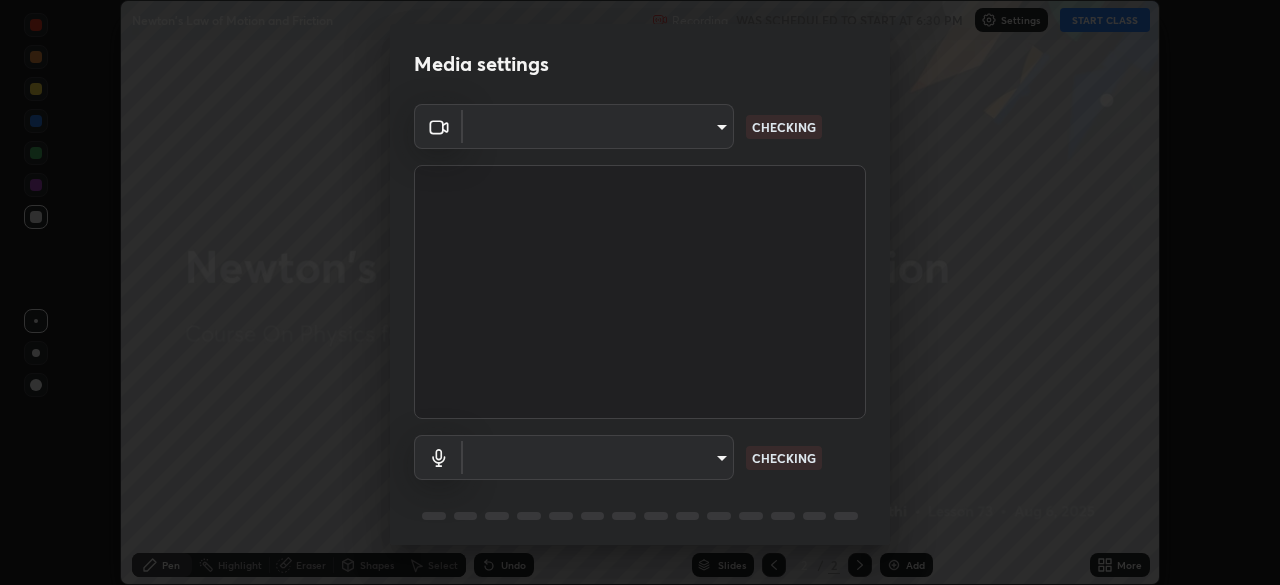 type on "57e3ca6dd86483d2bfa20ddb5cc9cb6232c8fb2c34ea93961d8bdc2c07e3a664" 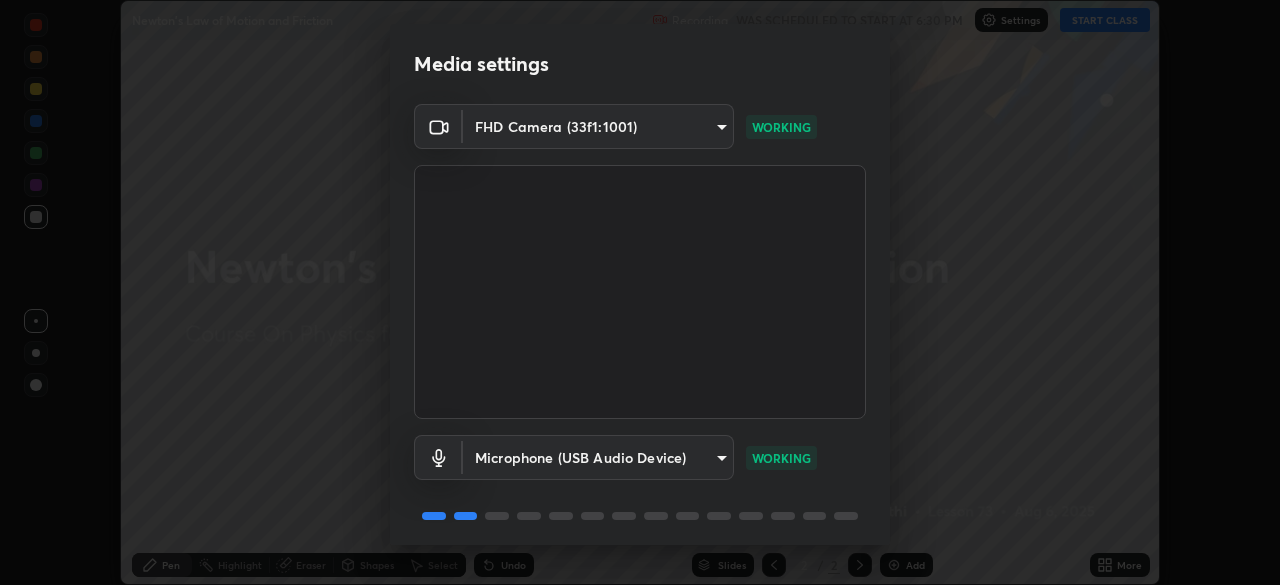 scroll, scrollTop: 71, scrollLeft: 0, axis: vertical 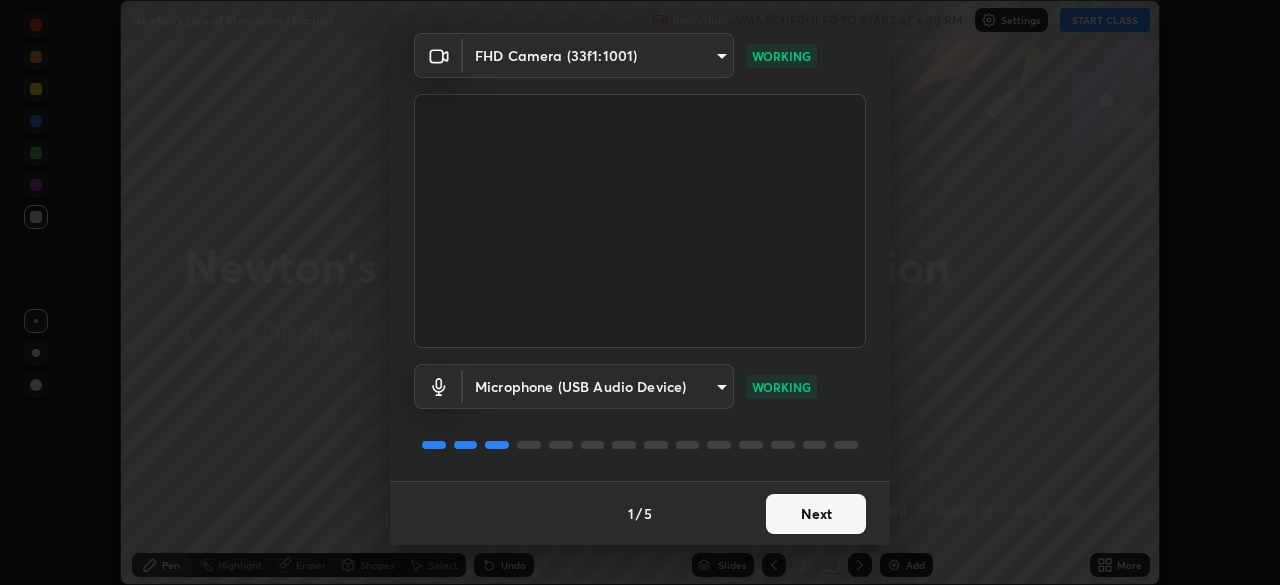 click on "Next" at bounding box center [816, 514] 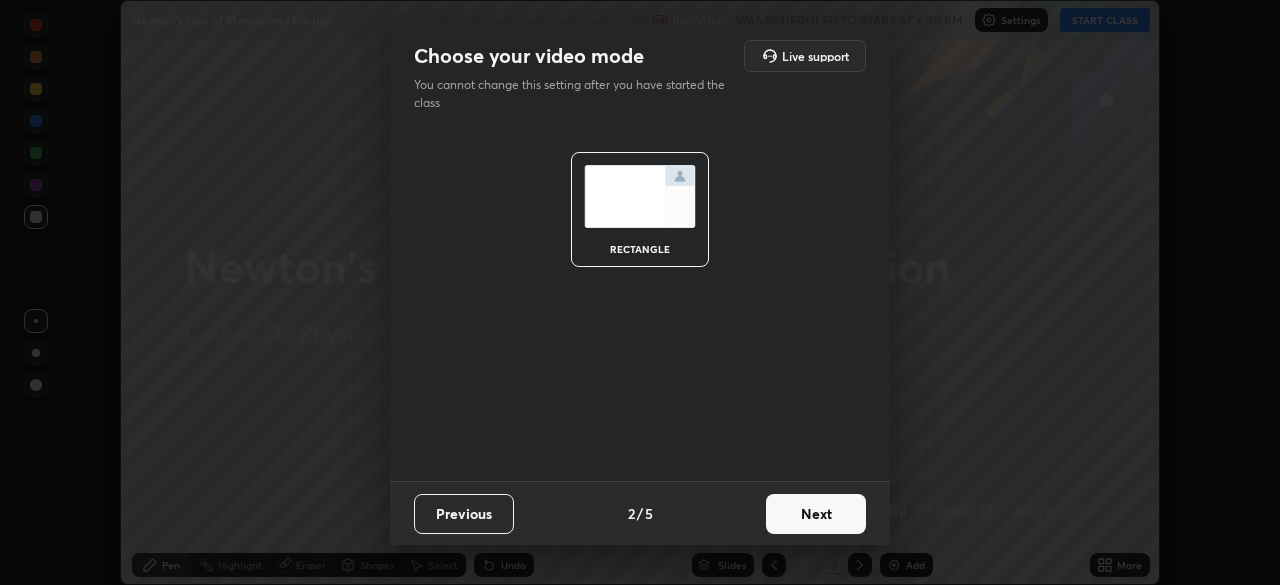 scroll, scrollTop: 0, scrollLeft: 0, axis: both 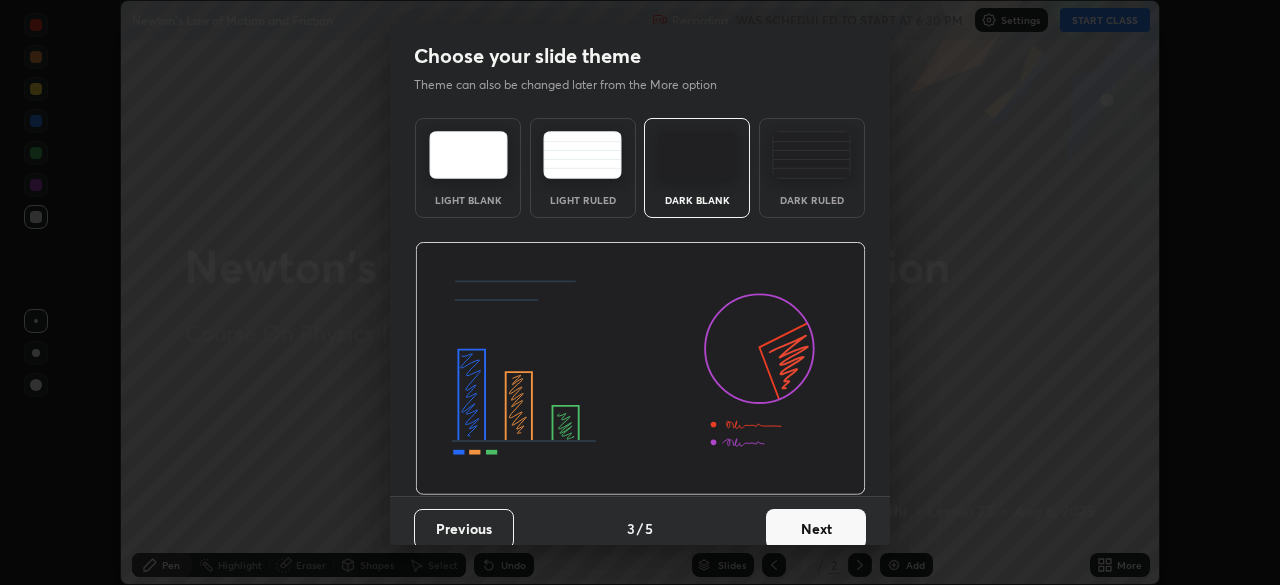 click on "Next" at bounding box center [816, 529] 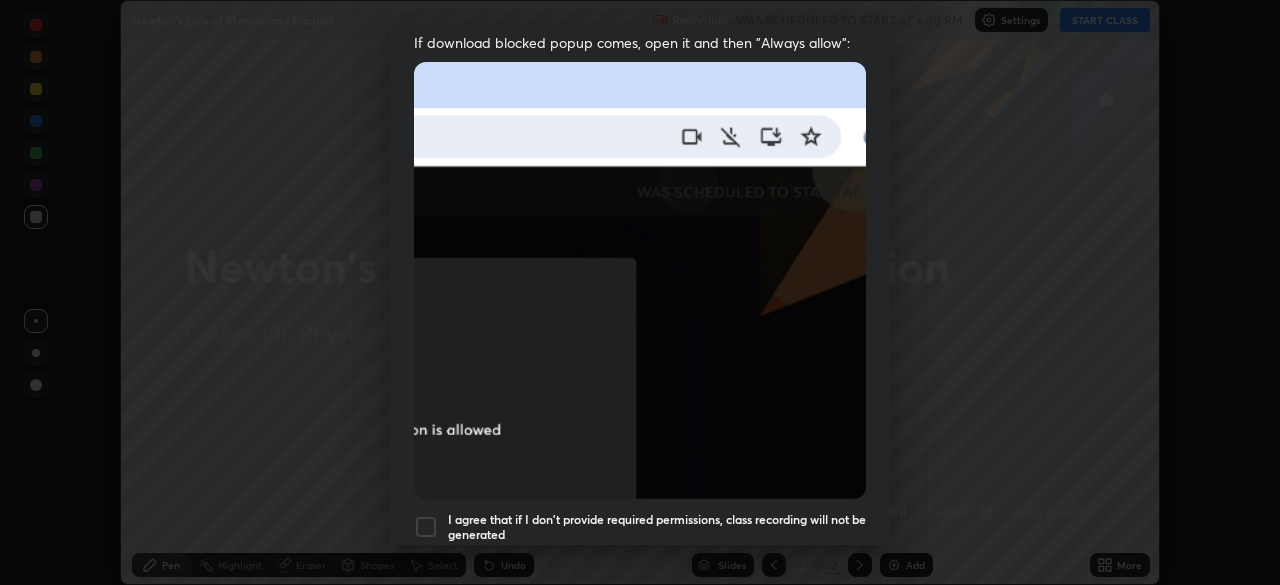 scroll, scrollTop: 450, scrollLeft: 0, axis: vertical 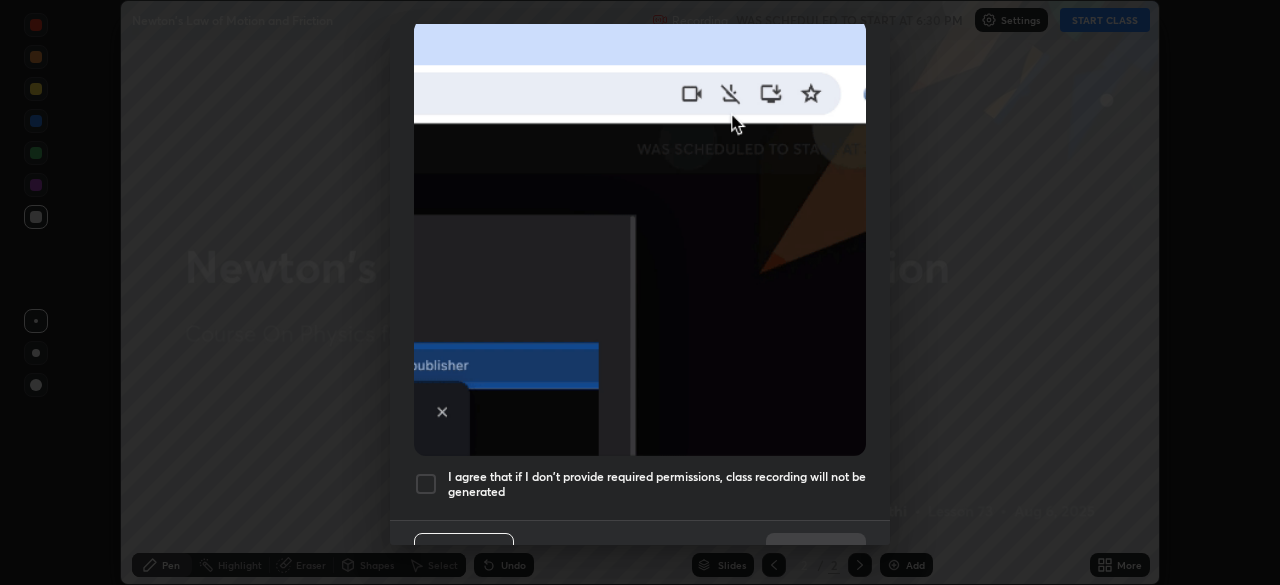 click at bounding box center [426, 484] 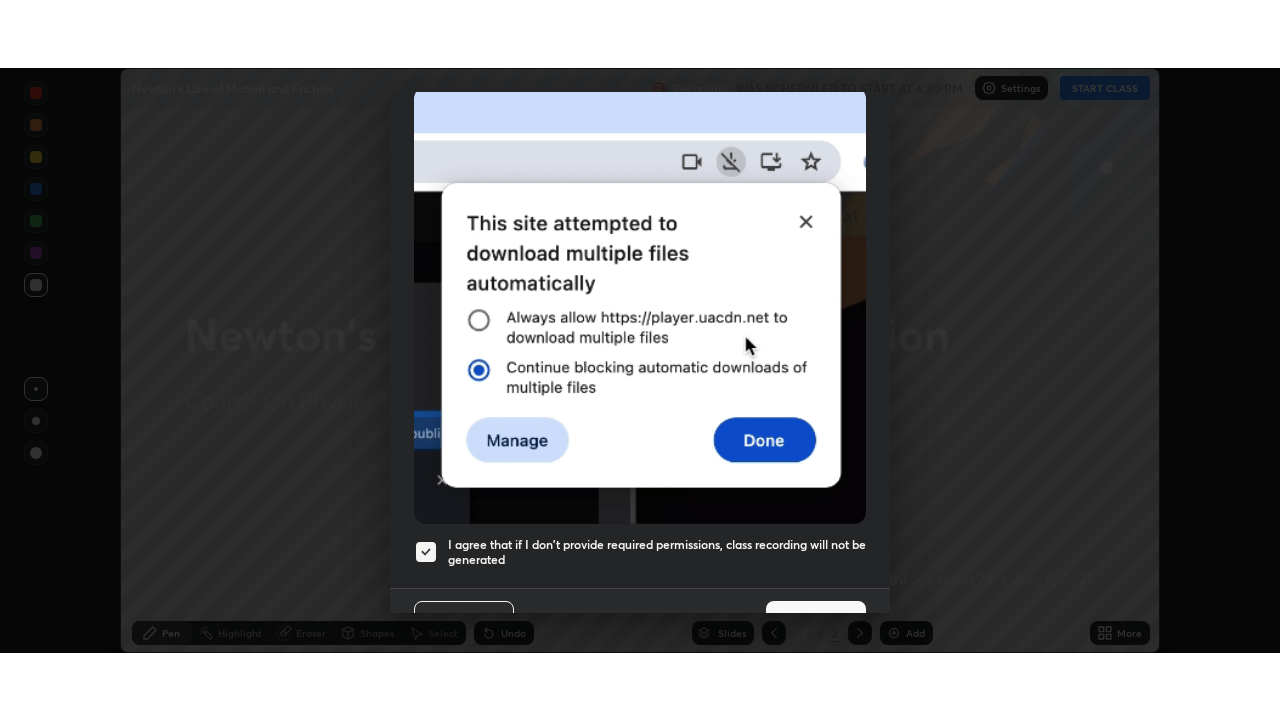 scroll, scrollTop: 479, scrollLeft: 0, axis: vertical 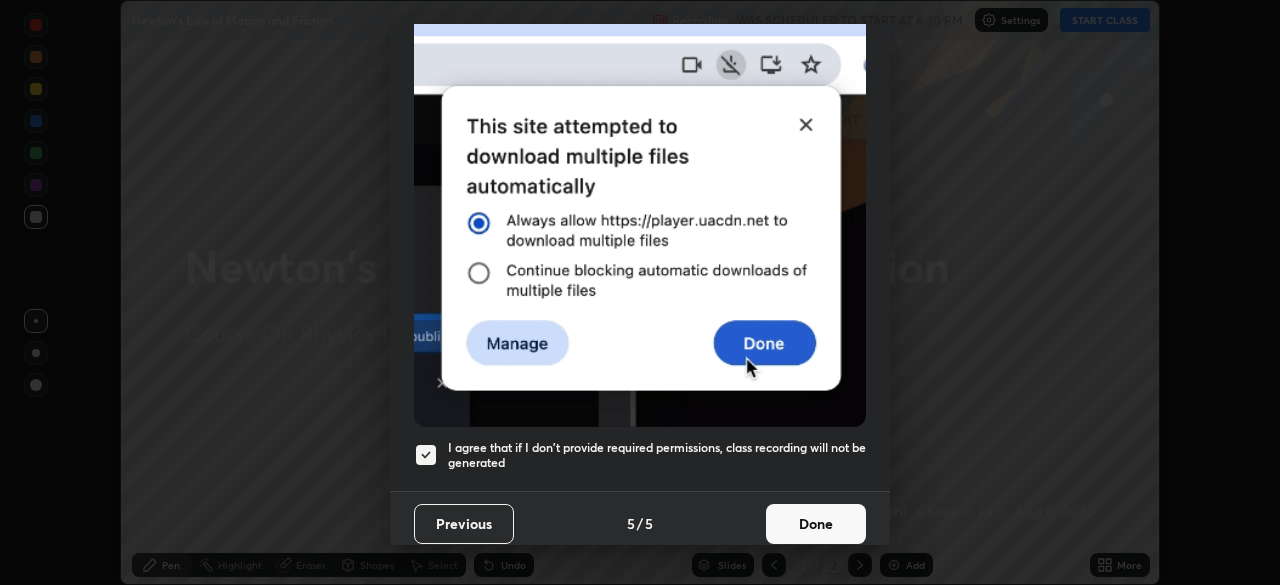 click on "Done" at bounding box center [816, 524] 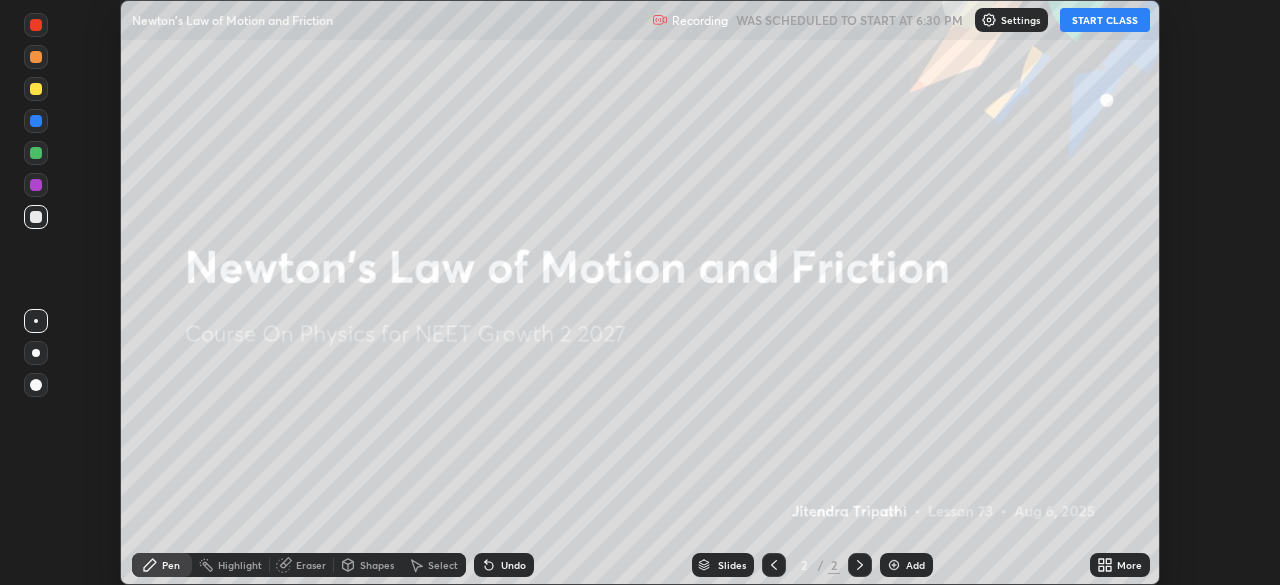 click on "START CLASS" at bounding box center (1105, 20) 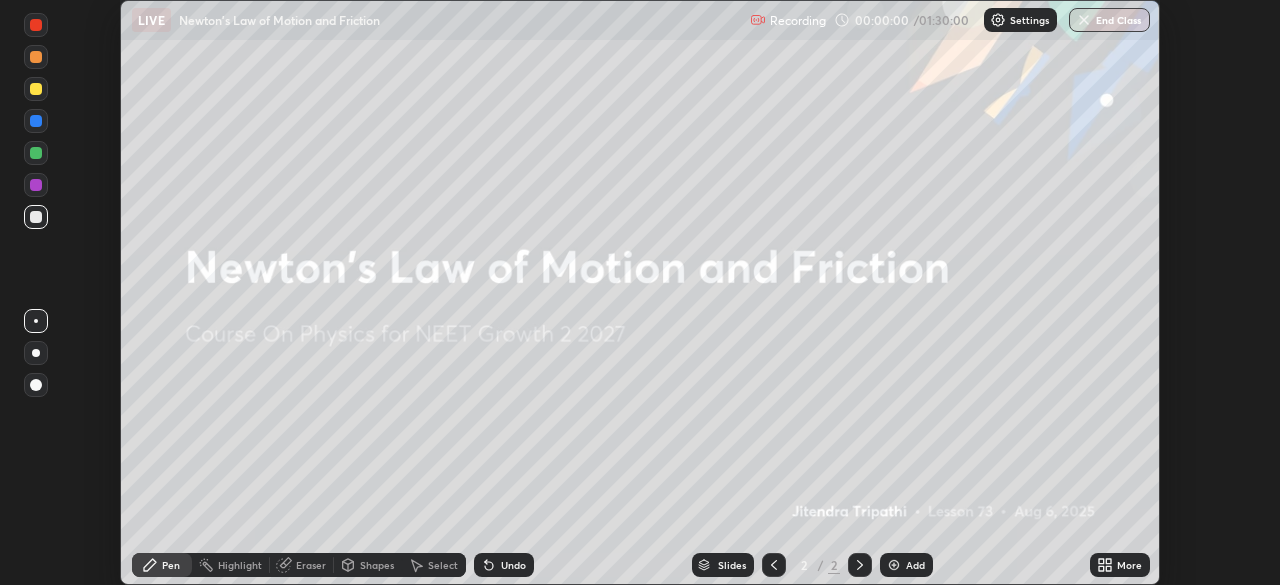click 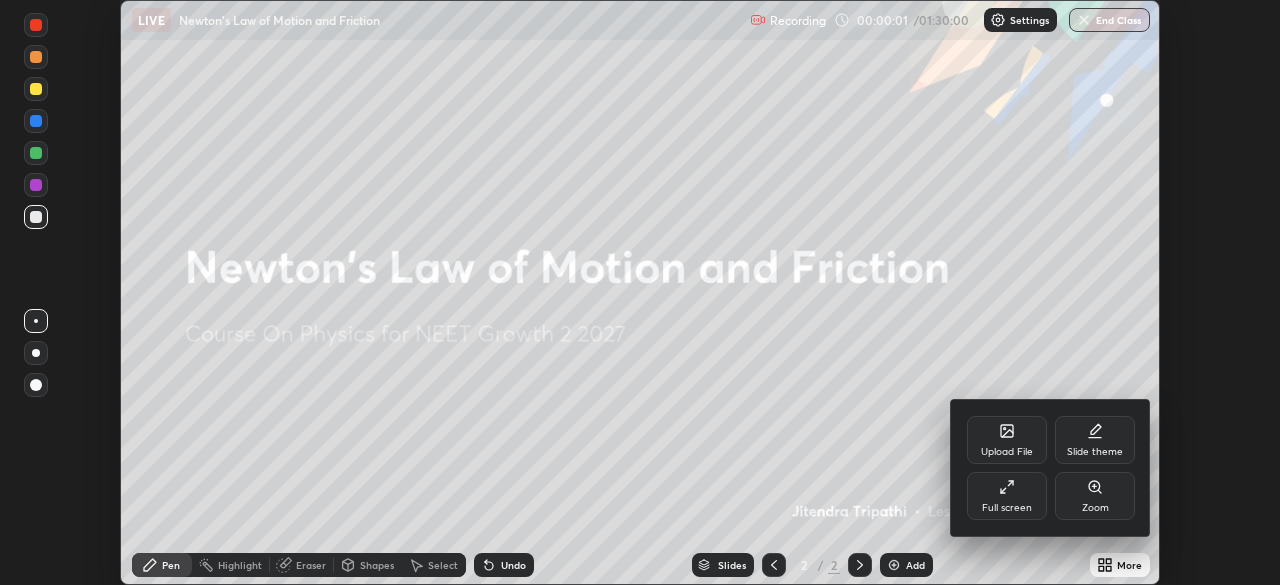 click on "Full screen" at bounding box center [1007, 496] 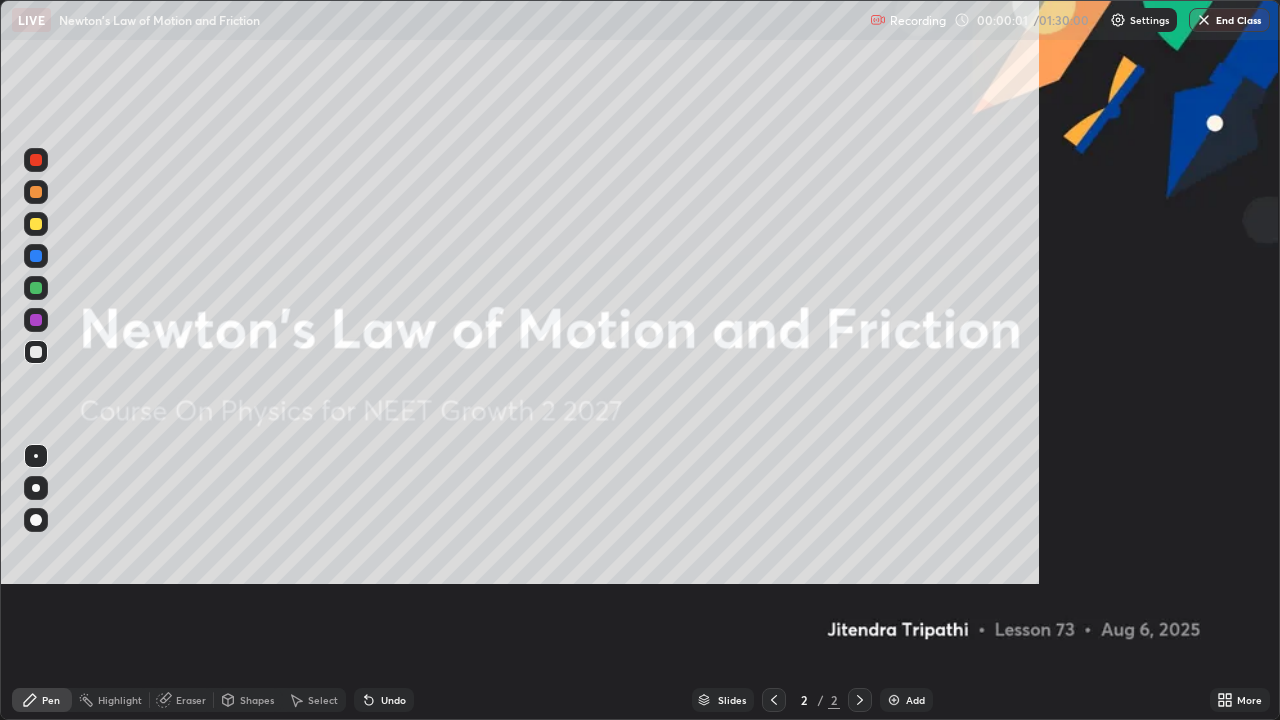 scroll, scrollTop: 99280, scrollLeft: 98720, axis: both 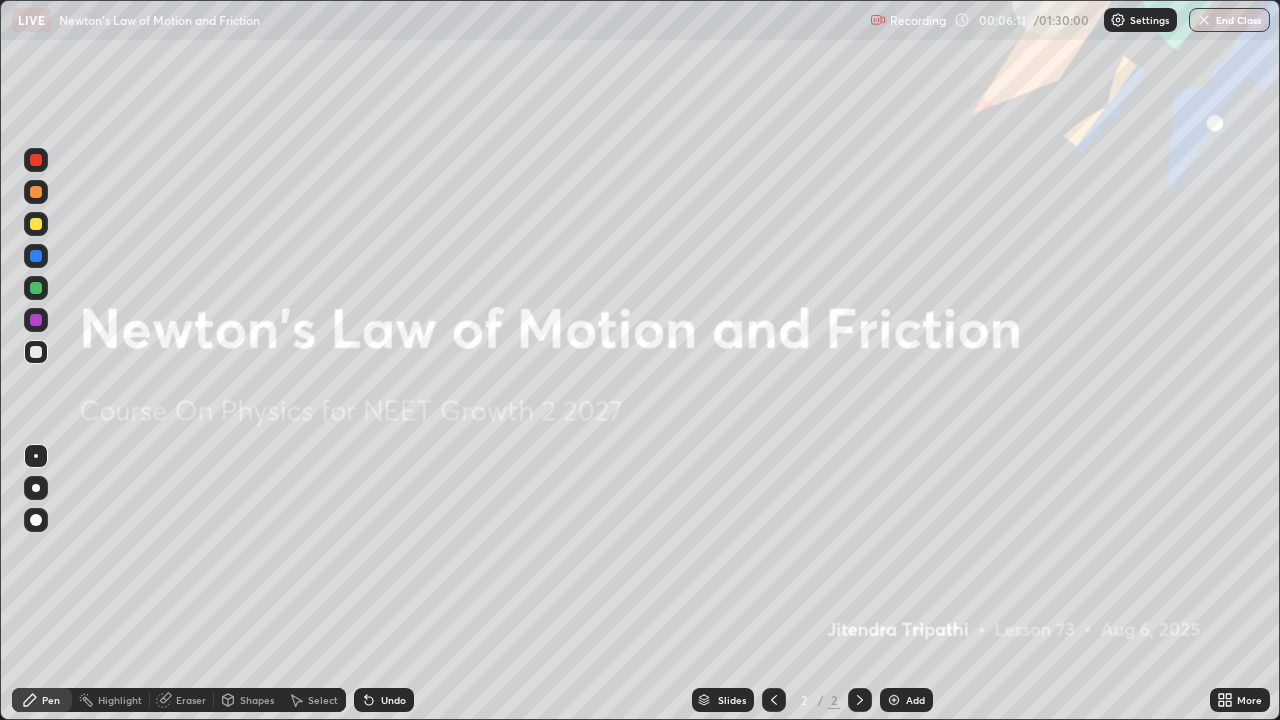 click on "Add" at bounding box center (915, 700) 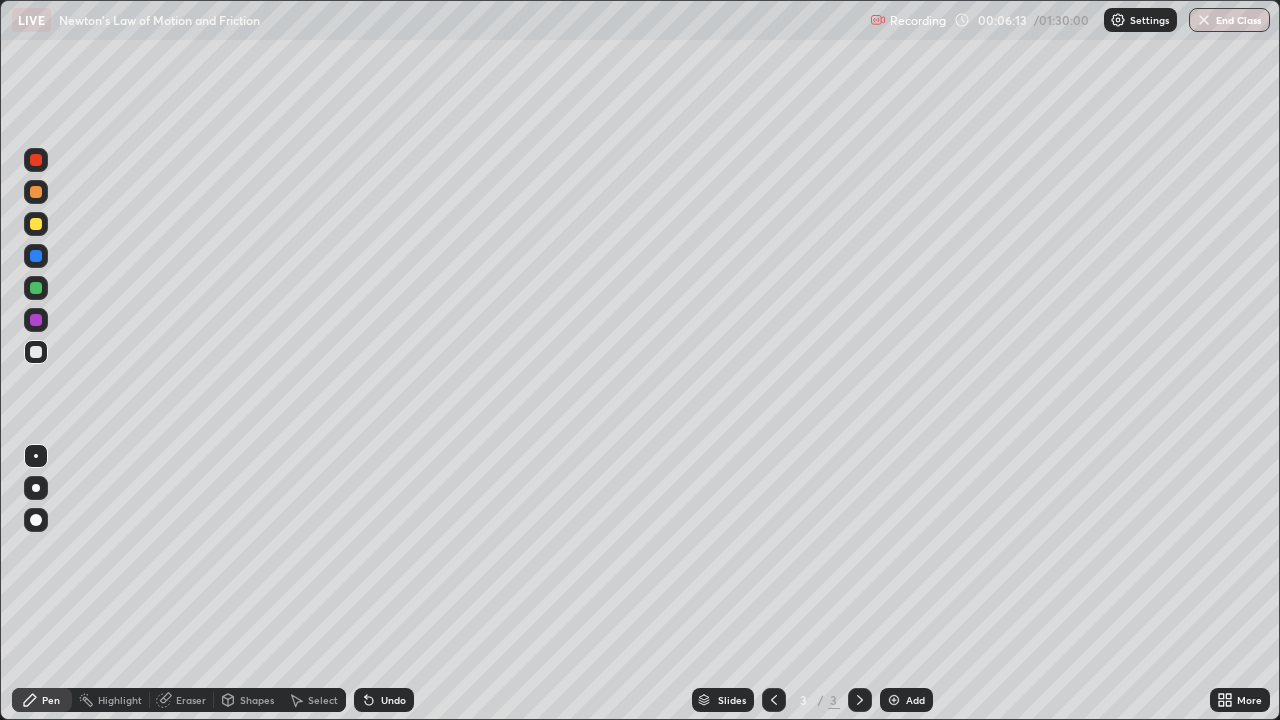 click at bounding box center (36, 192) 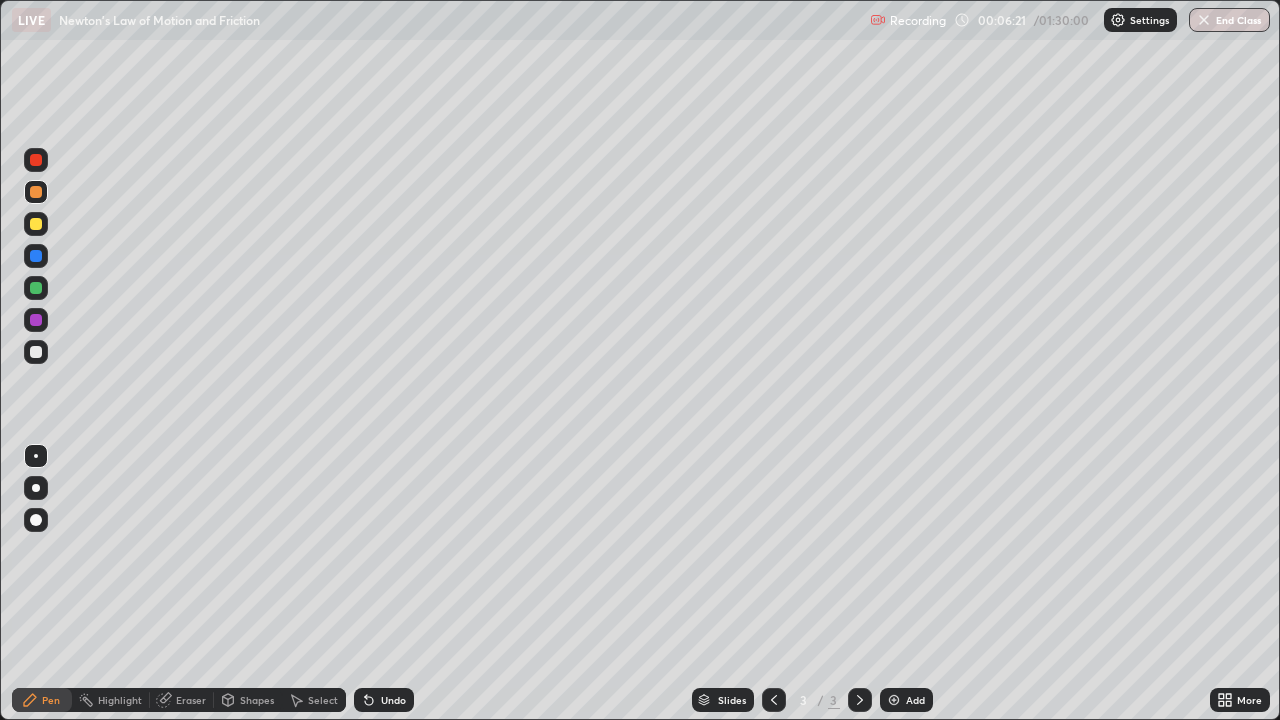 click at bounding box center [36, 192] 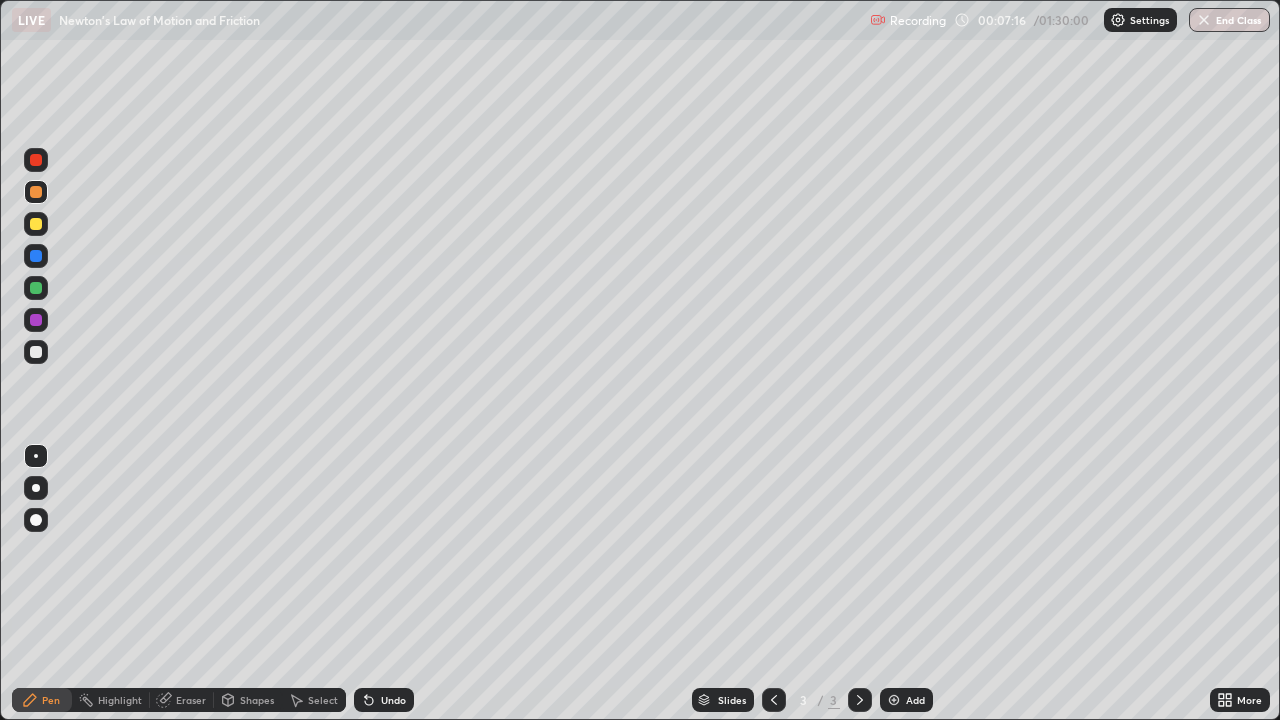 click at bounding box center (36, 352) 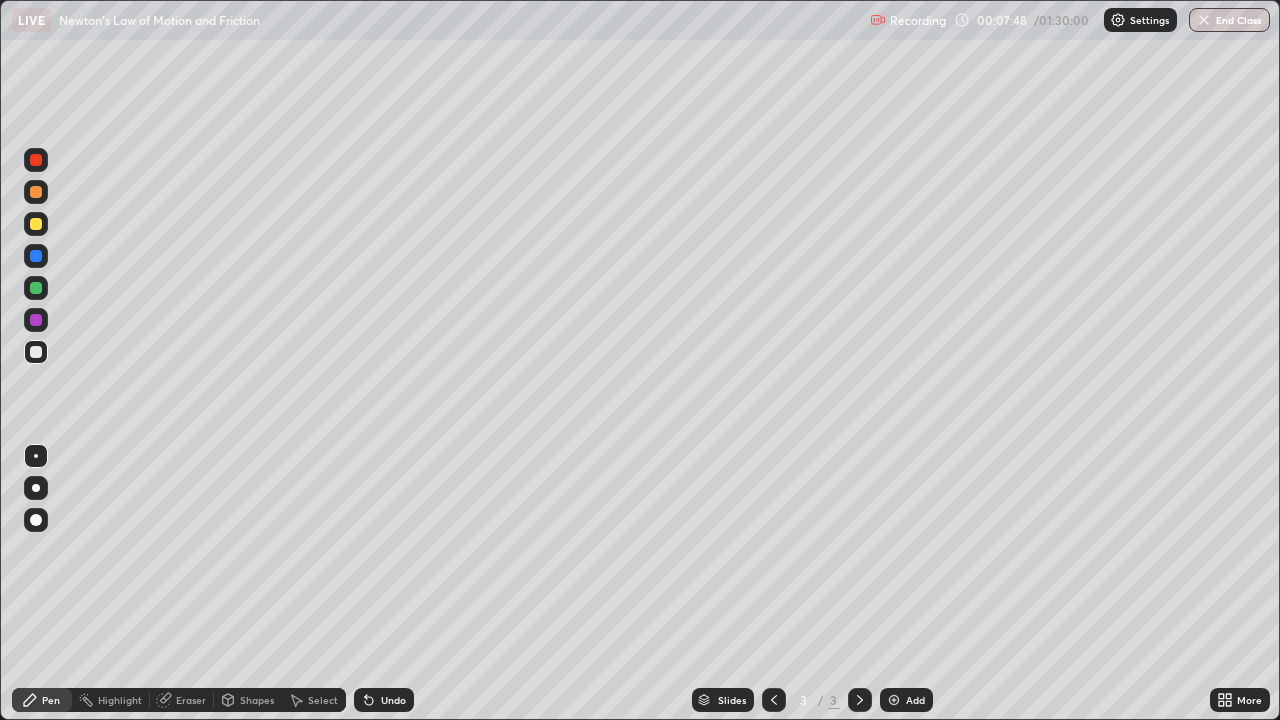 click at bounding box center (36, 256) 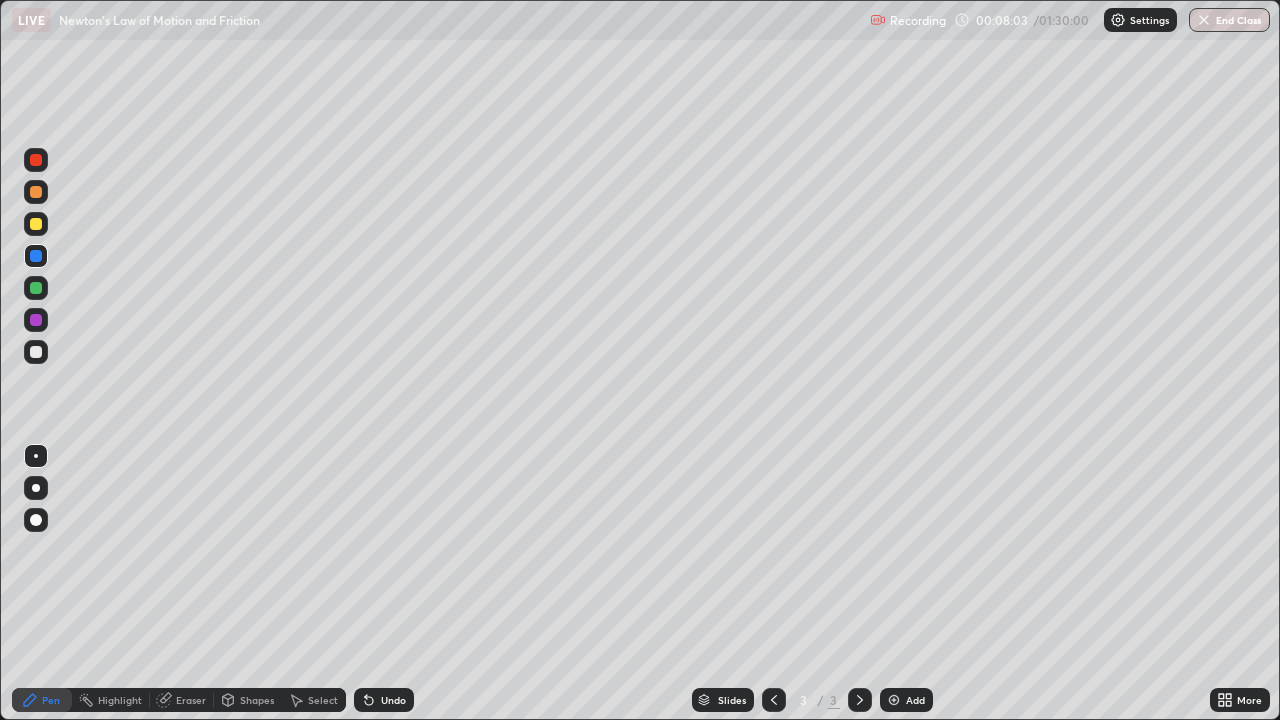 click on "Undo" at bounding box center (393, 700) 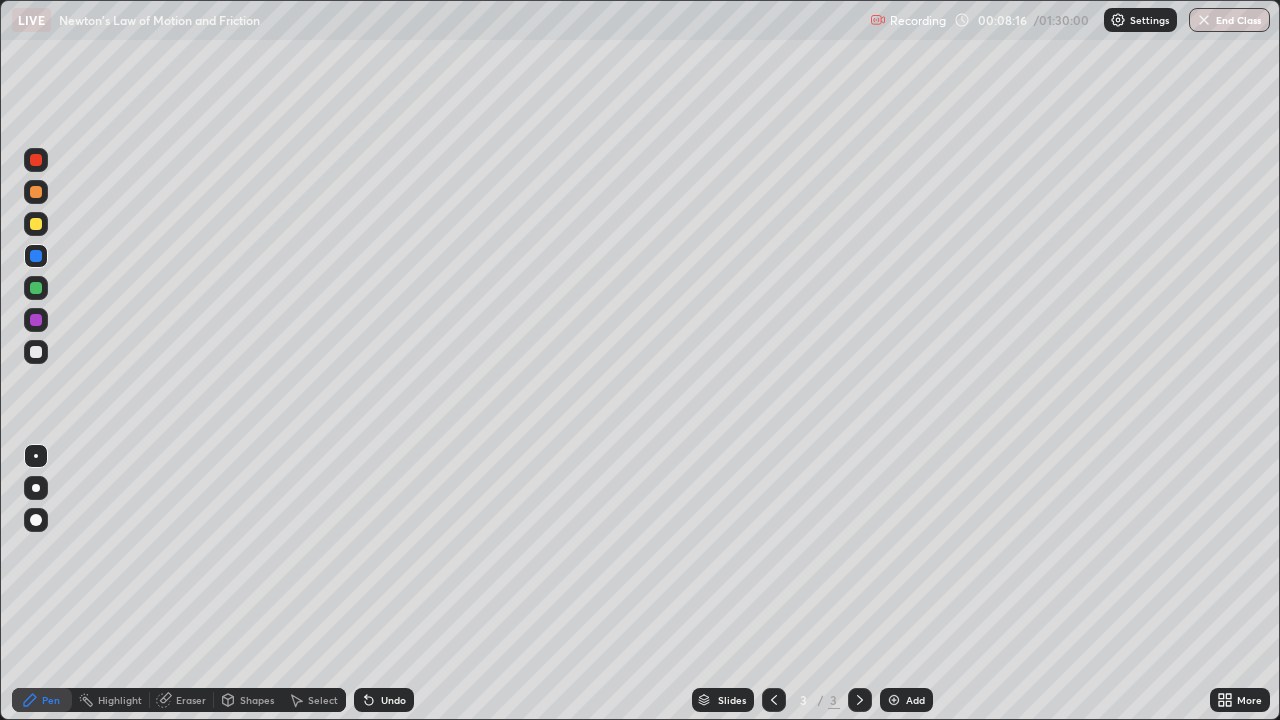 click at bounding box center (36, 320) 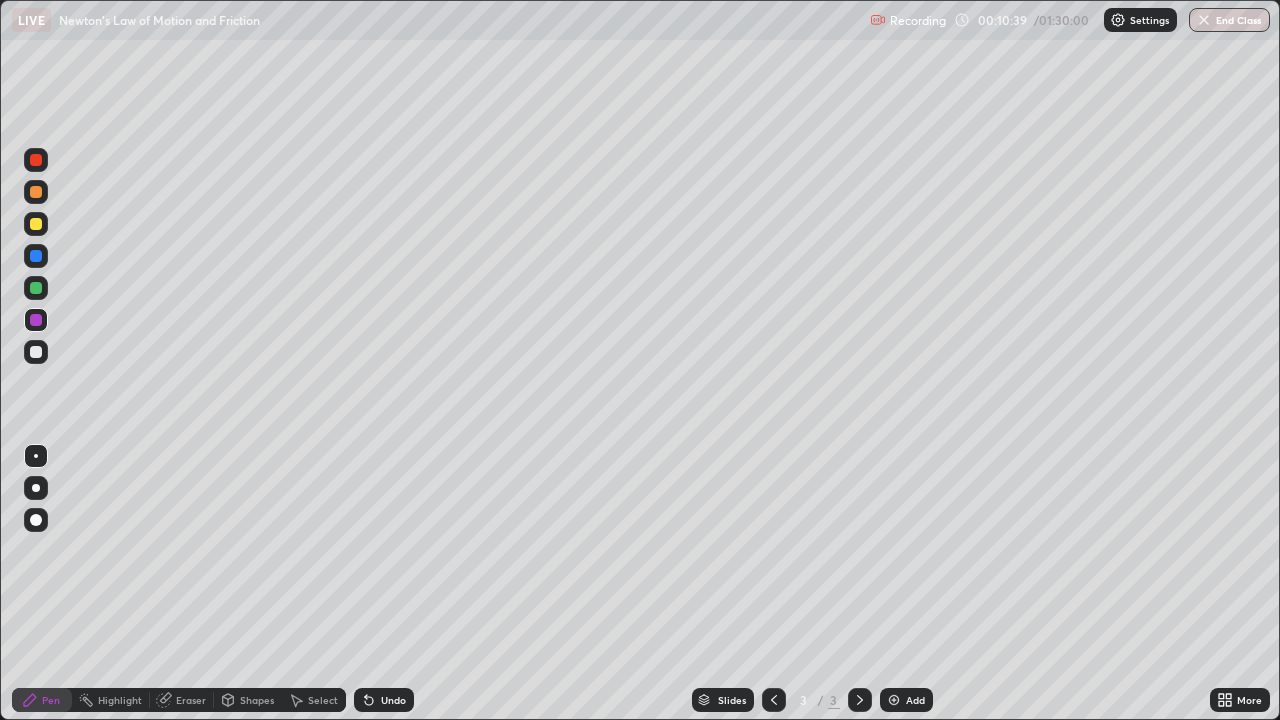 click on "Eraser" at bounding box center (191, 700) 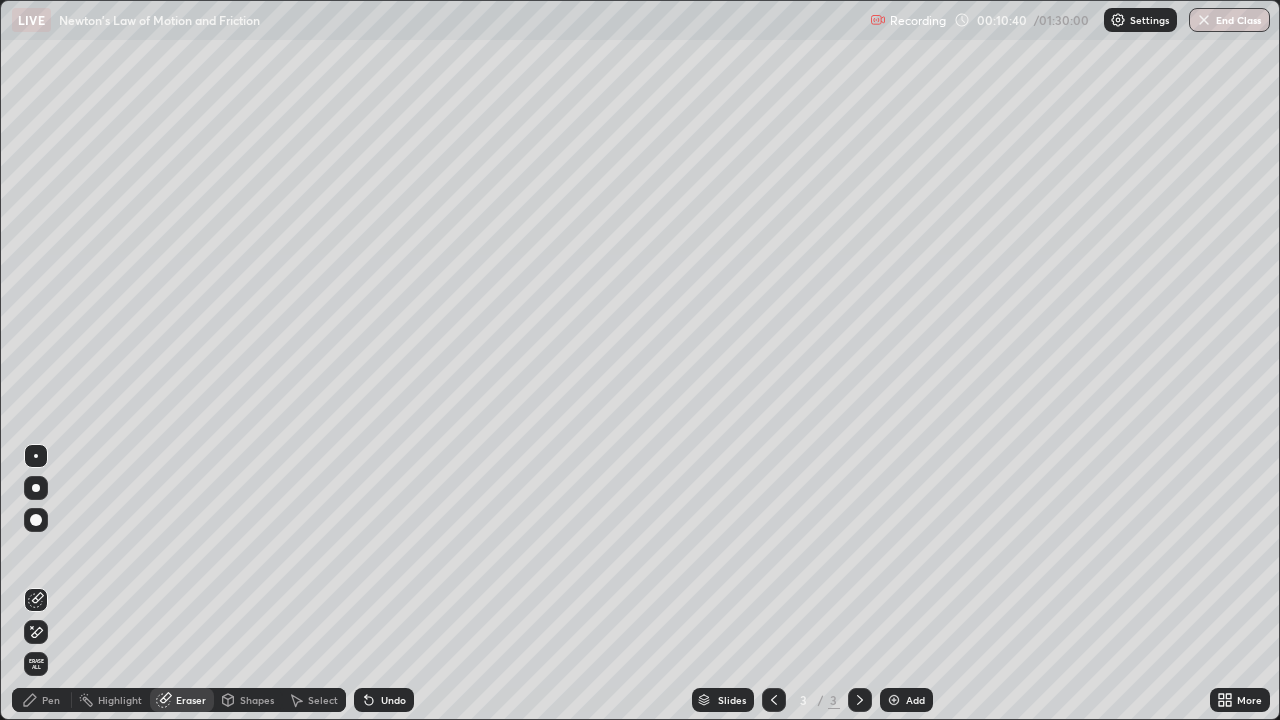 click 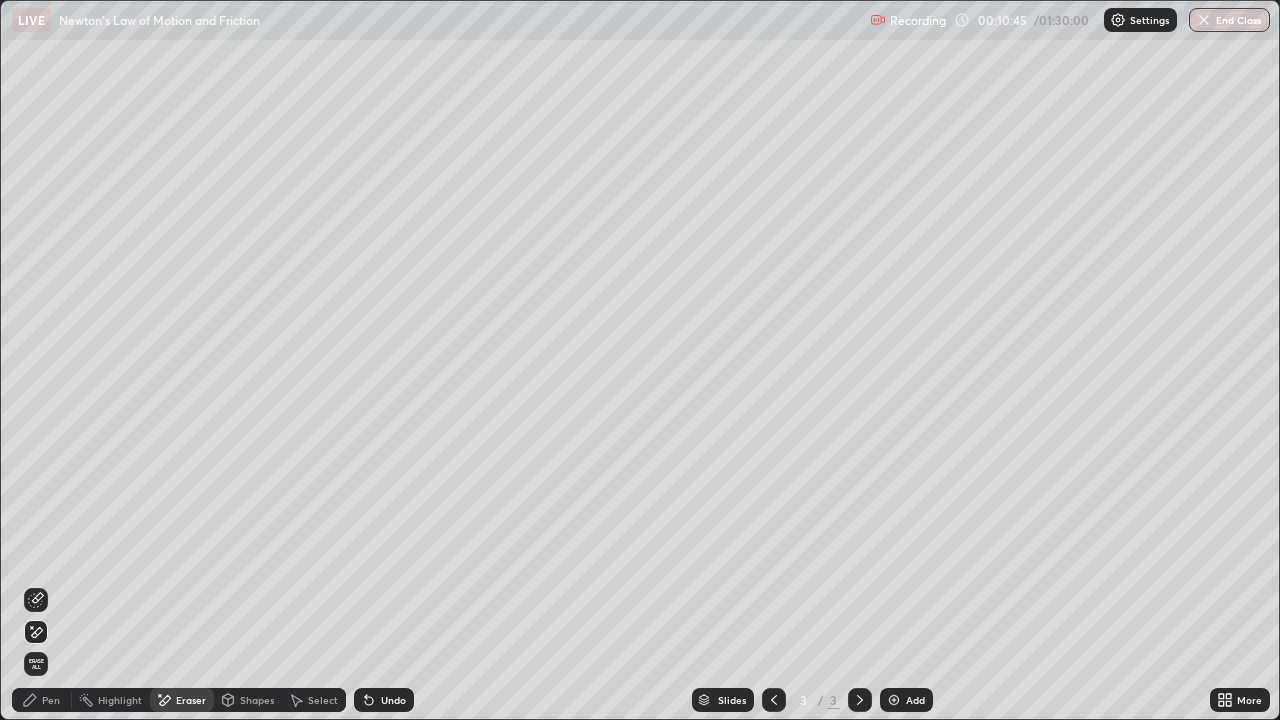 click on "Pen" at bounding box center (51, 700) 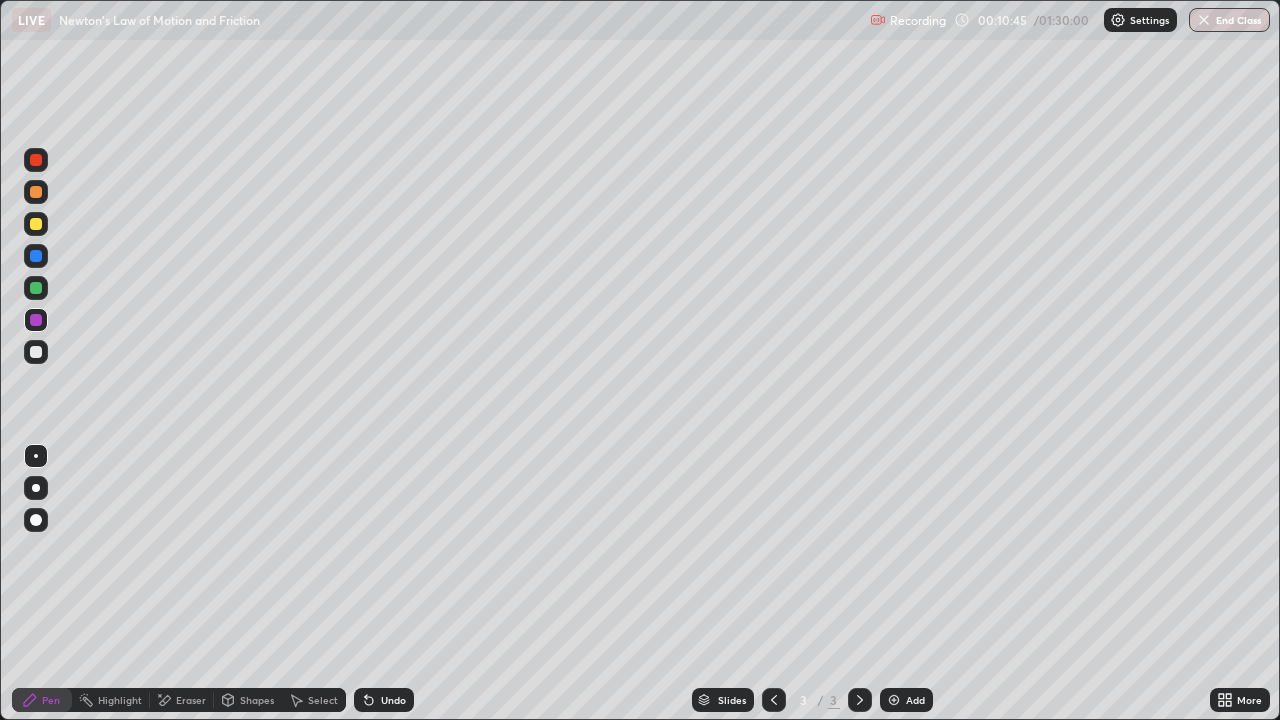 click at bounding box center (36, 352) 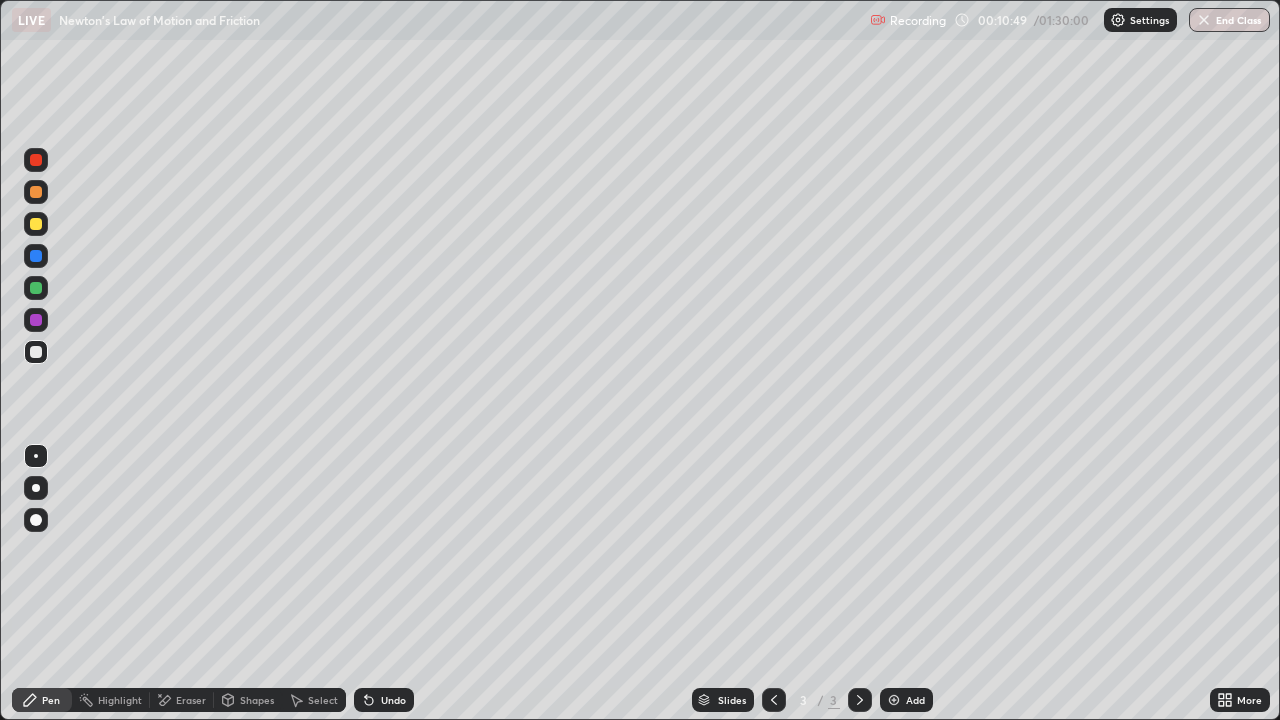 click at bounding box center (36, 256) 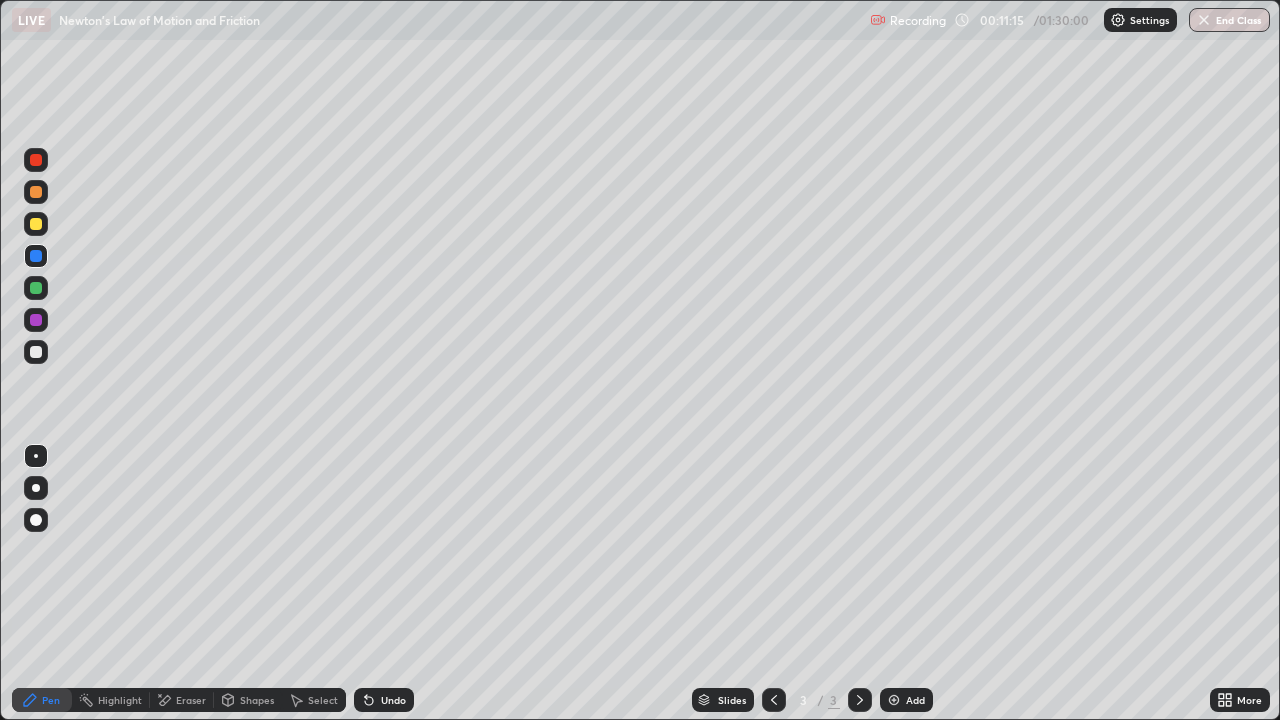 click at bounding box center (36, 160) 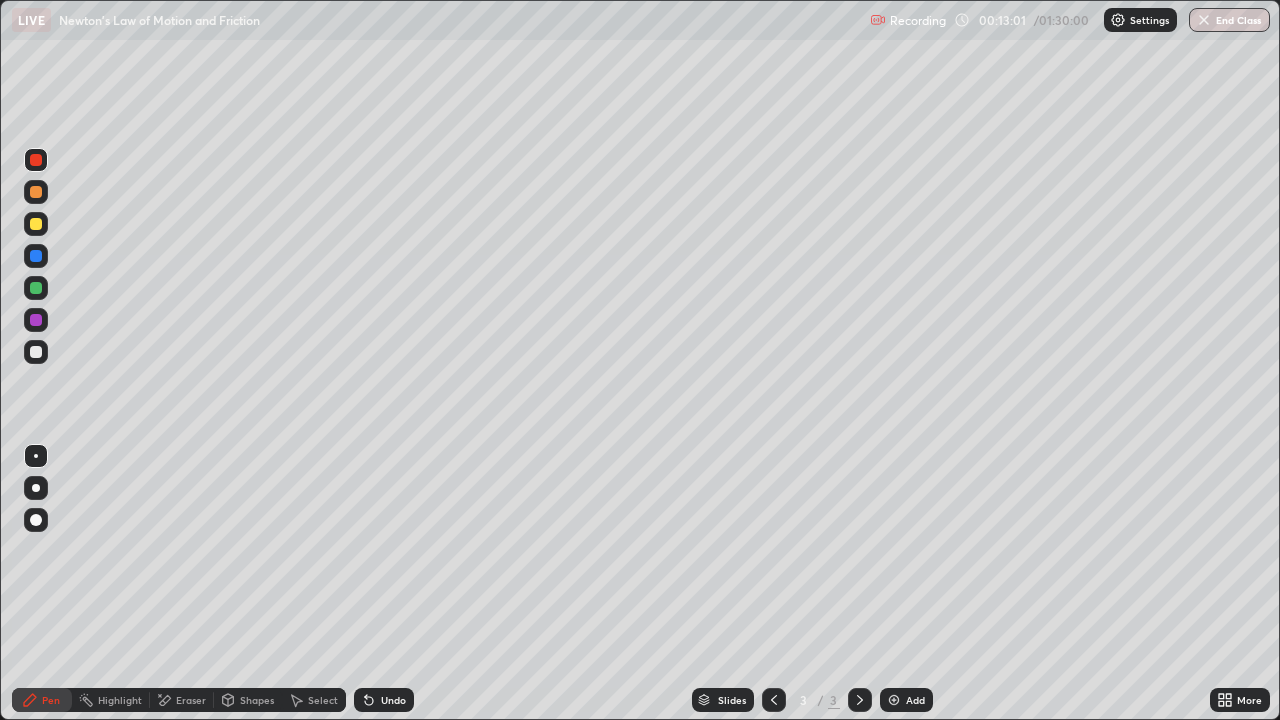 click on "Select" at bounding box center (323, 700) 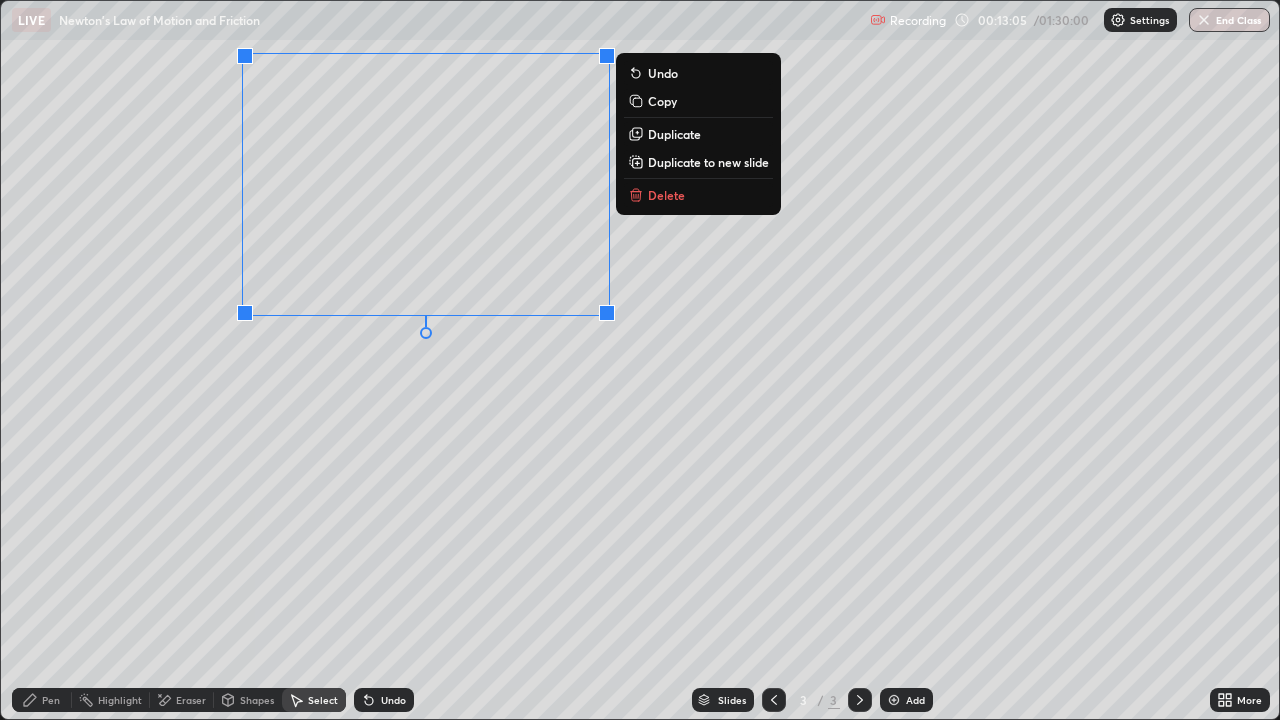 click on "Duplicate to new slide" at bounding box center (708, 162) 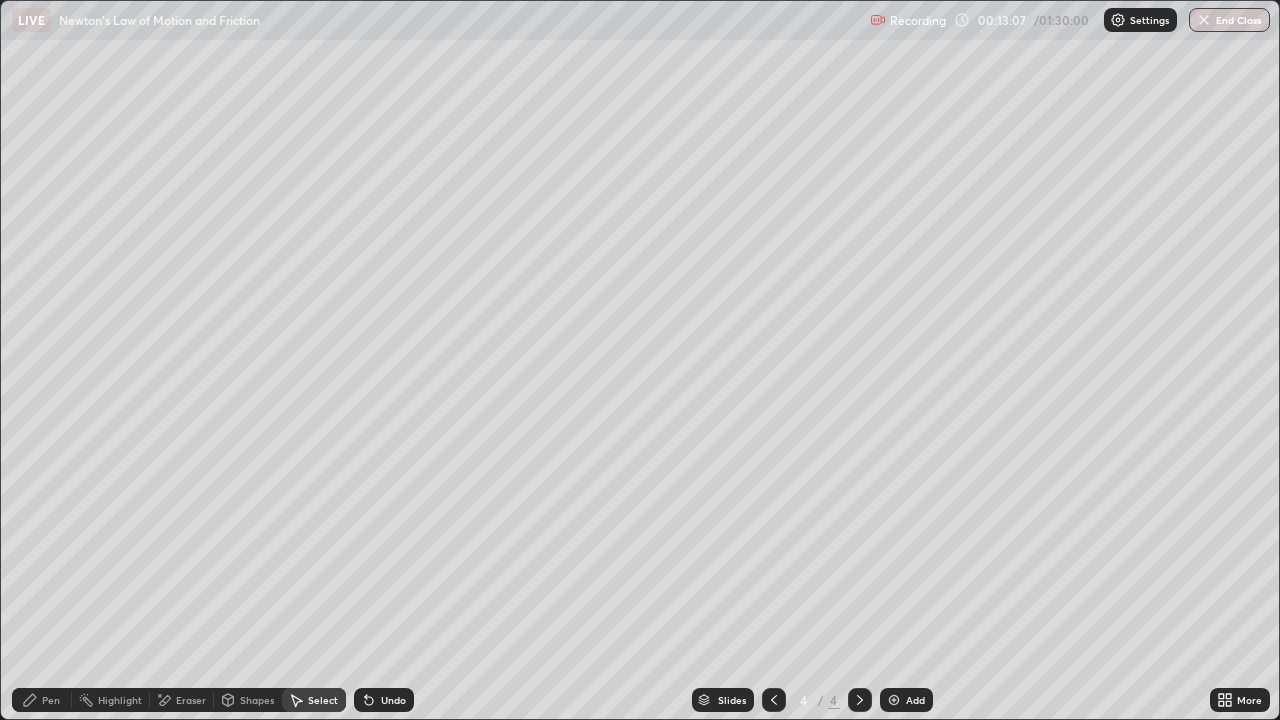 click on "Pen" at bounding box center [51, 700] 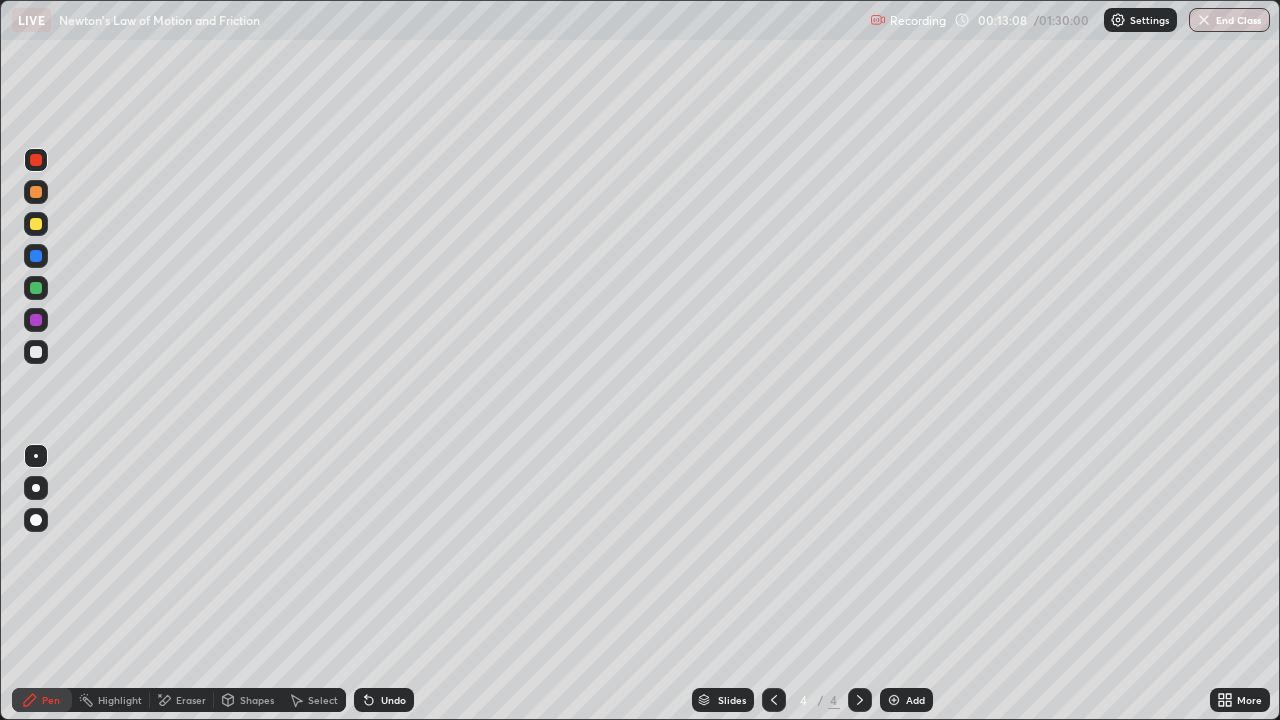 click at bounding box center (36, 160) 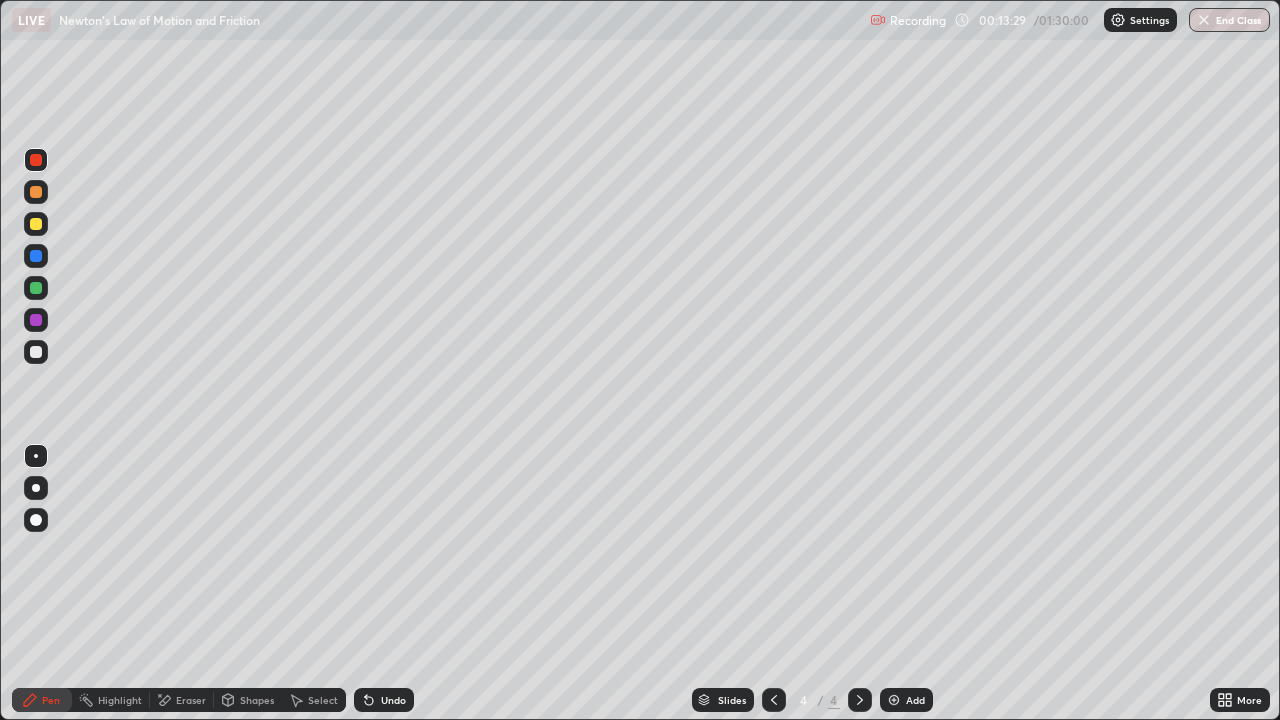 click at bounding box center (36, 224) 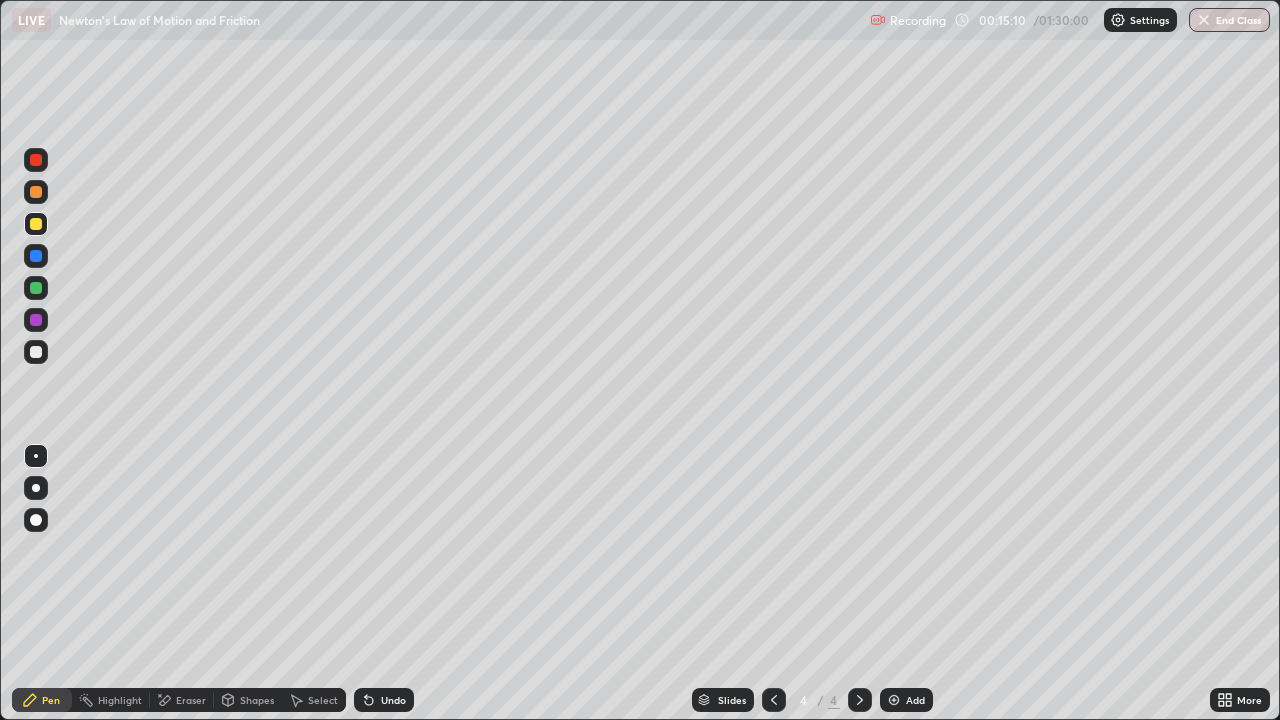 click at bounding box center [36, 160] 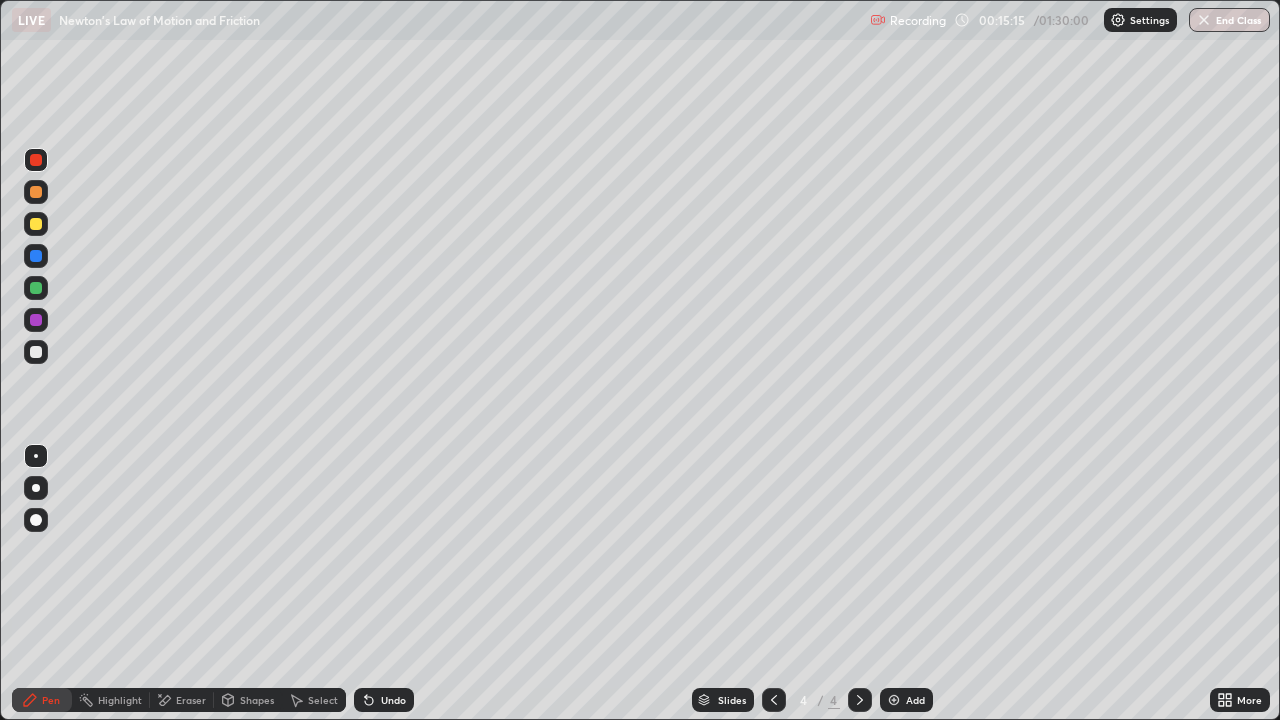 click on "Shapes" at bounding box center (257, 700) 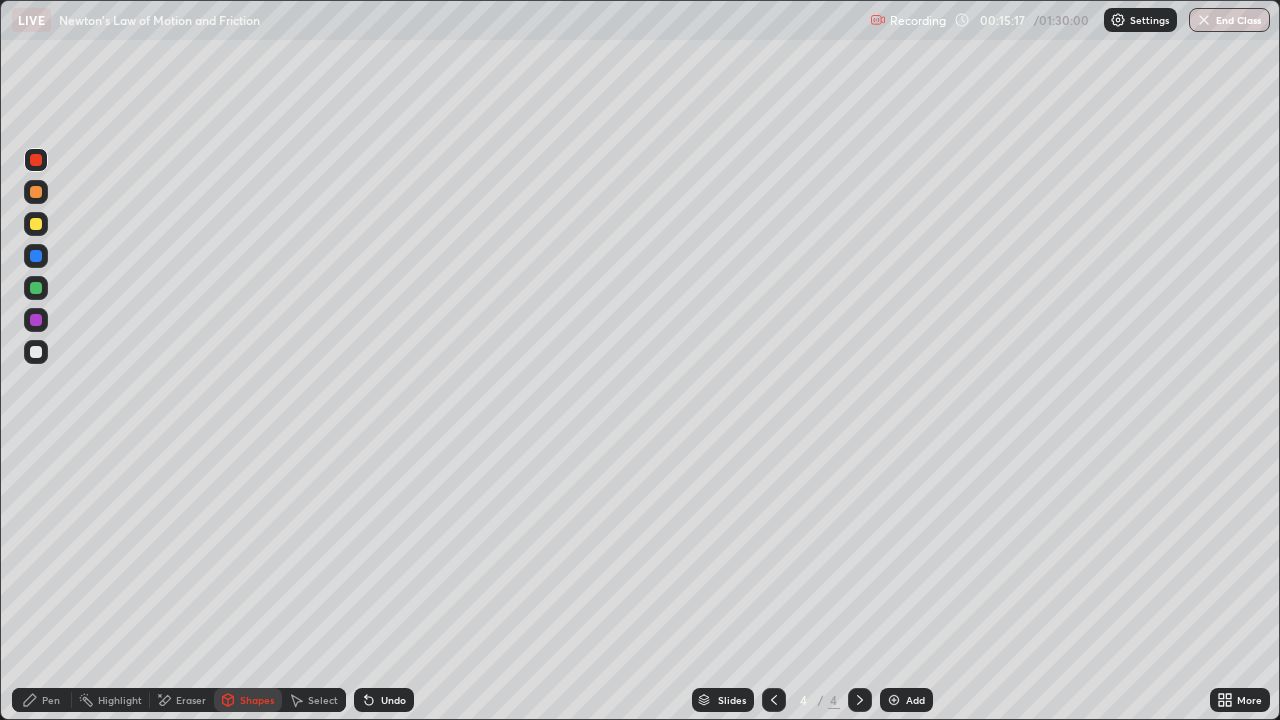 click on "Select" at bounding box center [323, 700] 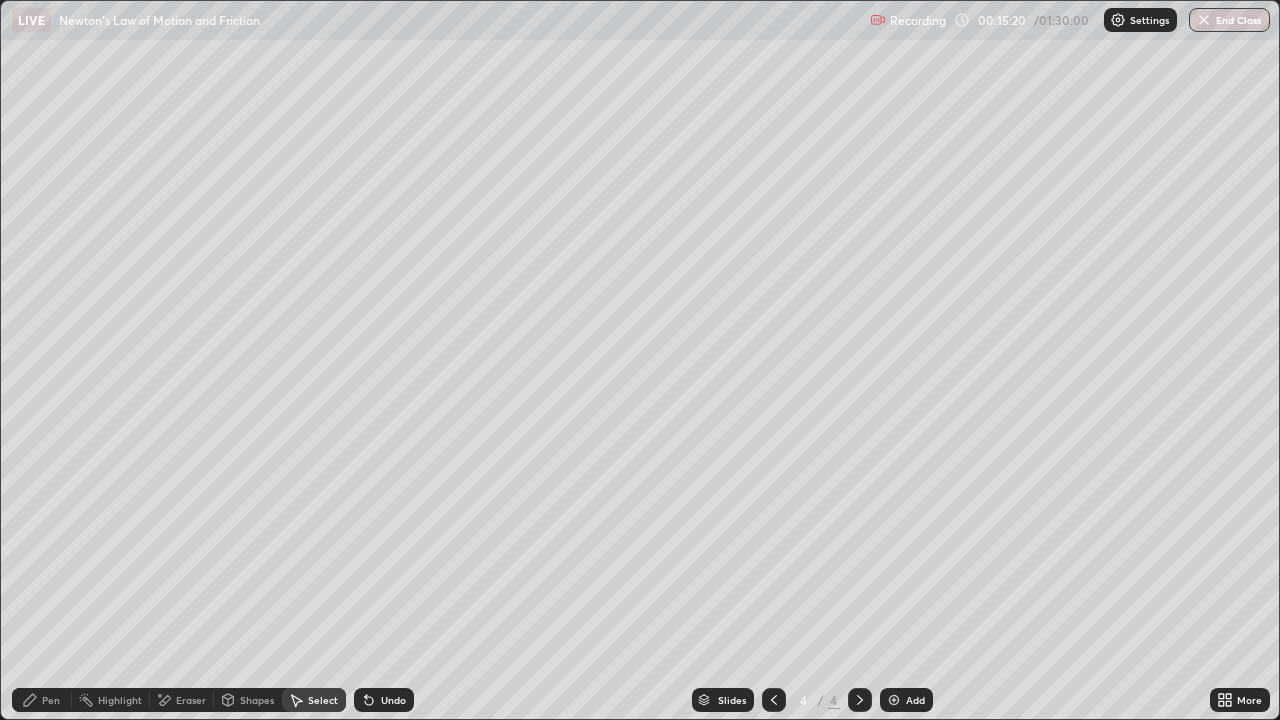 click on "Add" at bounding box center [906, 700] 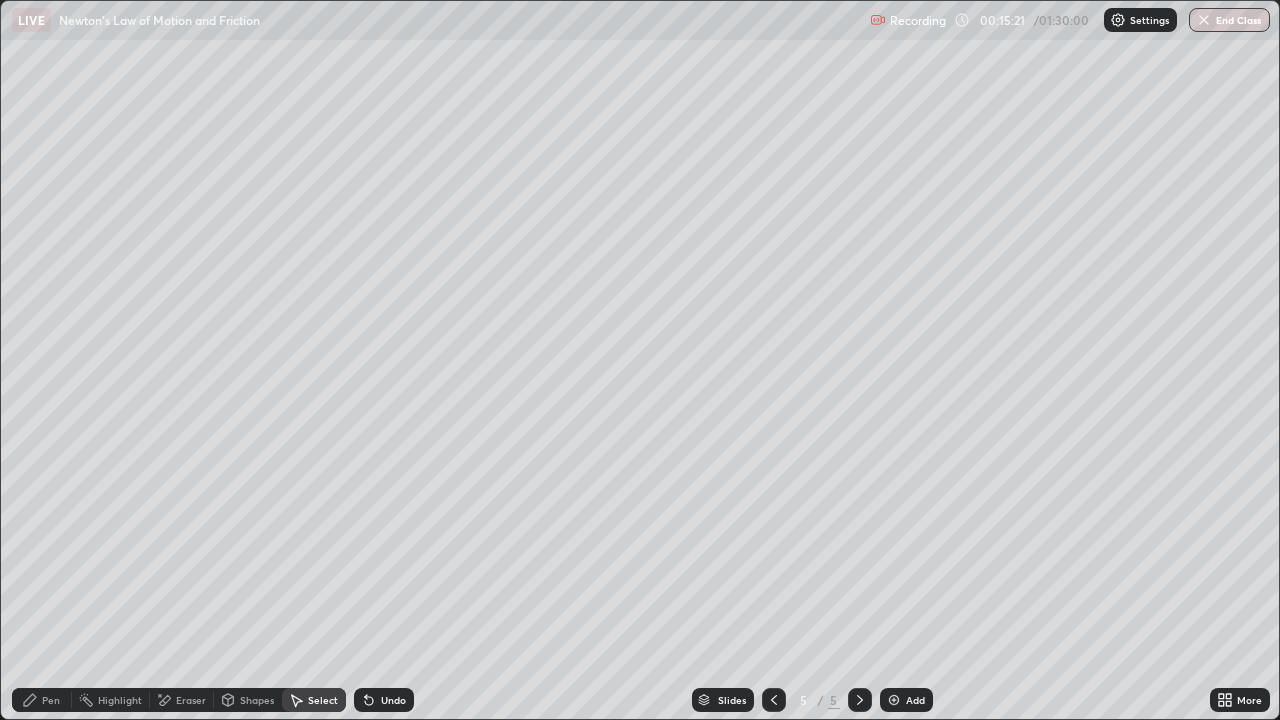 click on "Pen" at bounding box center (51, 700) 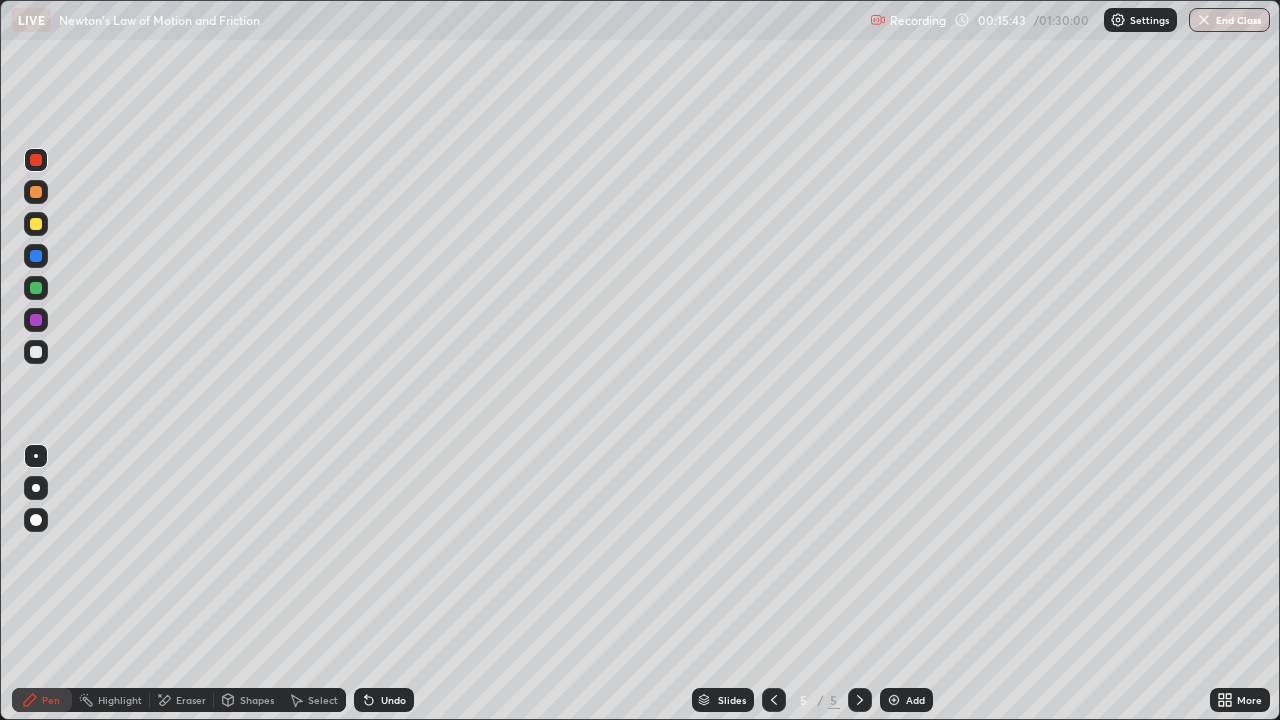 click at bounding box center [36, 320] 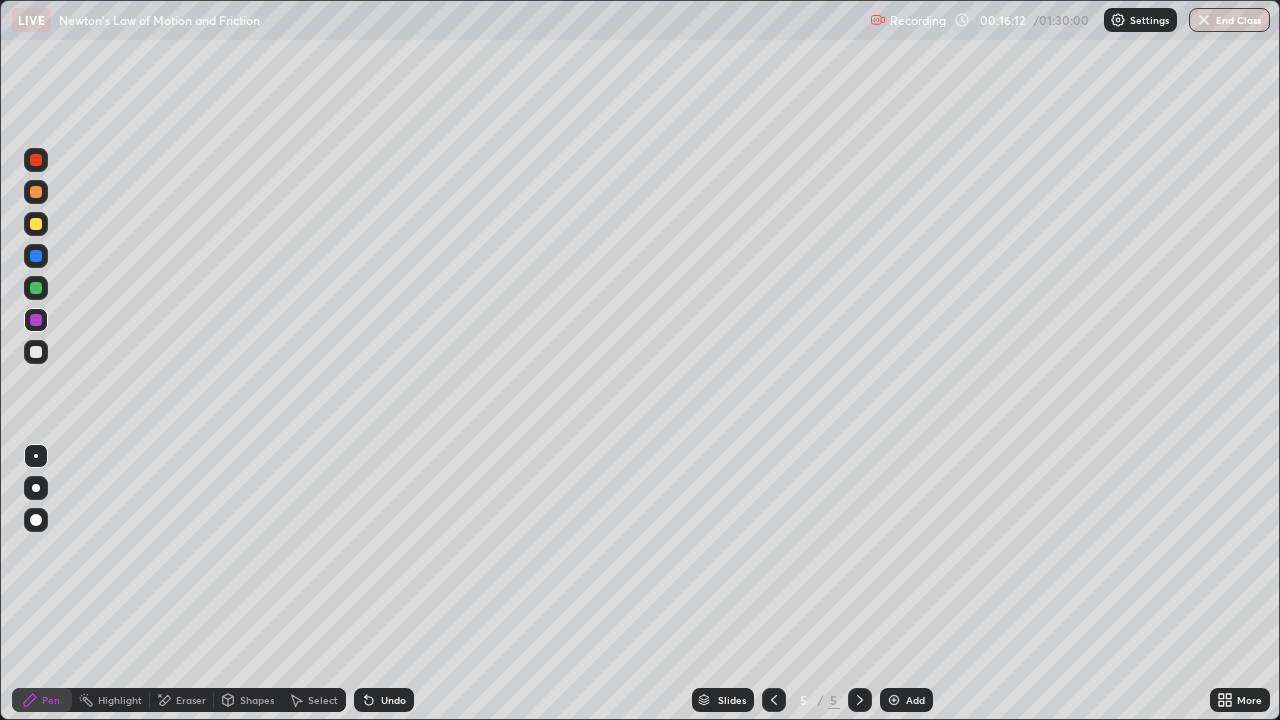 click 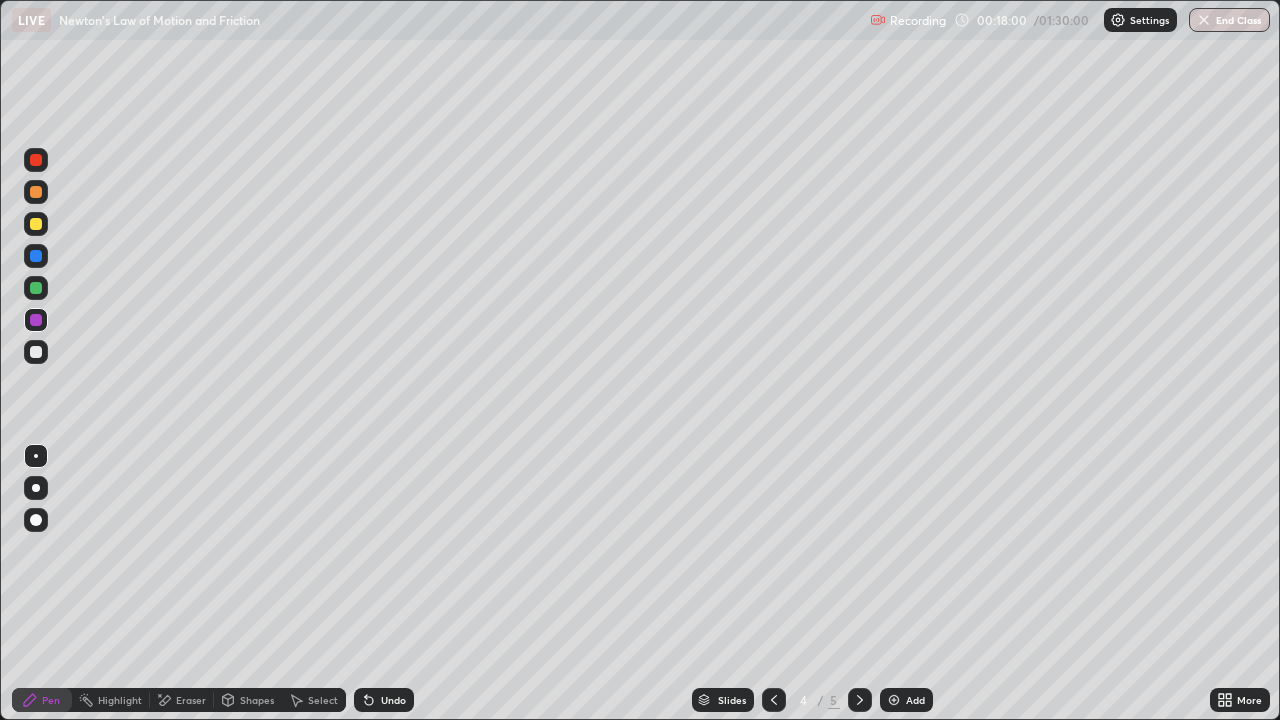click on "Add" at bounding box center (915, 700) 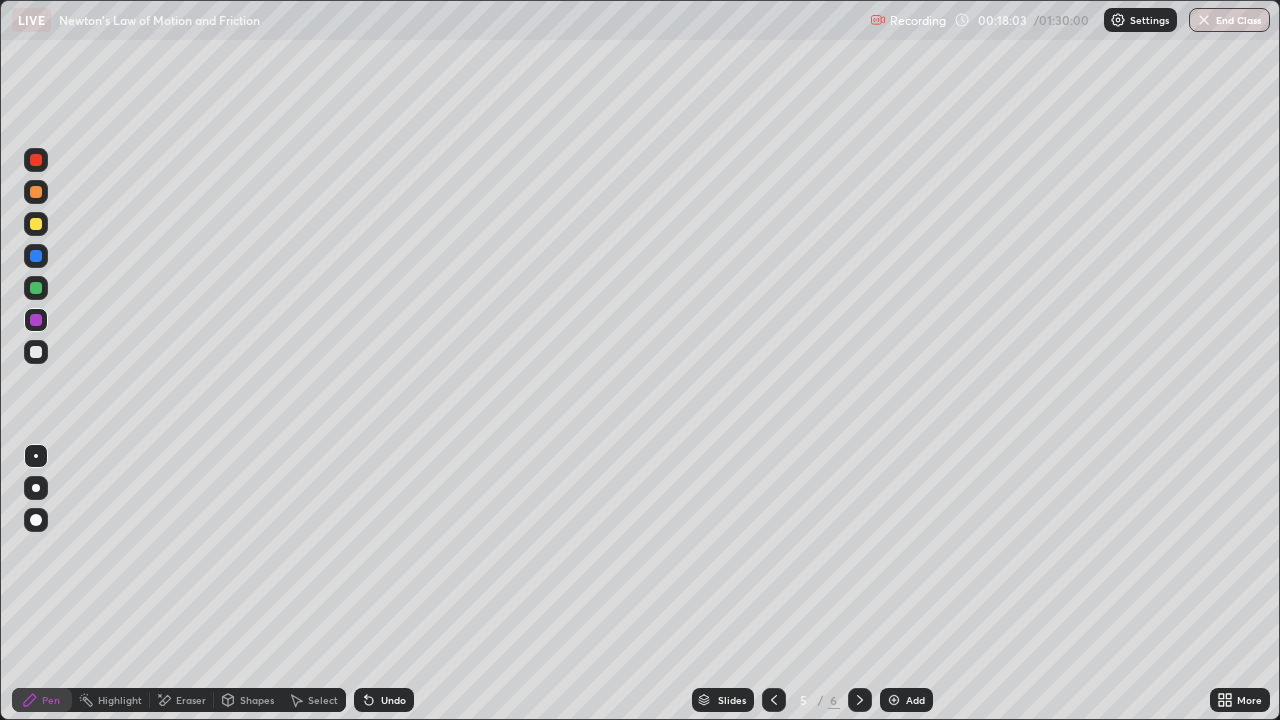 click at bounding box center (36, 288) 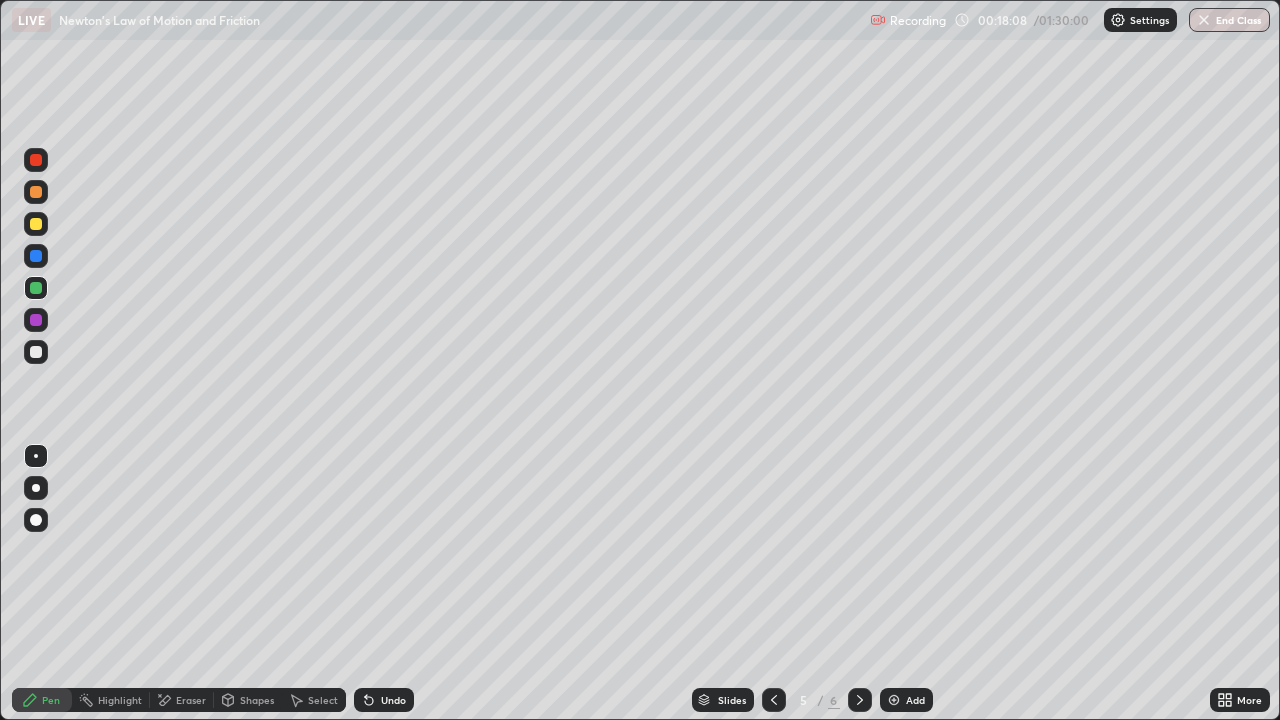 click 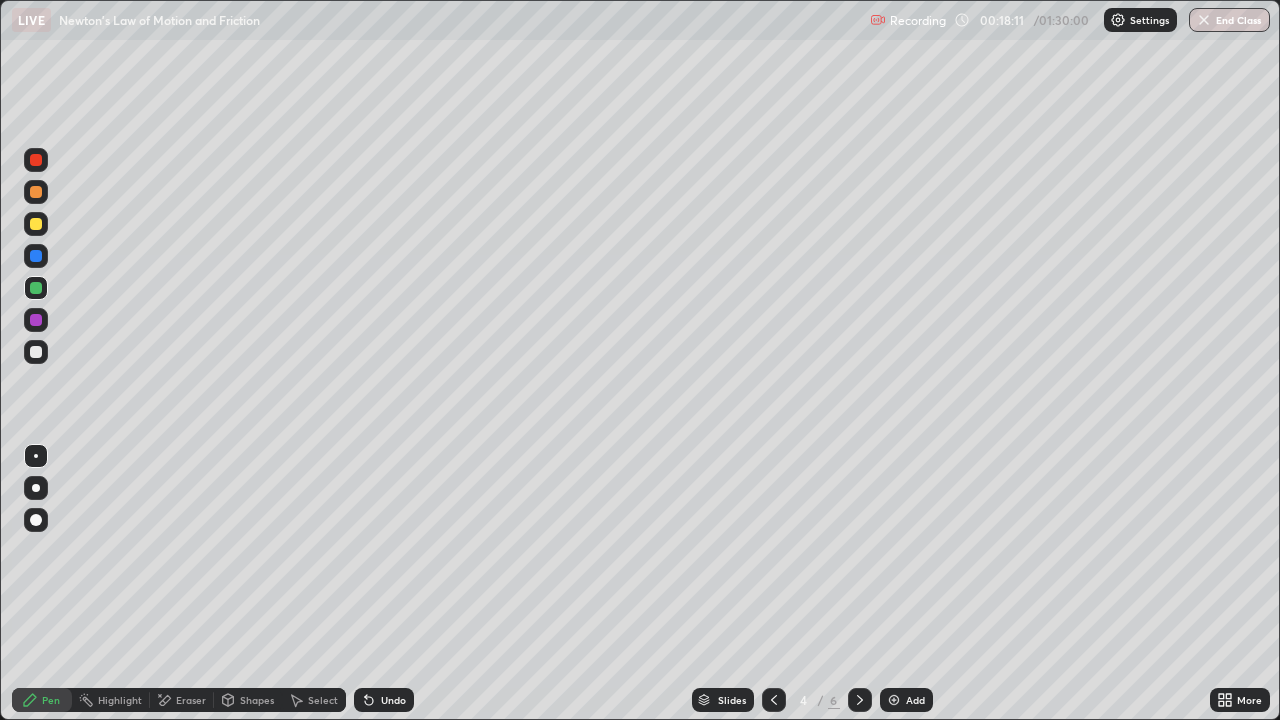click 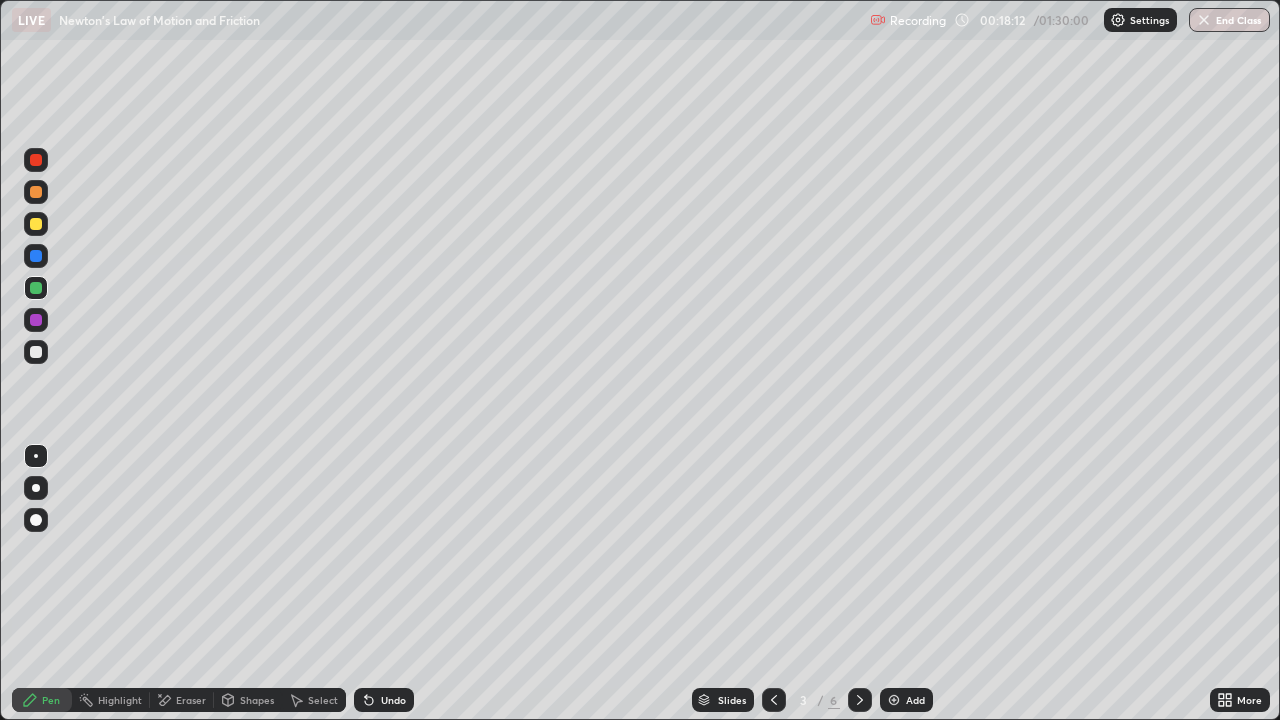 click at bounding box center [860, 700] 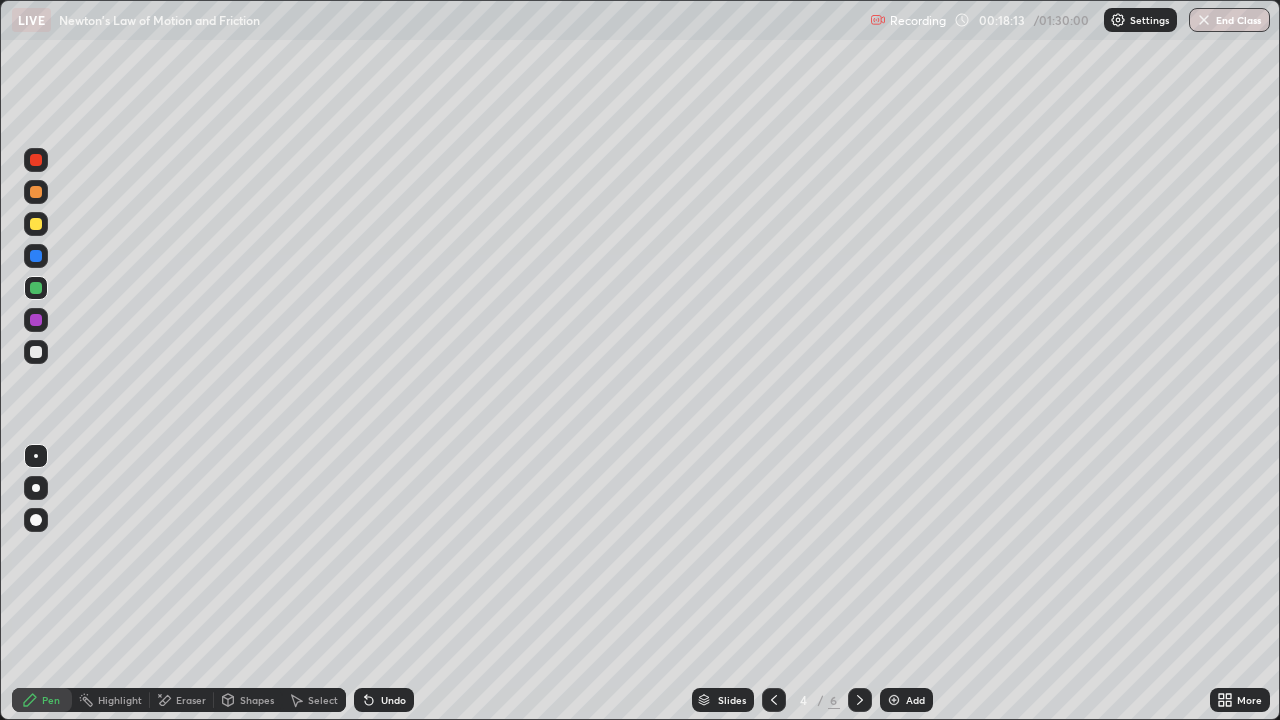 click 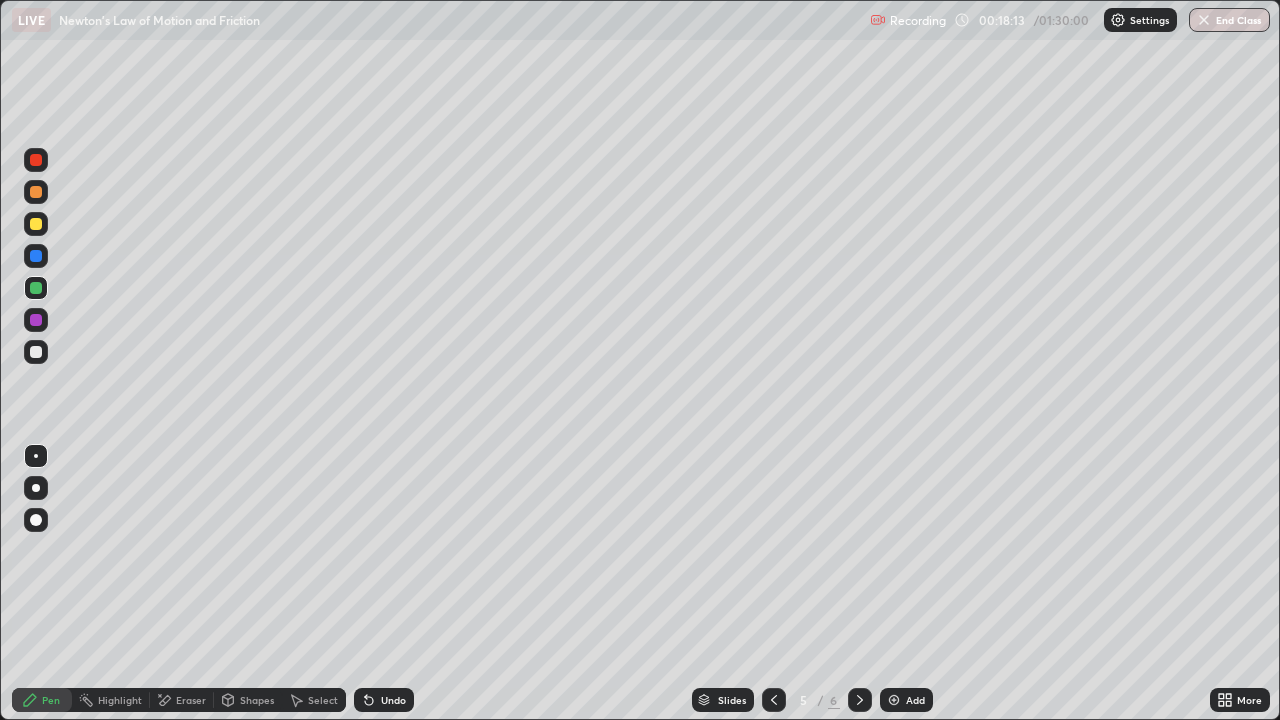 click 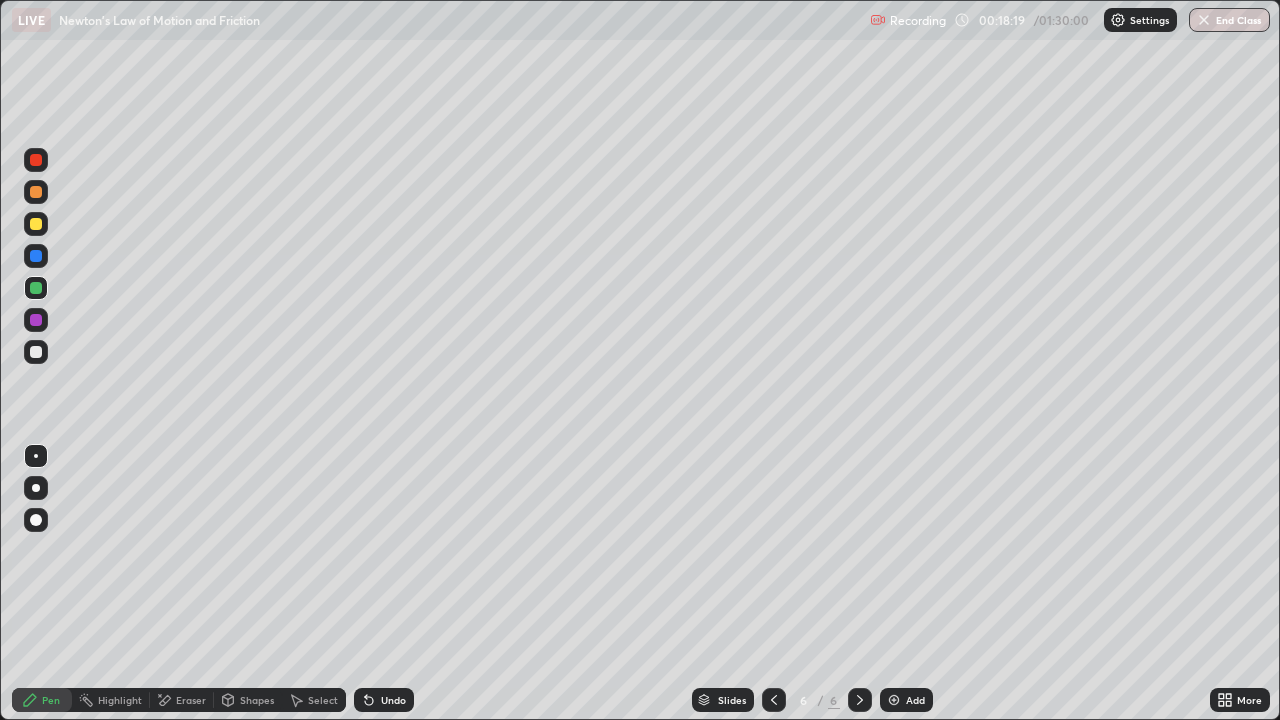click 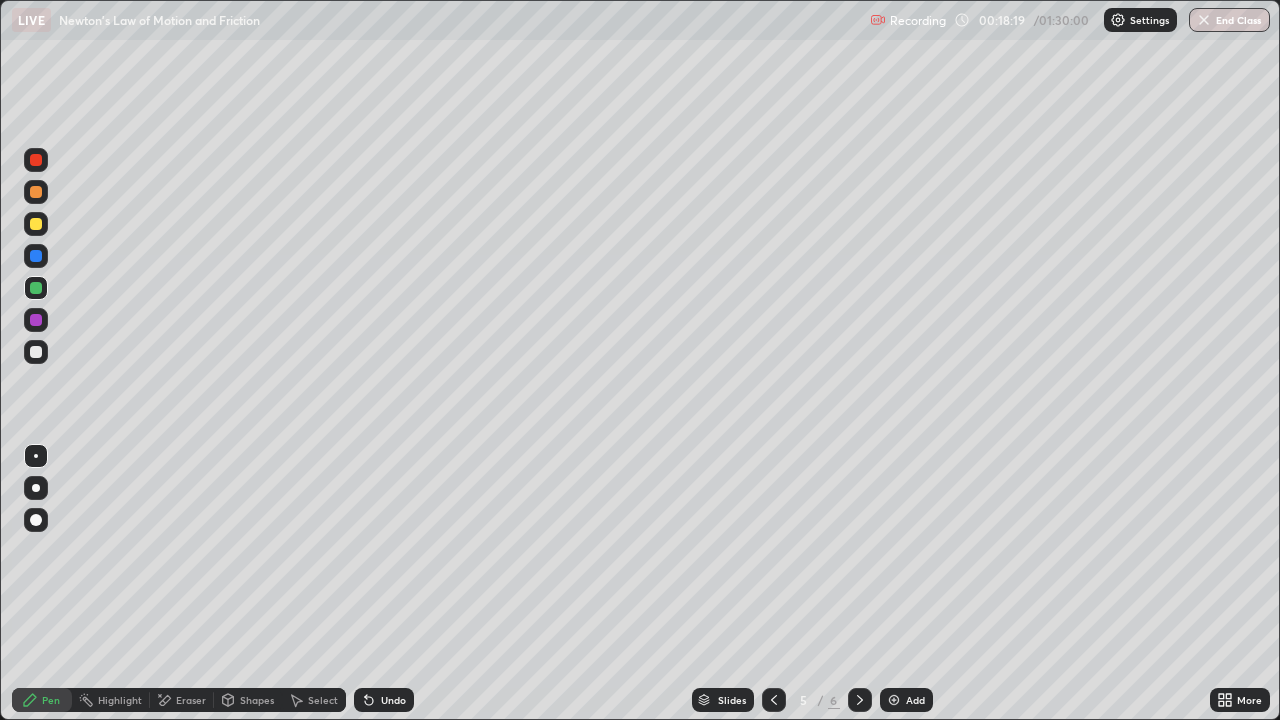 click 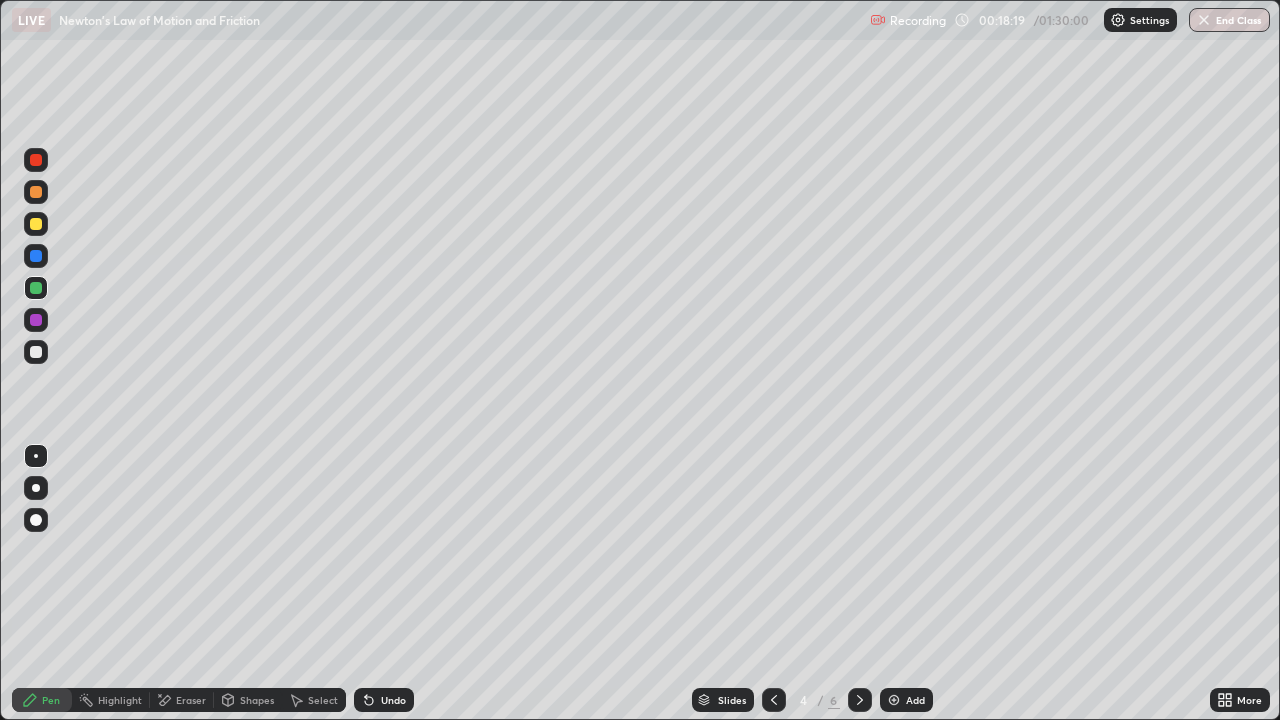 click at bounding box center (774, 700) 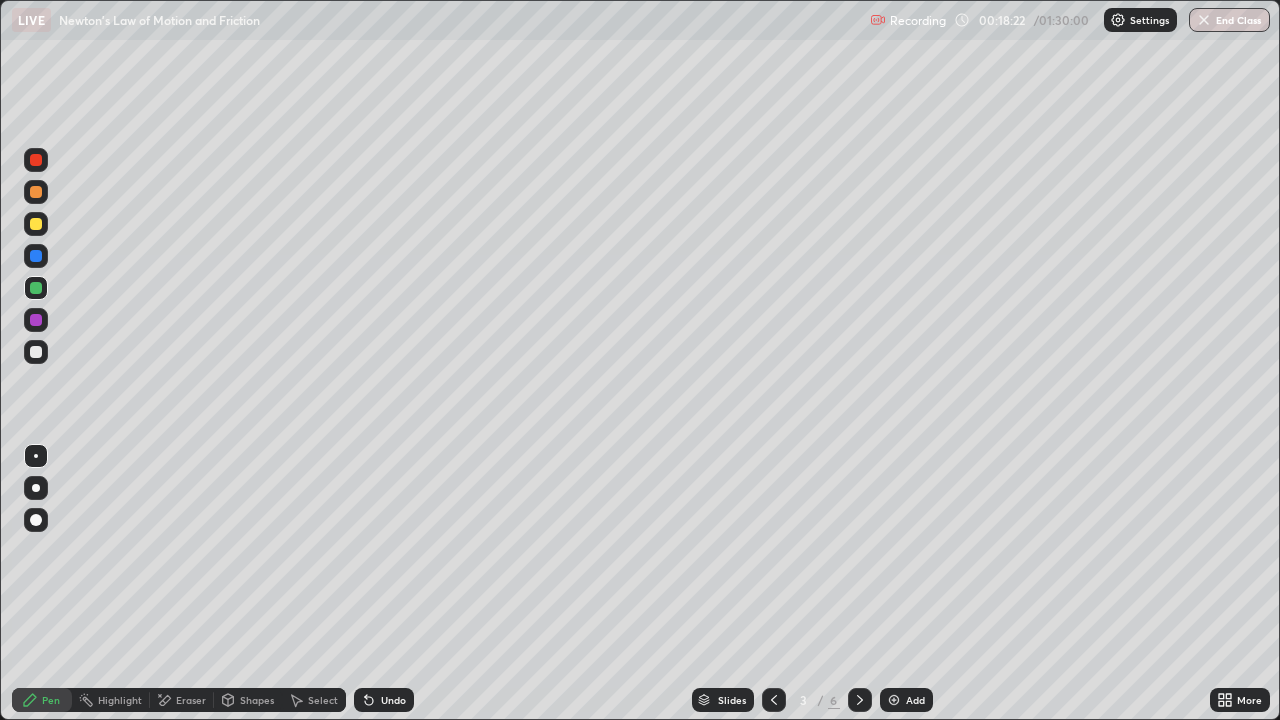 click 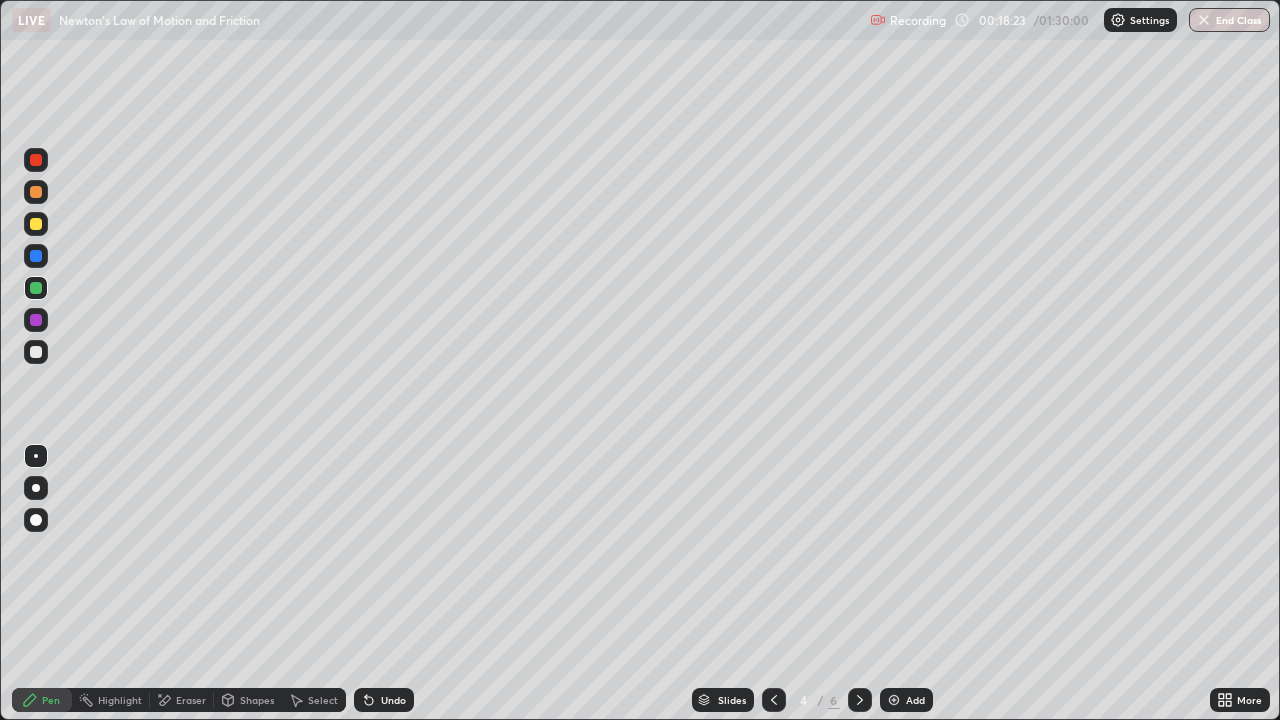 click 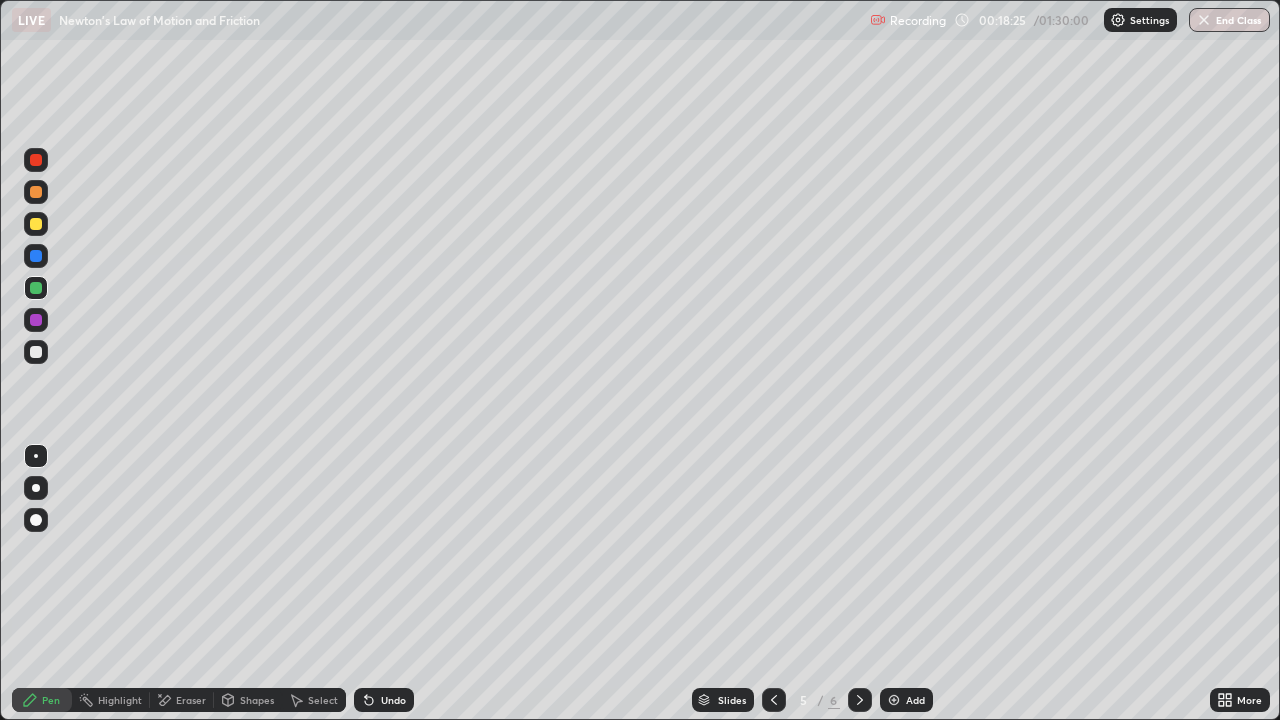 click at bounding box center [36, 288] 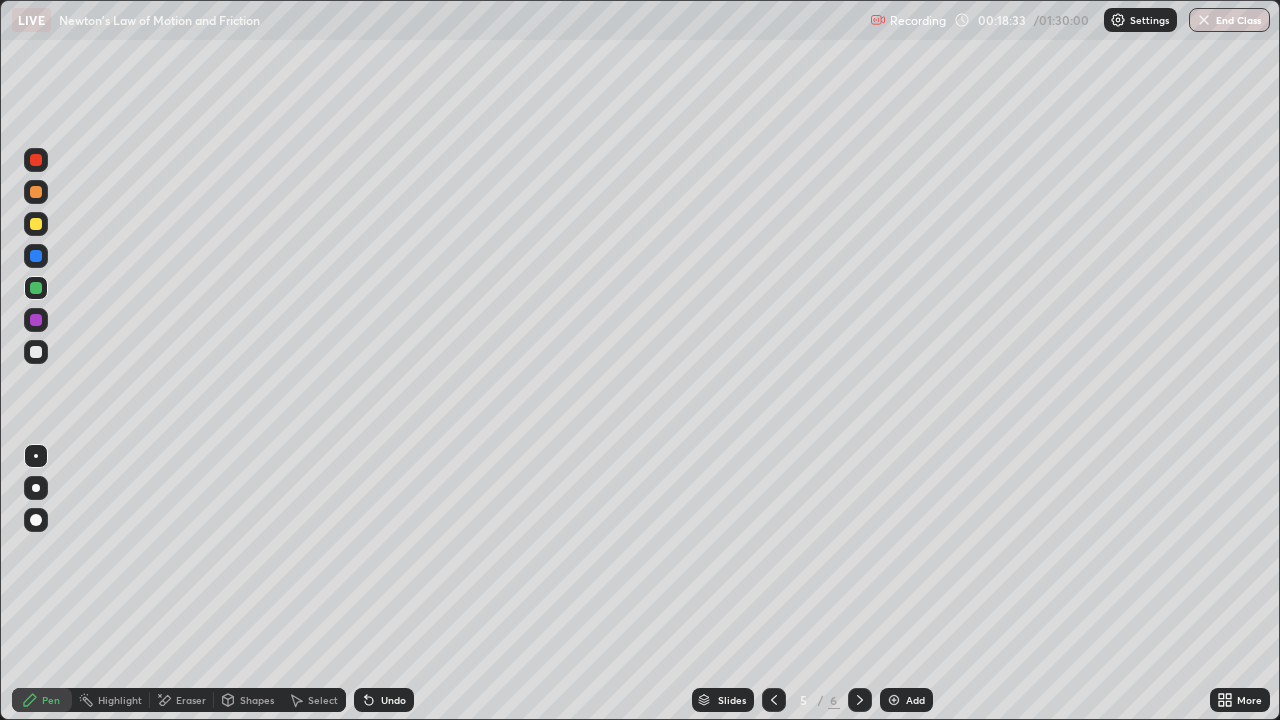 click at bounding box center (36, 320) 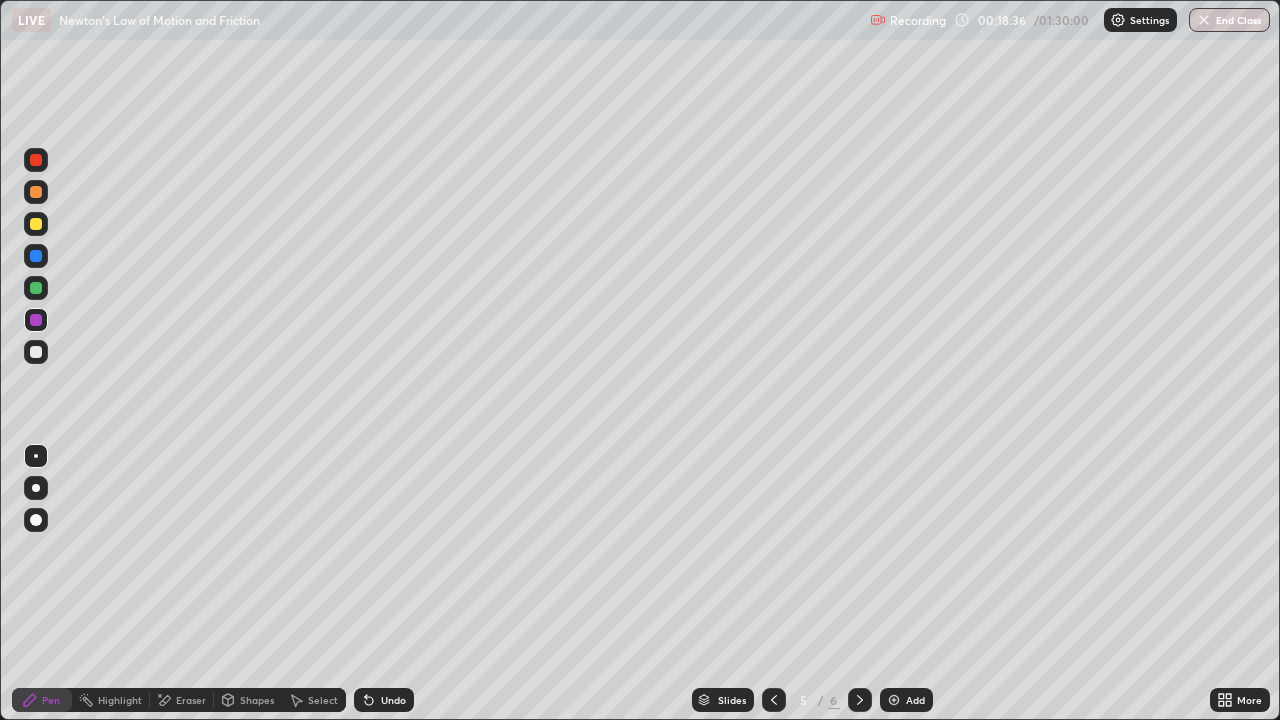 click on "Undo" at bounding box center (393, 700) 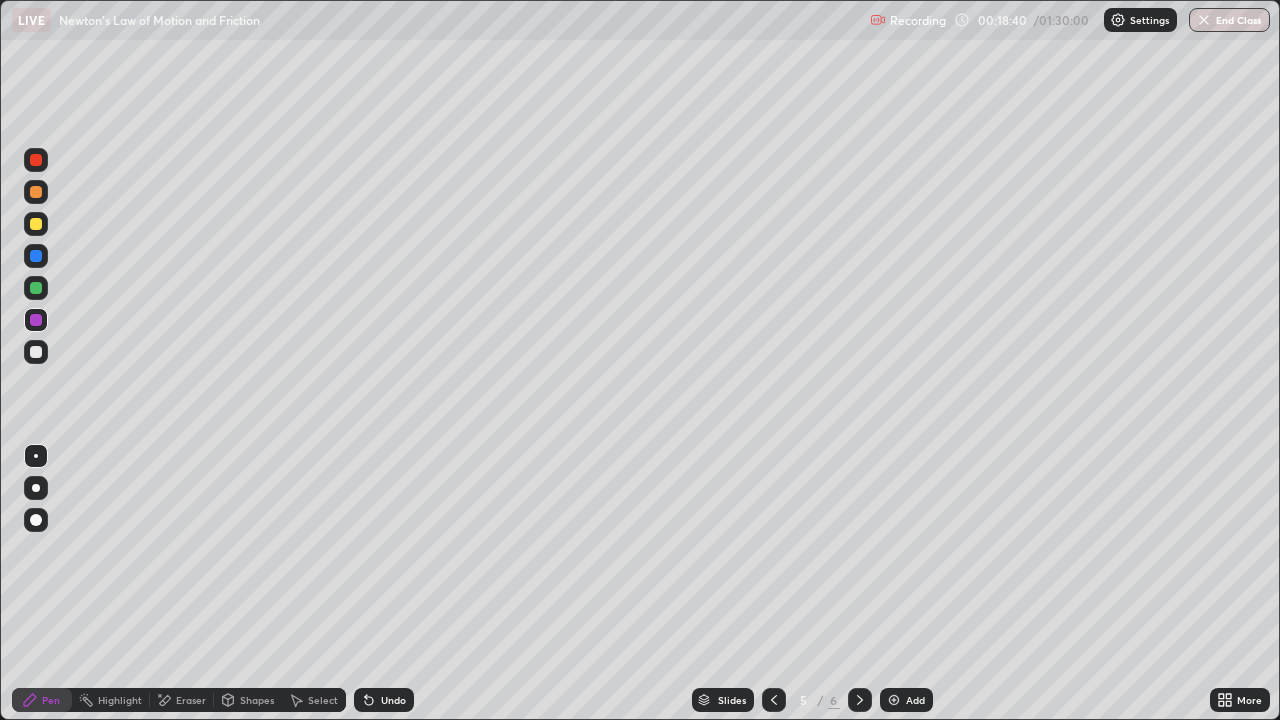 click at bounding box center [36, 256] 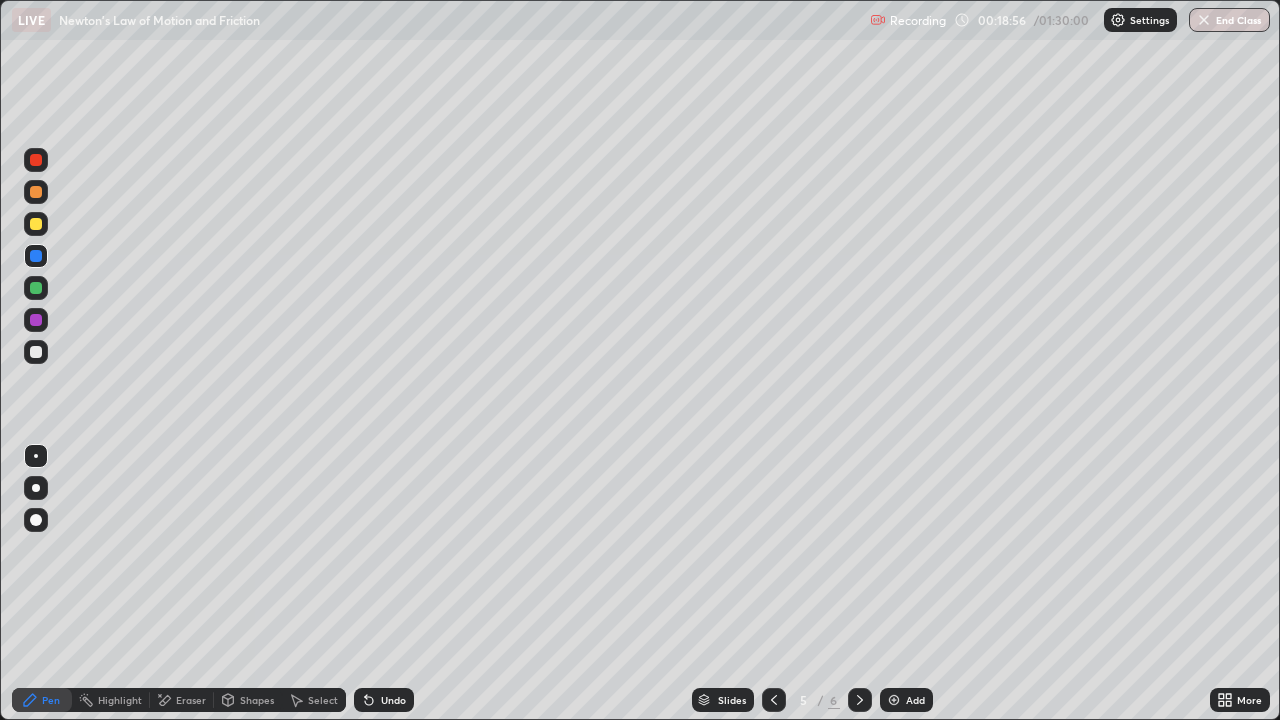 click at bounding box center (36, 288) 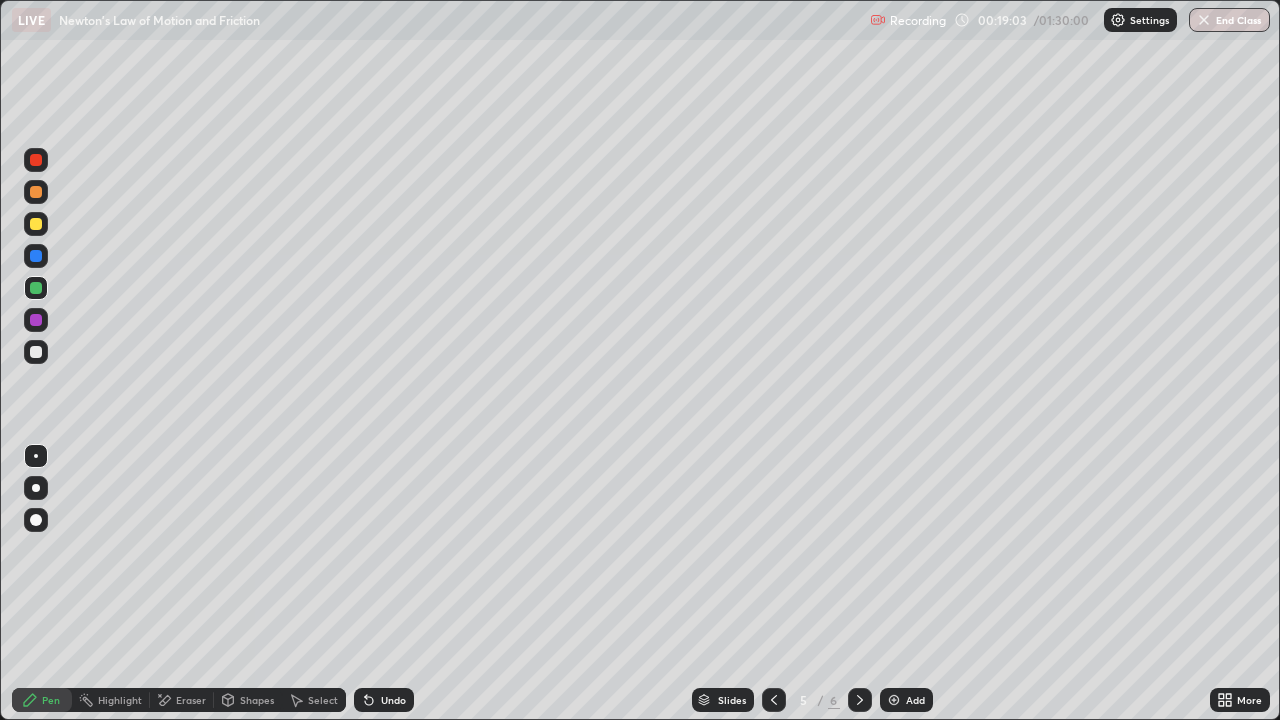 click at bounding box center [36, 352] 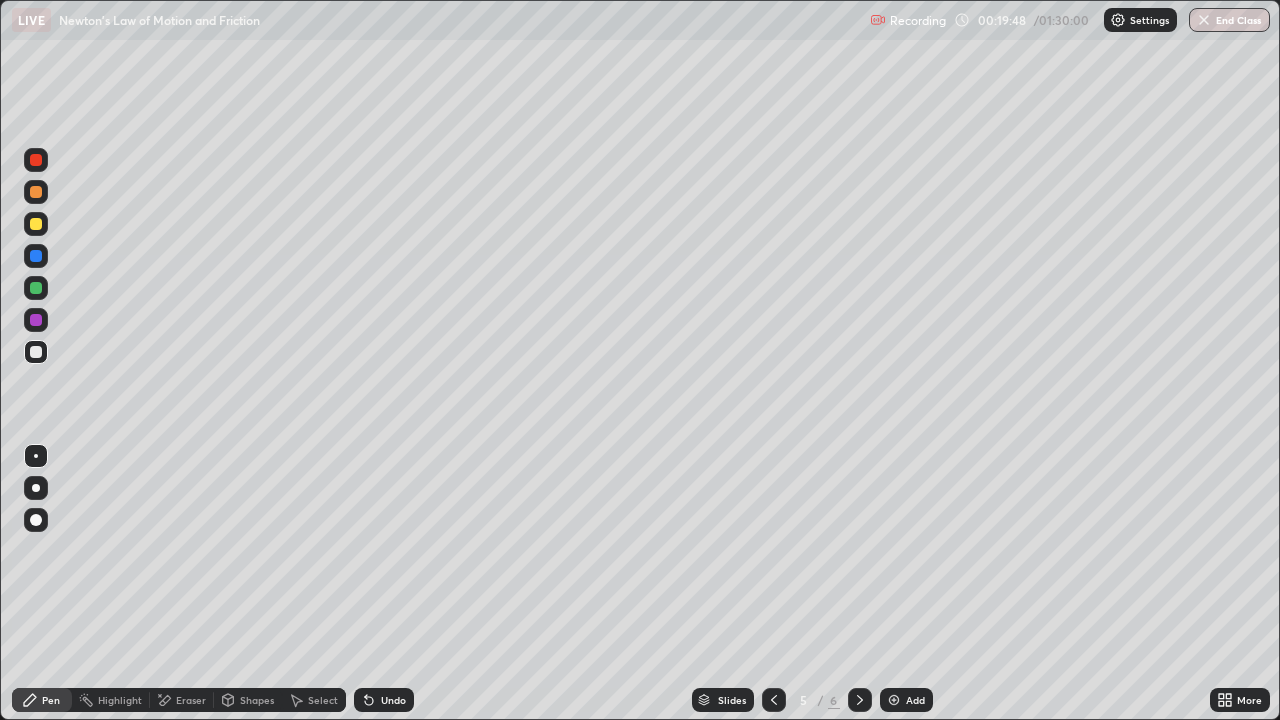 click at bounding box center (36, 352) 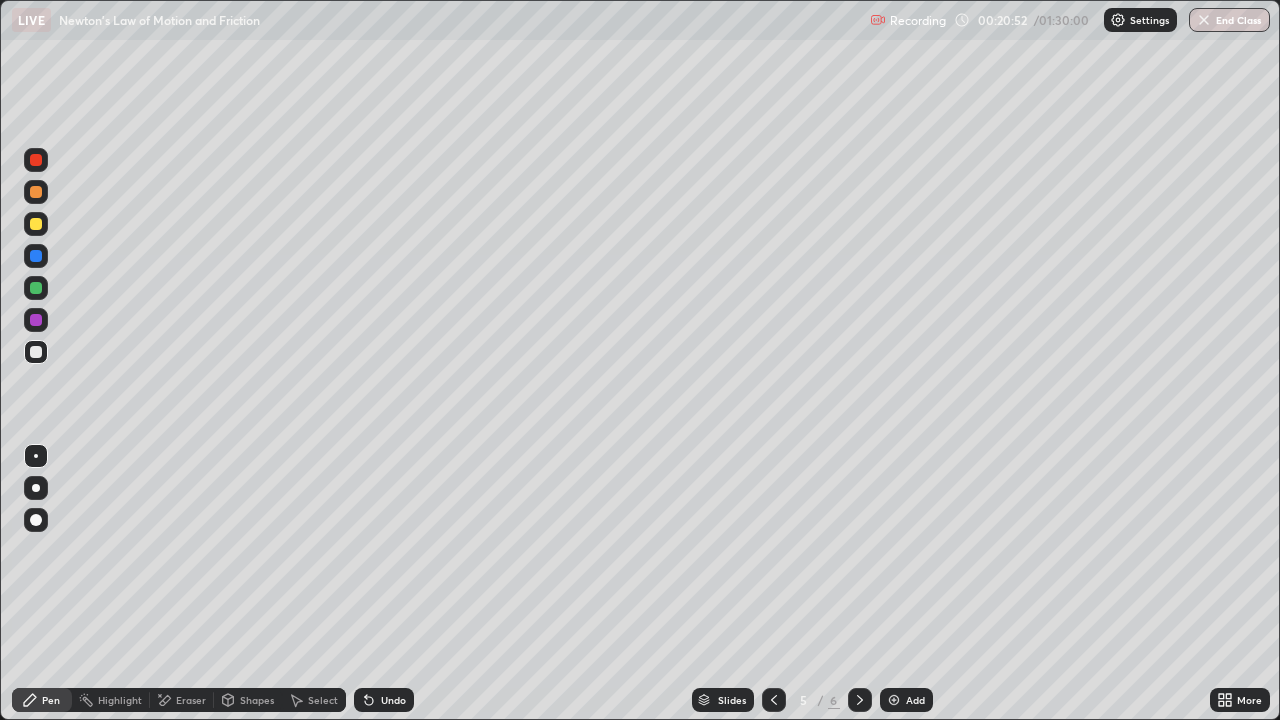 click at bounding box center [36, 224] 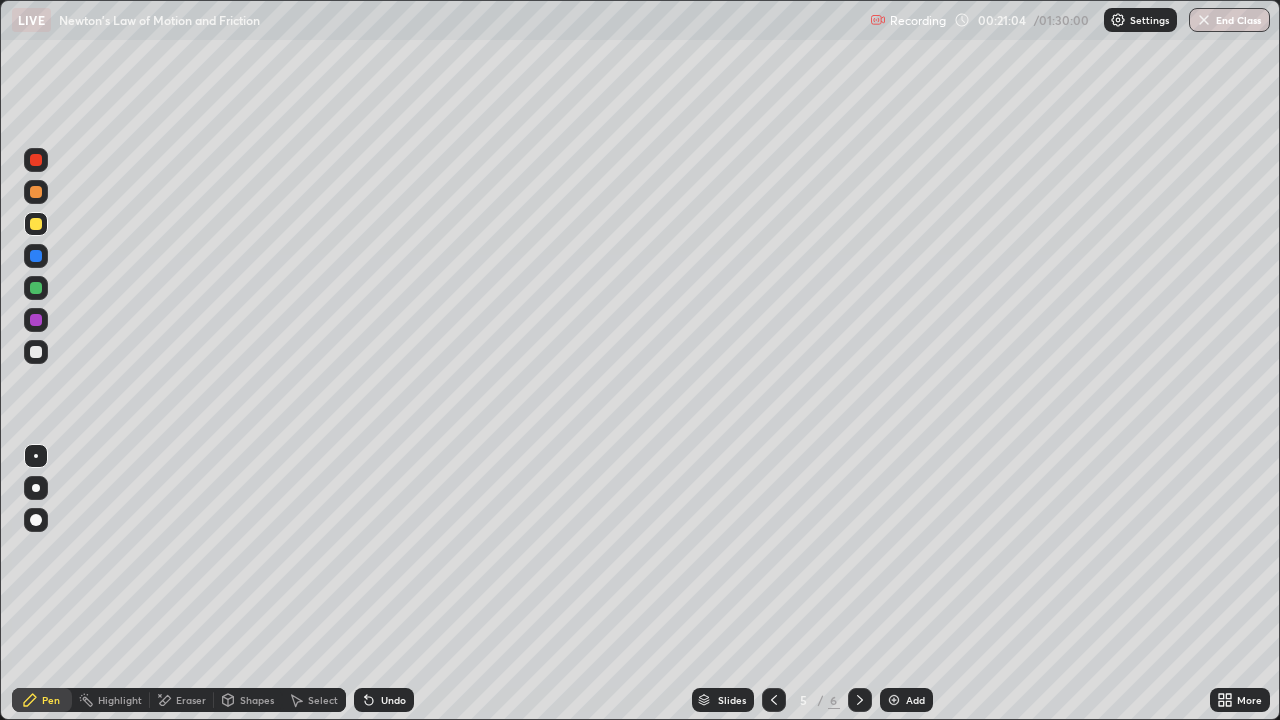 click on "Undo" at bounding box center (393, 700) 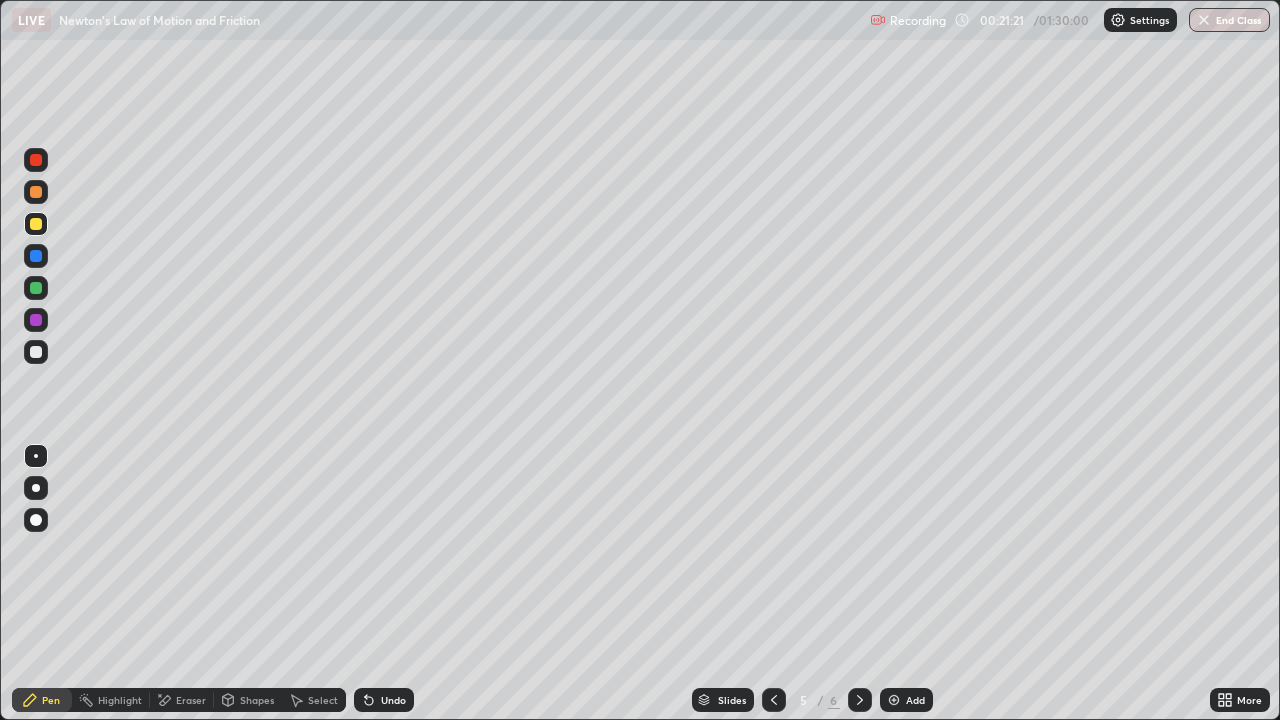click at bounding box center [36, 256] 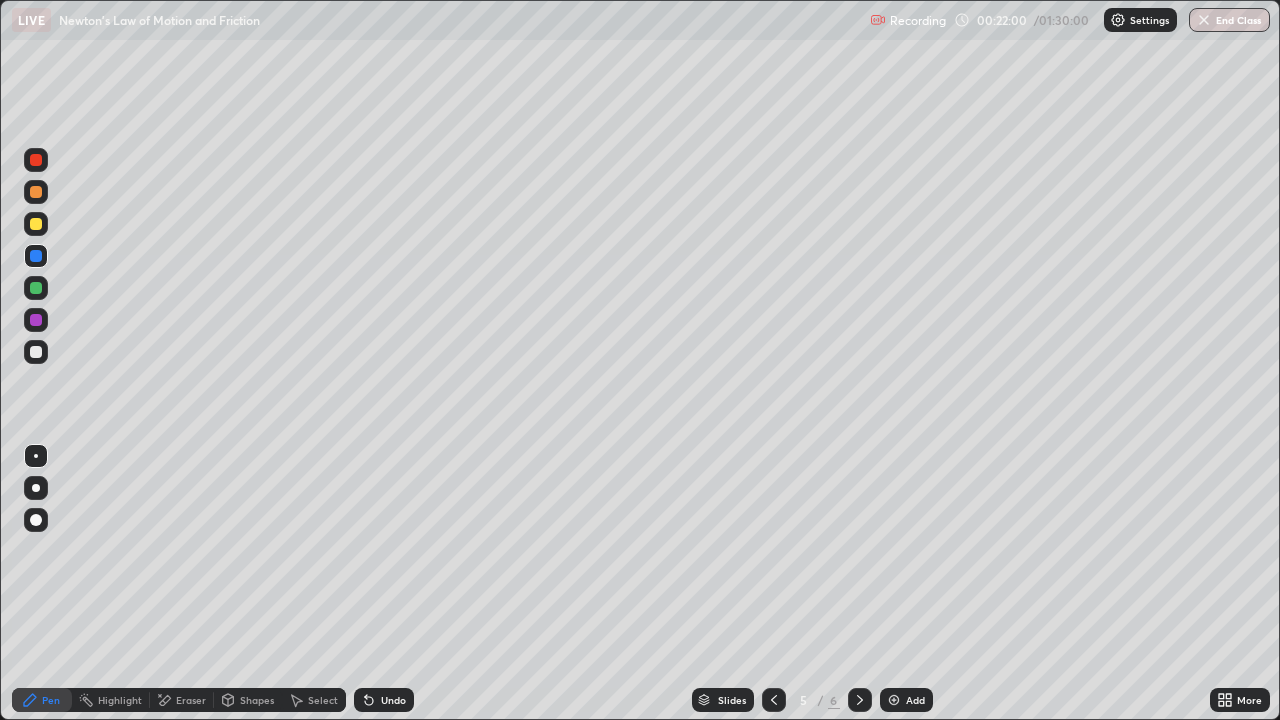click on "Eraser" at bounding box center [191, 700] 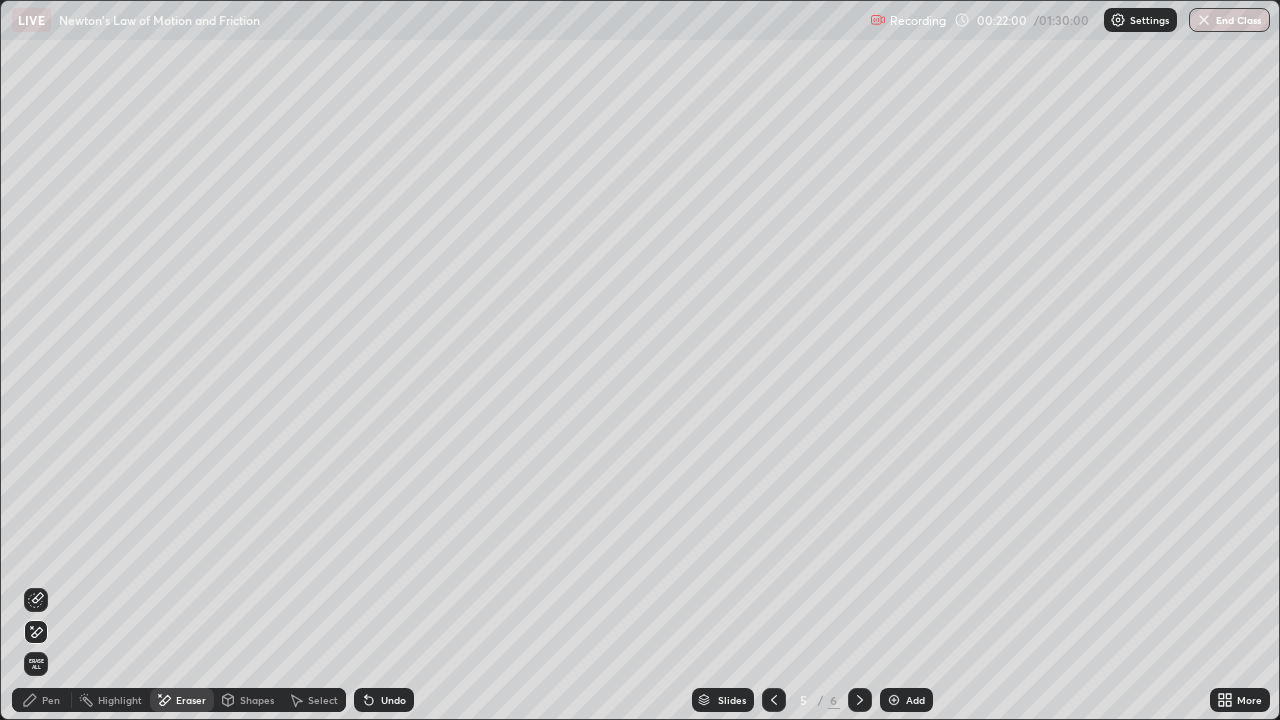 click 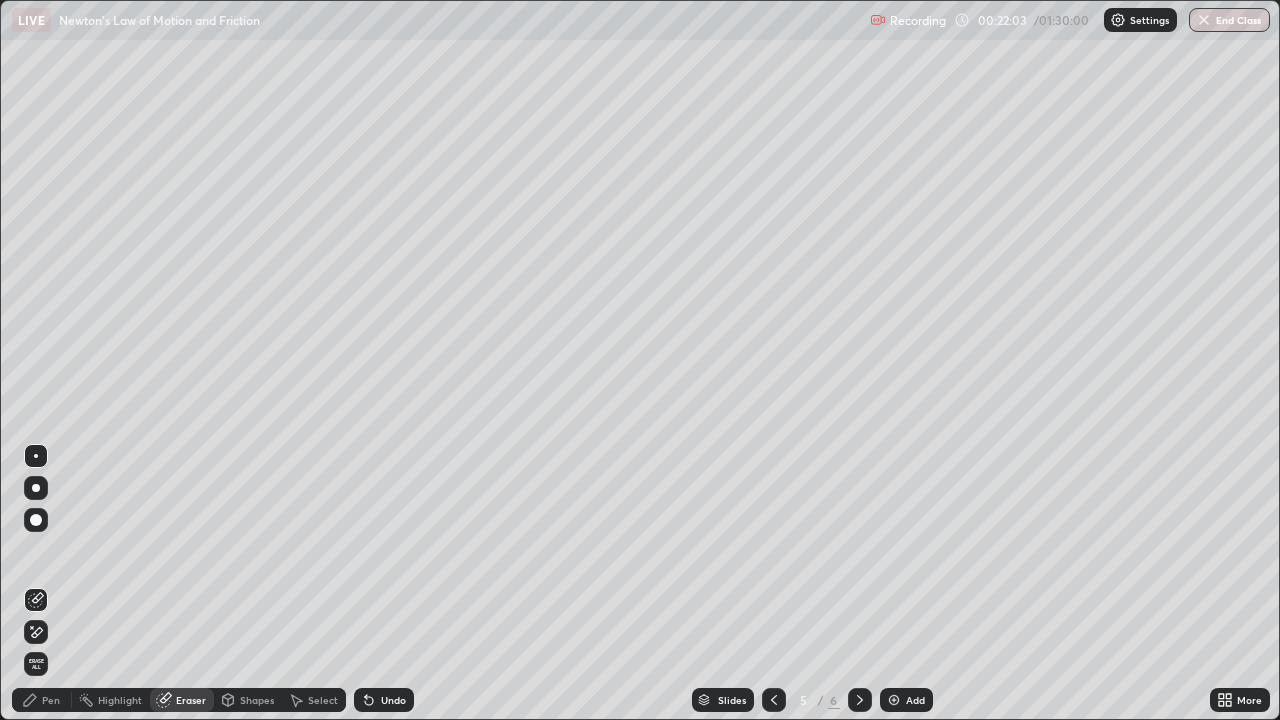 click on "Pen" at bounding box center [51, 700] 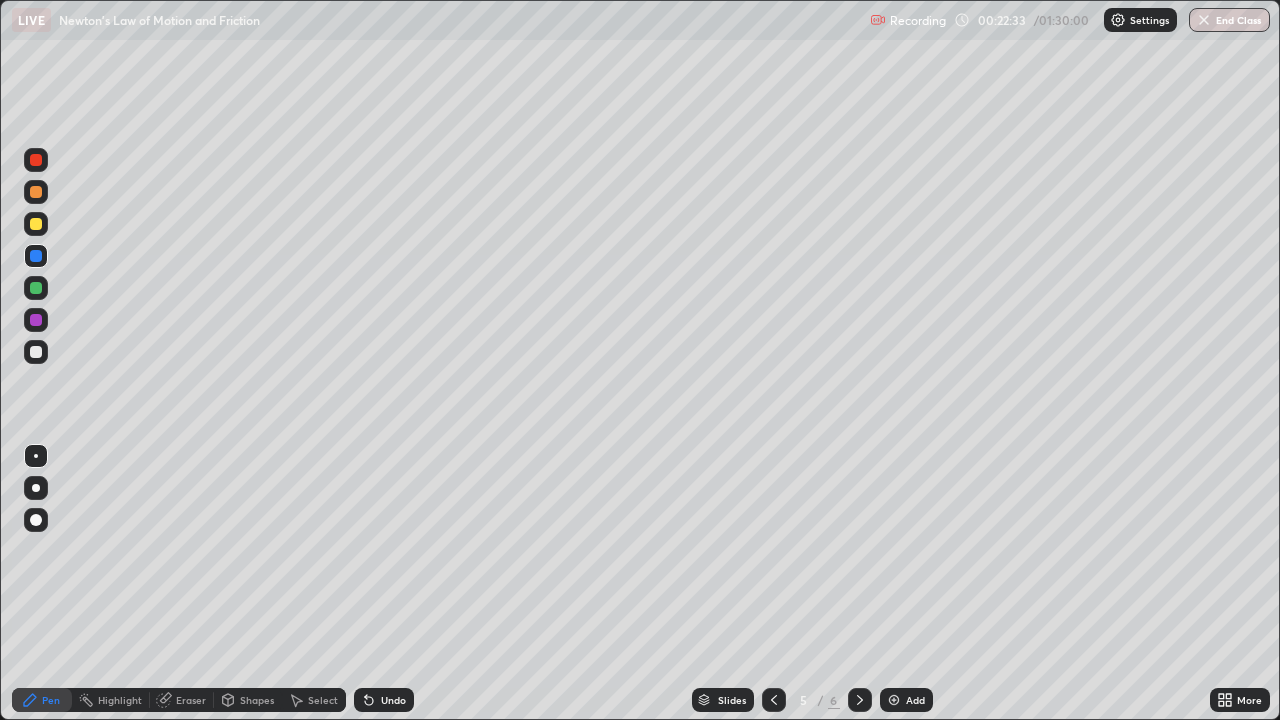 click on "Undo" at bounding box center [393, 700] 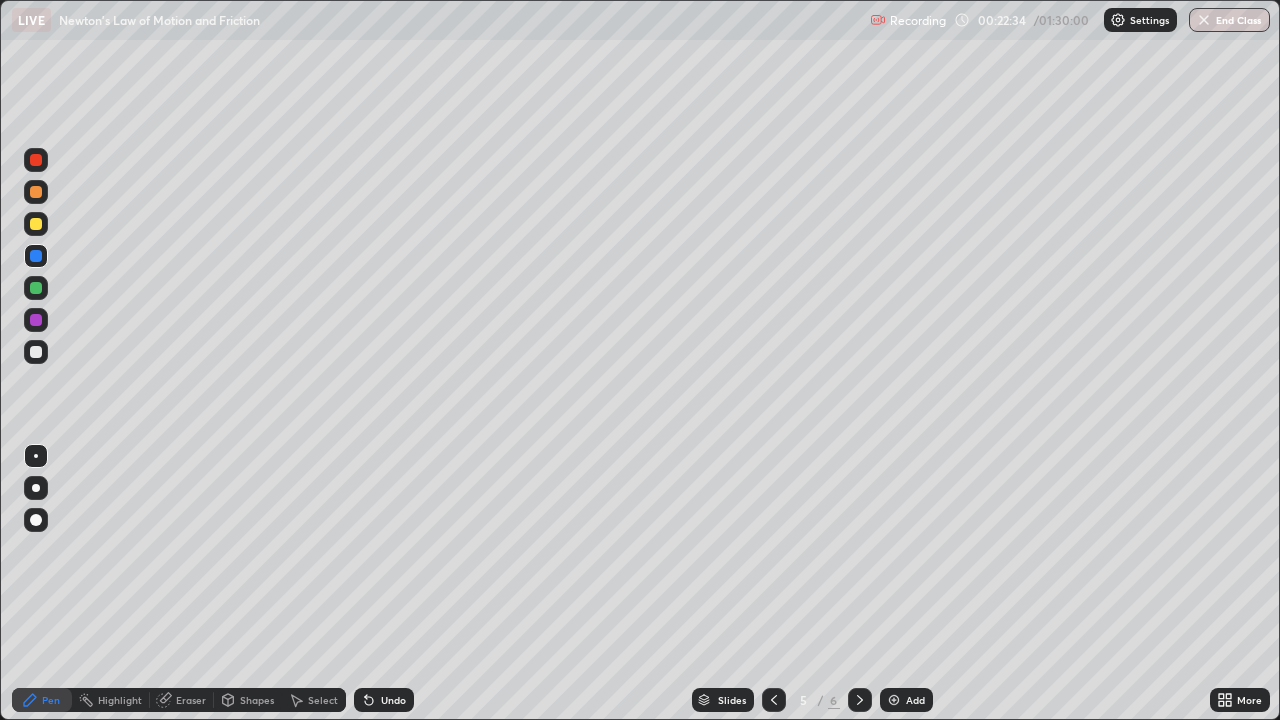 click on "Undo" at bounding box center (384, 700) 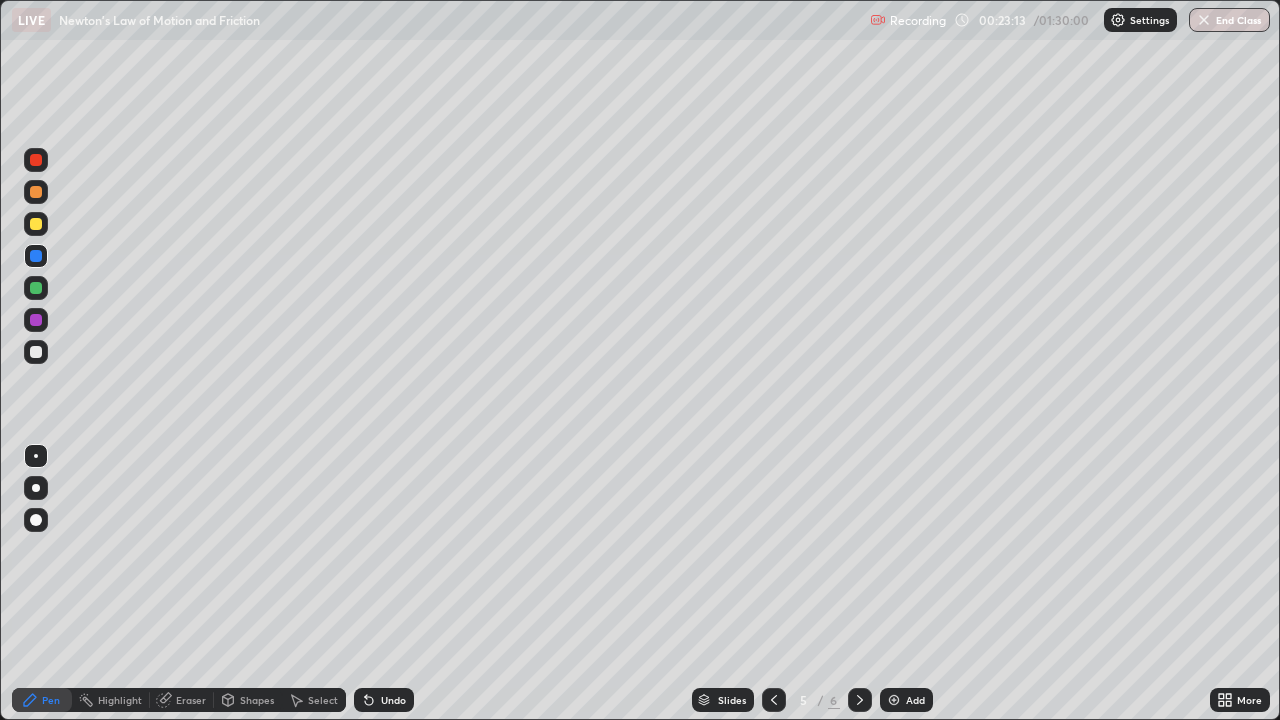 click at bounding box center (36, 288) 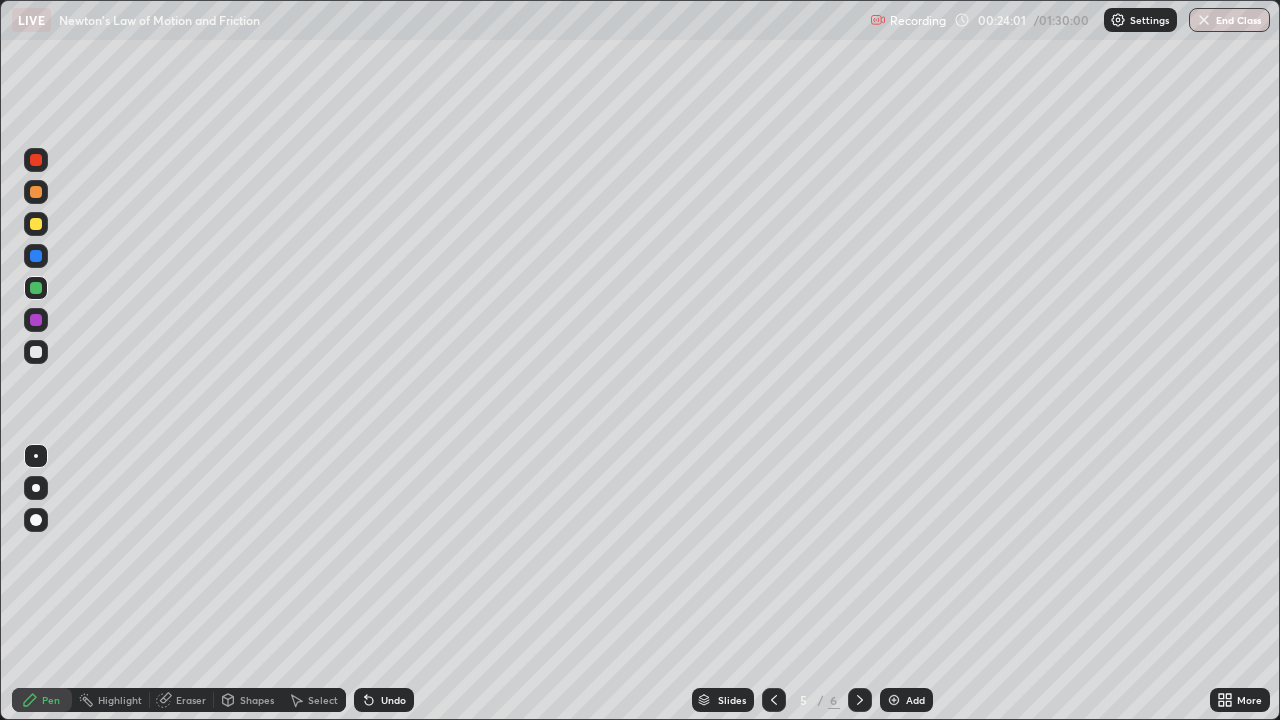click 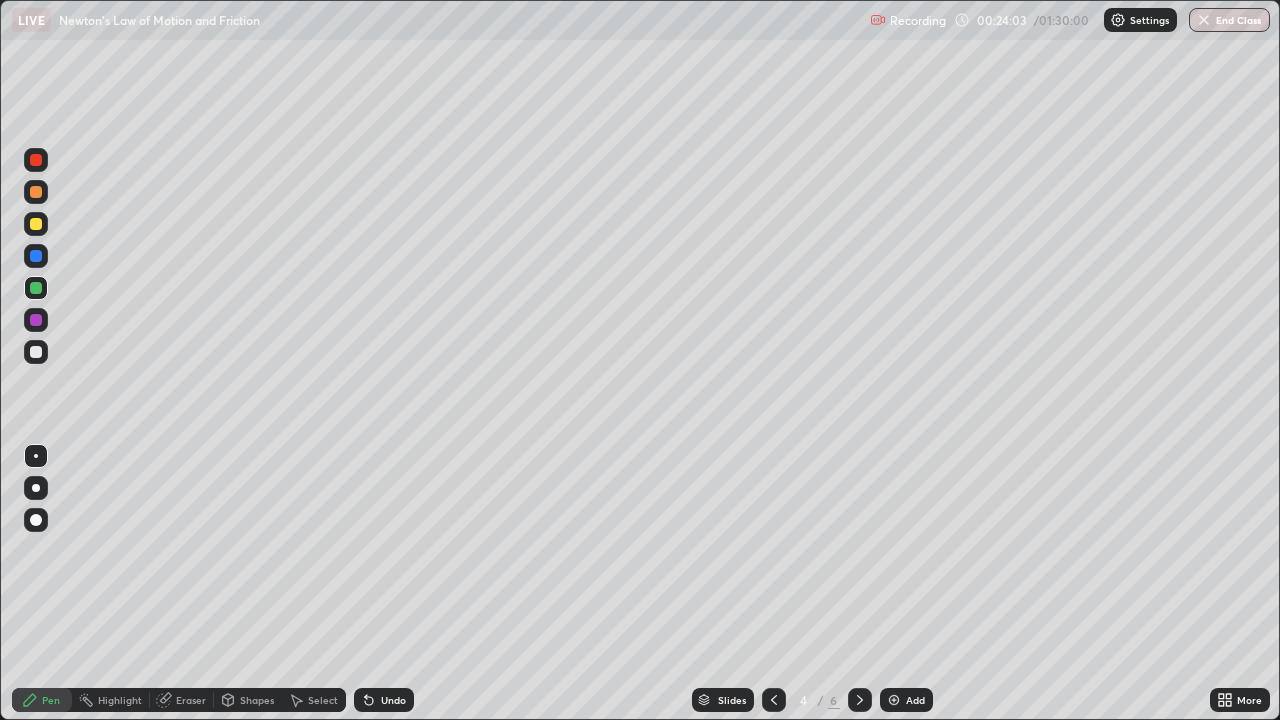 click 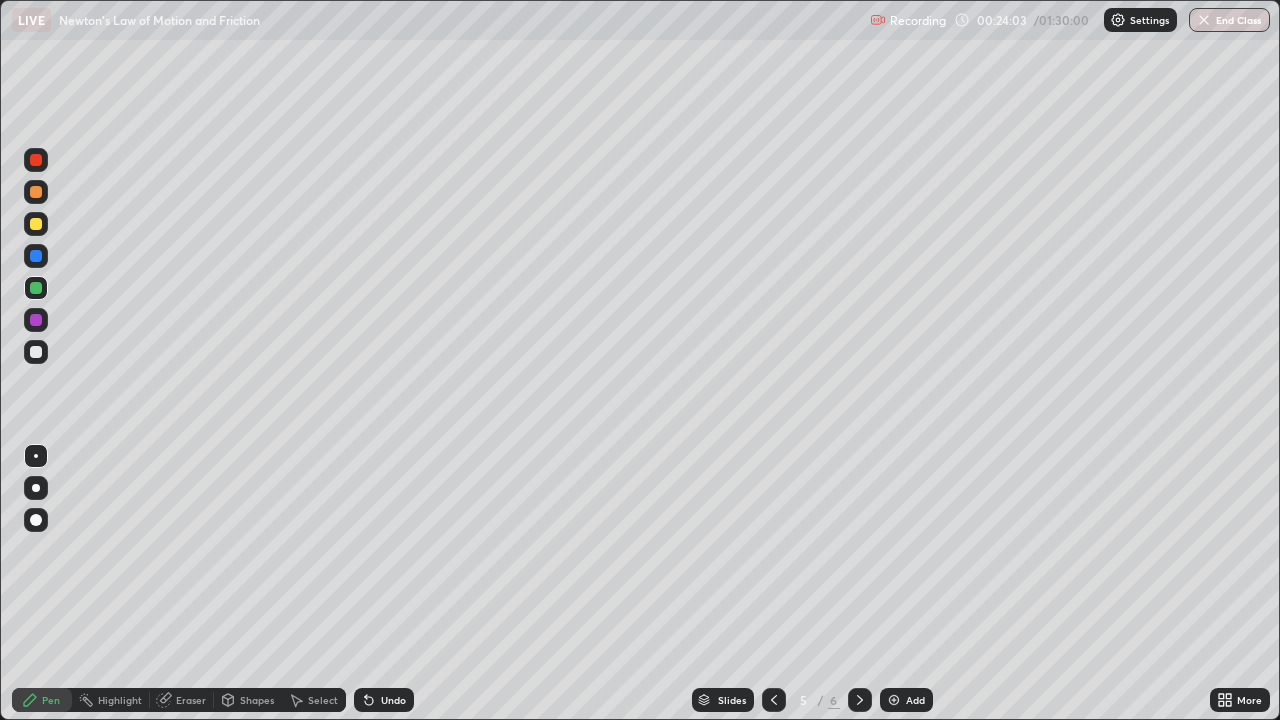 click 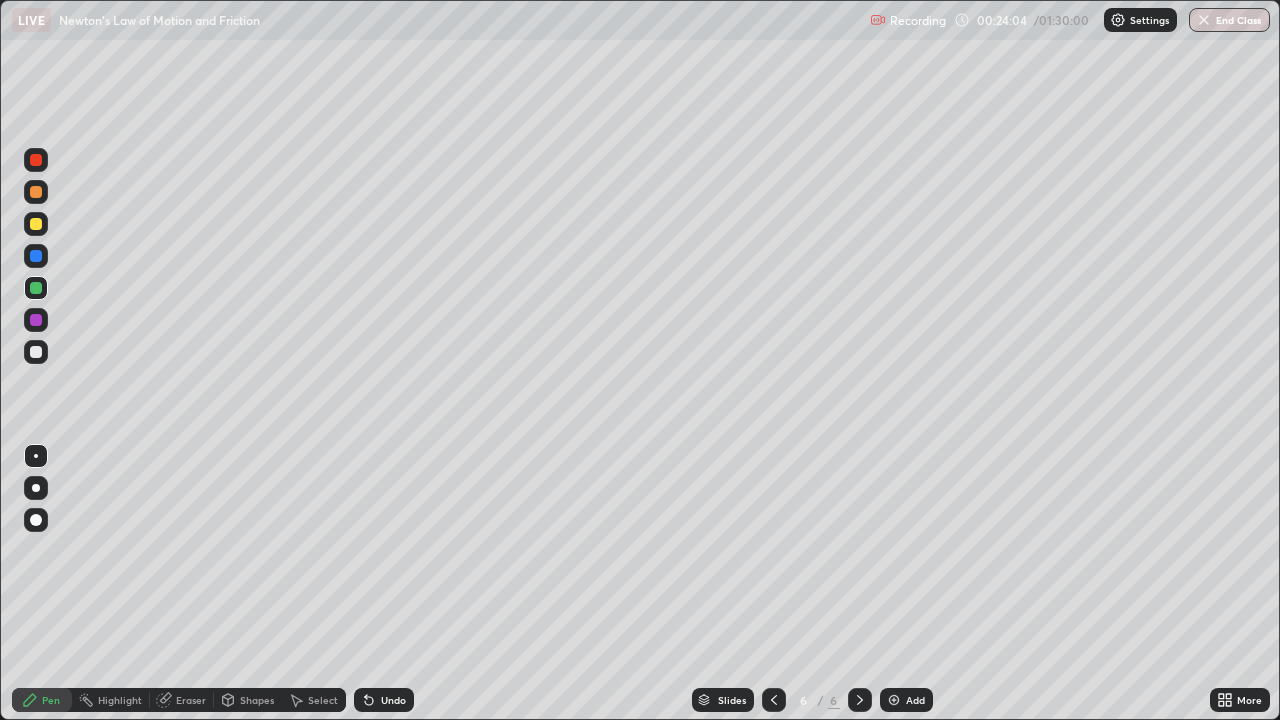 click 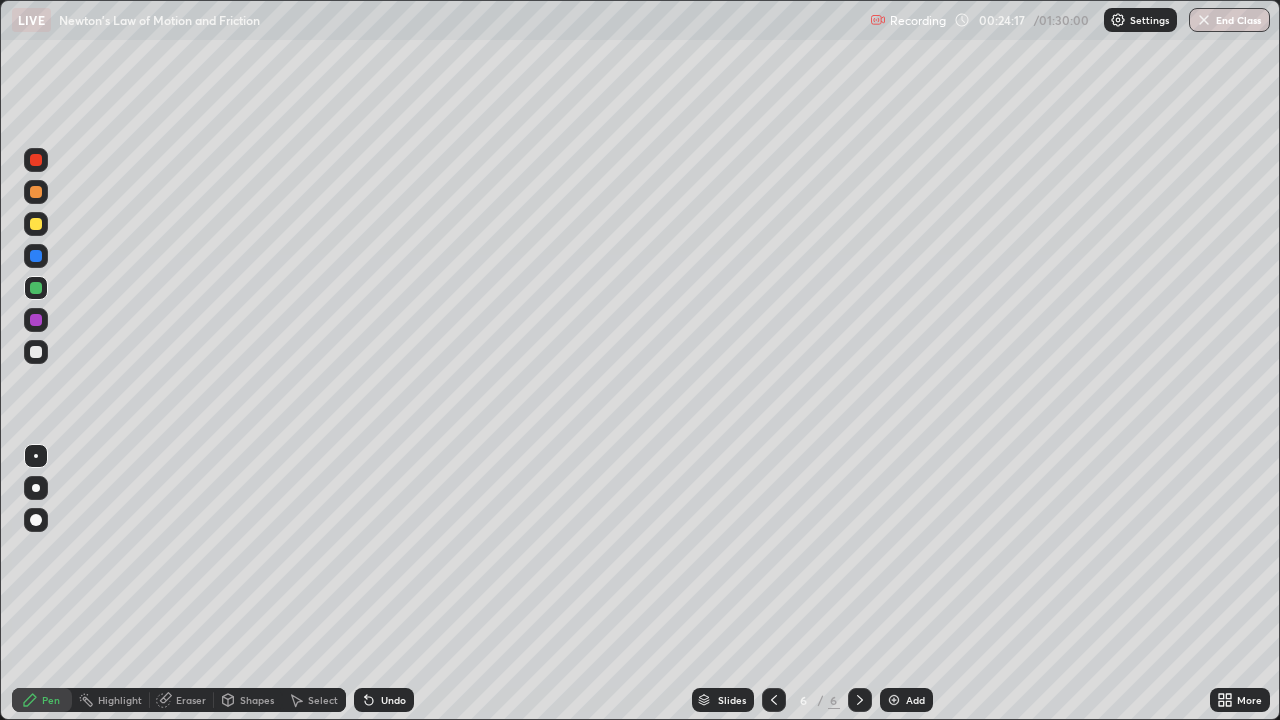 click 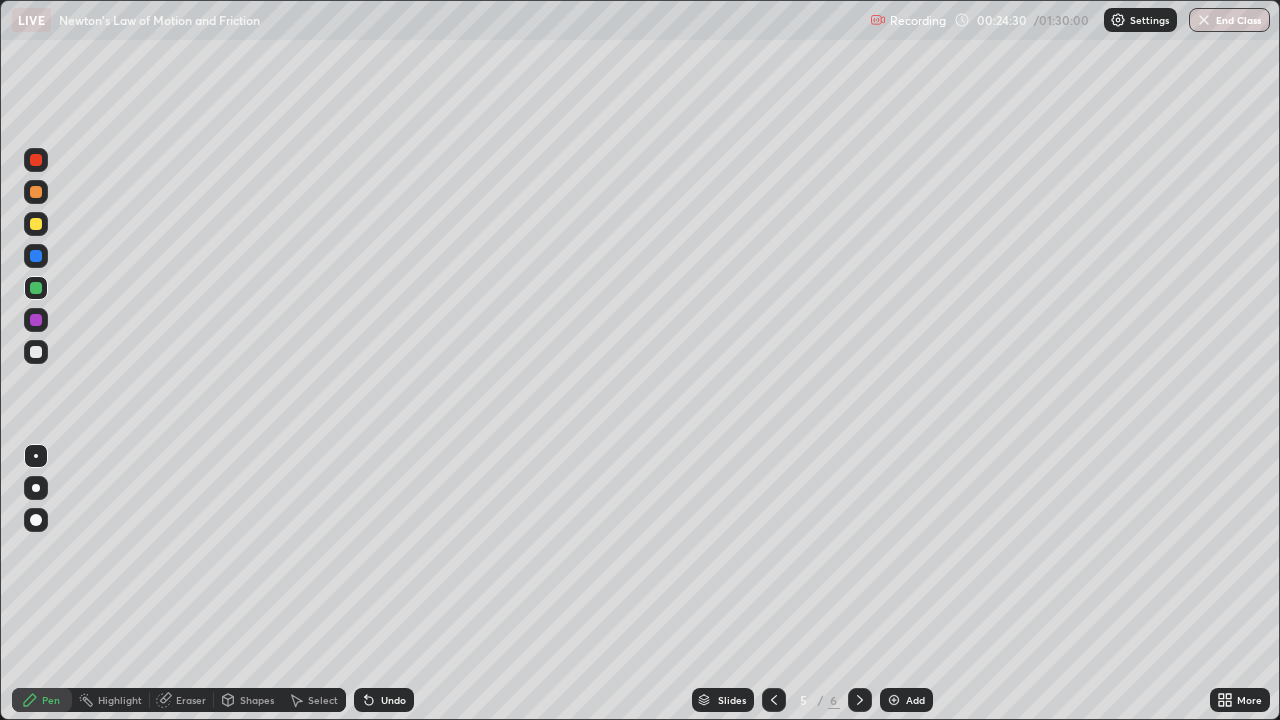click 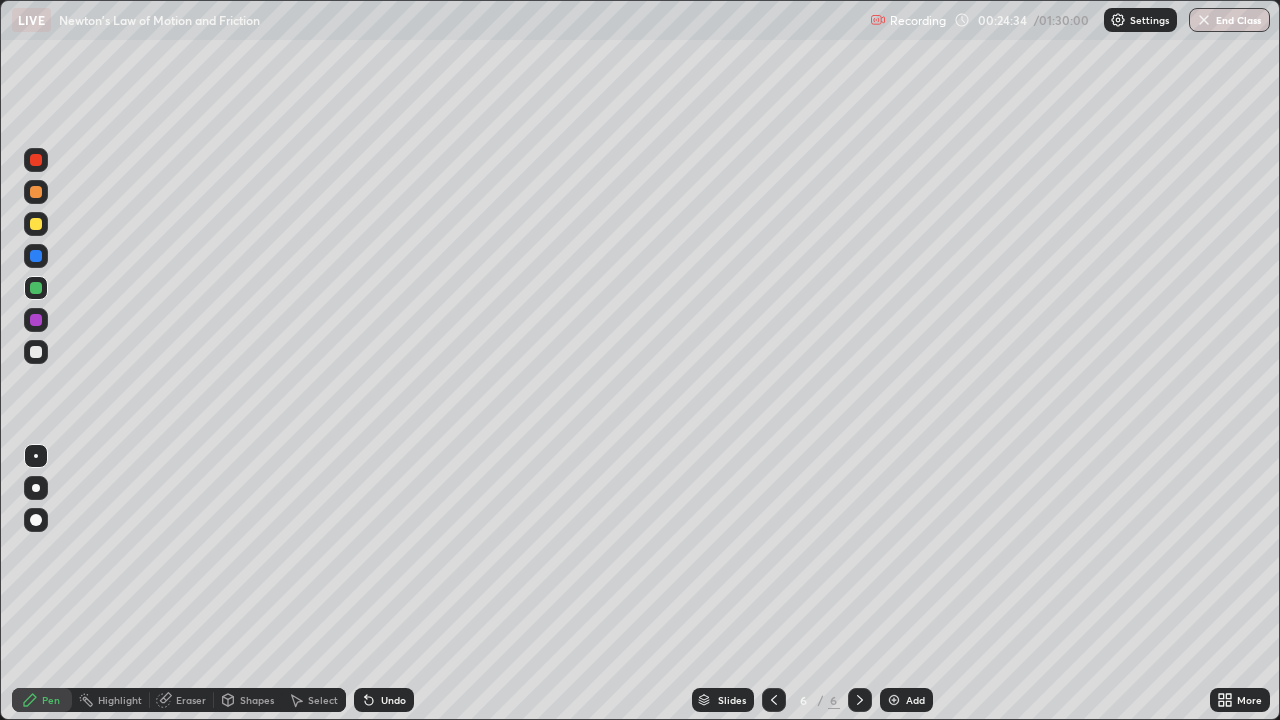 click at bounding box center [894, 700] 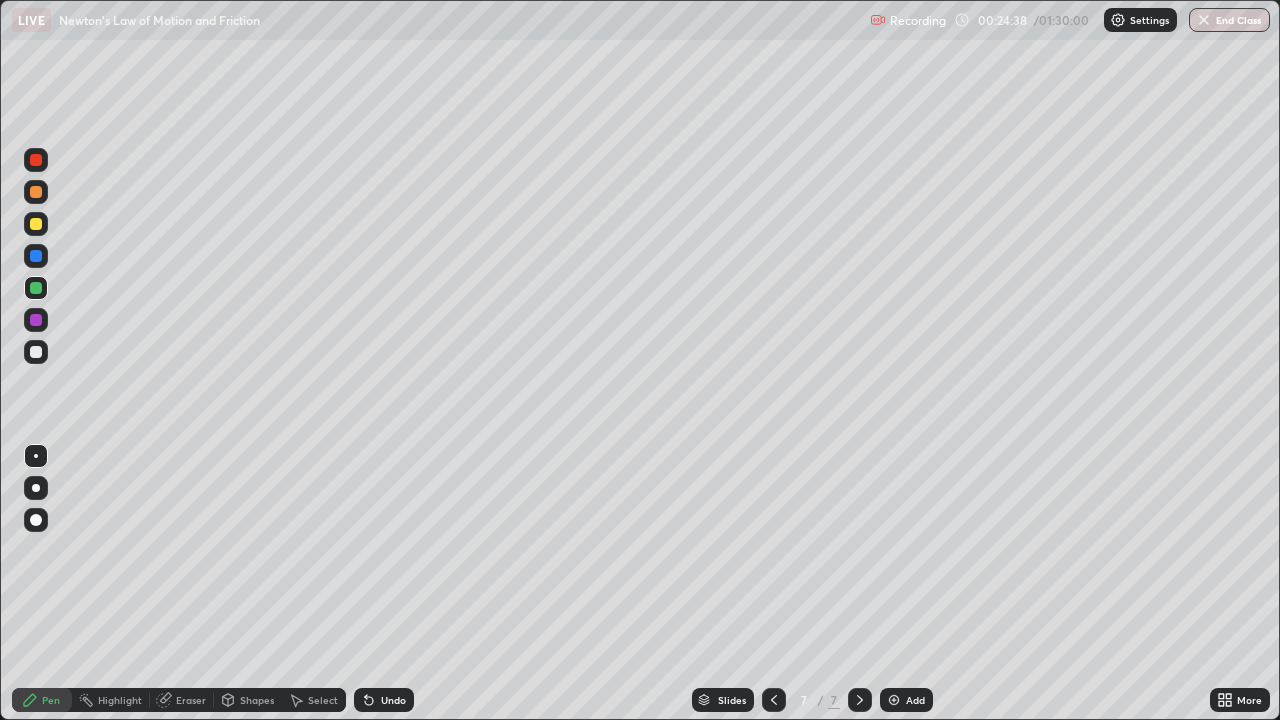 click on "Shapes" at bounding box center (257, 700) 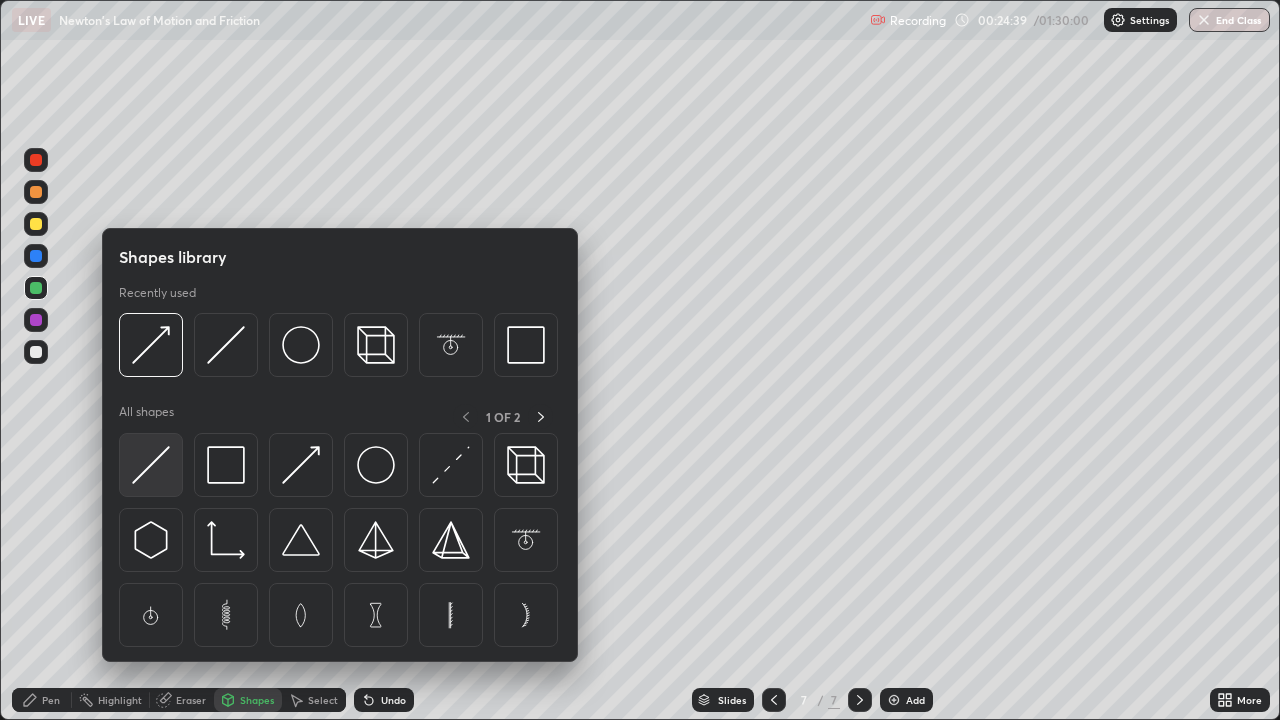 click at bounding box center [151, 465] 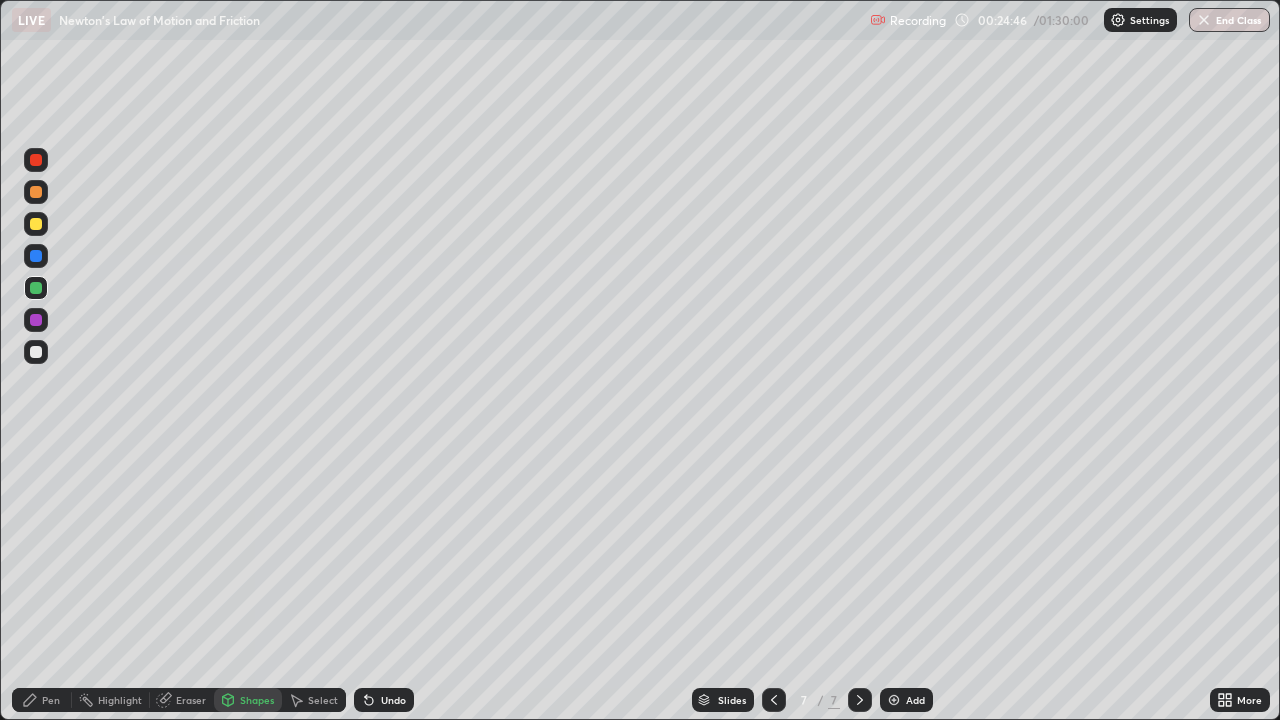 click at bounding box center (36, 224) 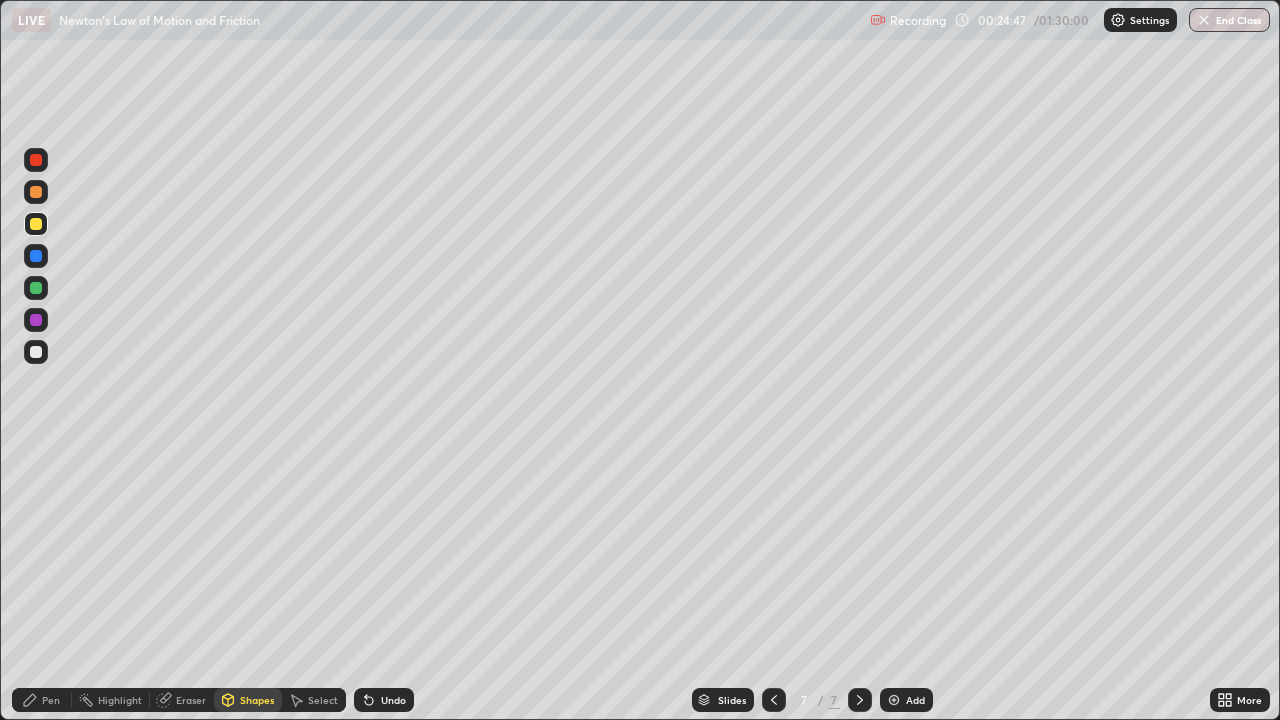 click on "Pen" at bounding box center (51, 700) 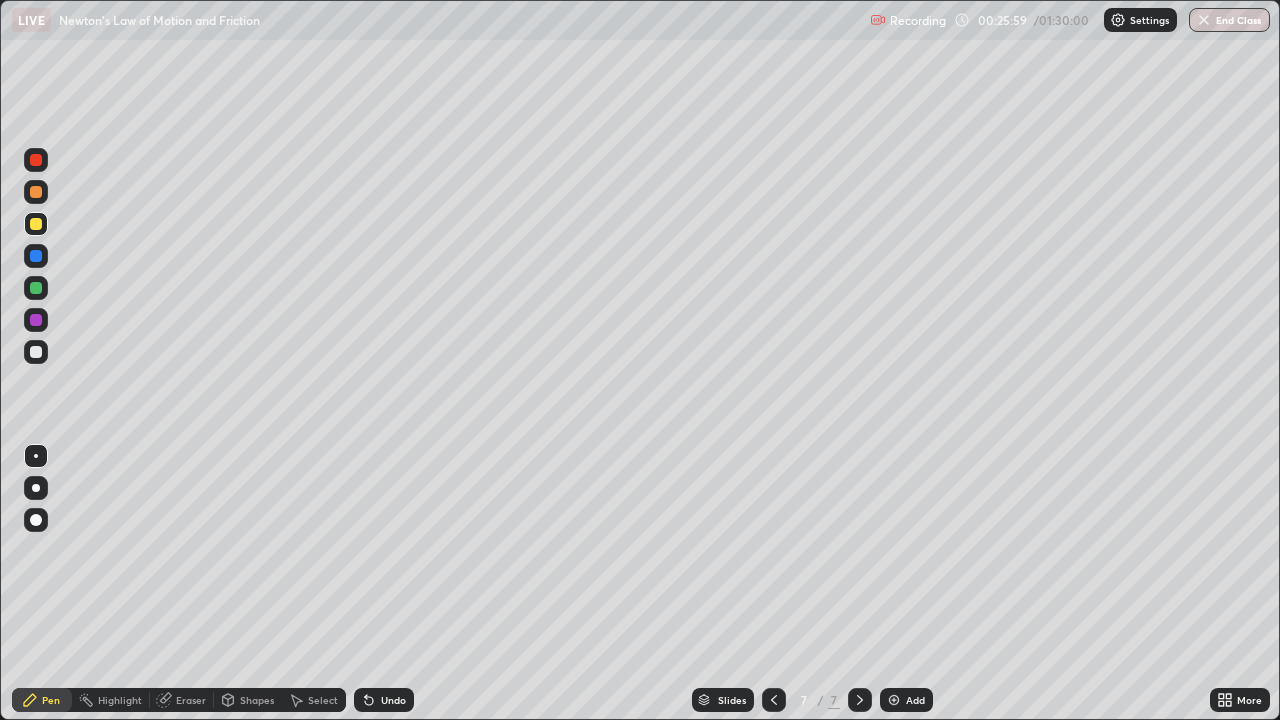 click on "Undo" at bounding box center [393, 700] 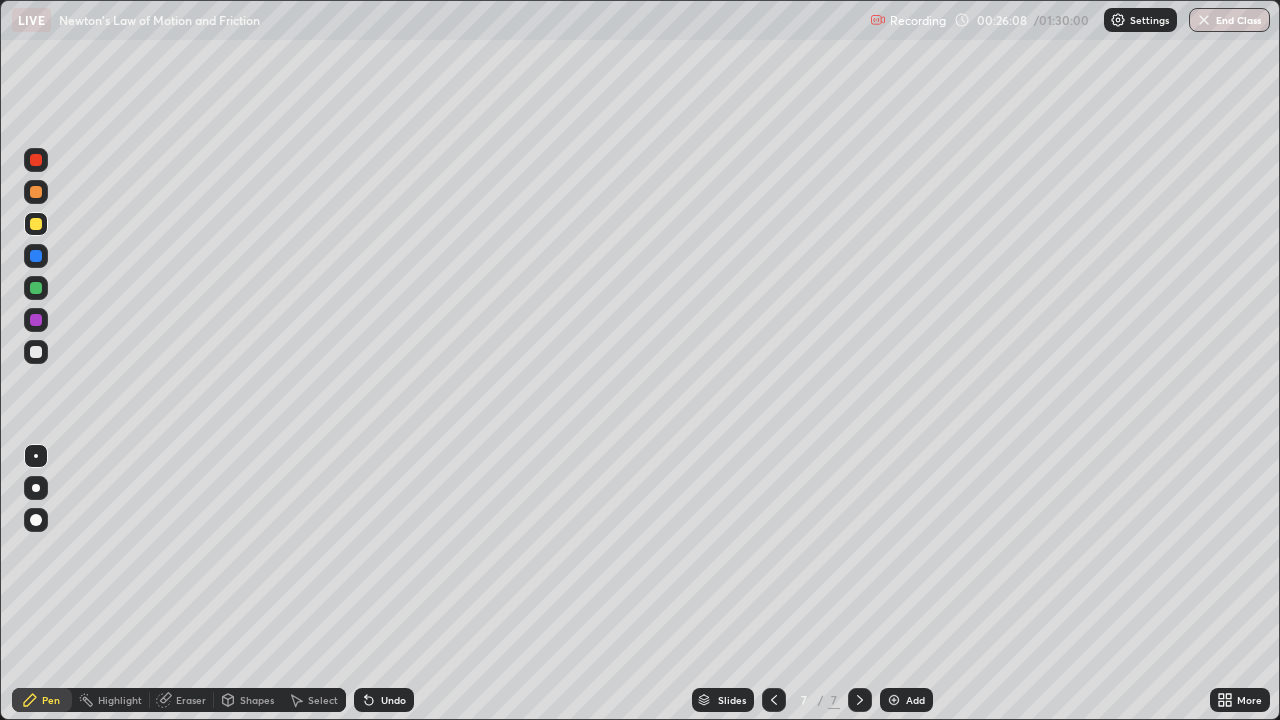 click on "Eraser" at bounding box center [182, 700] 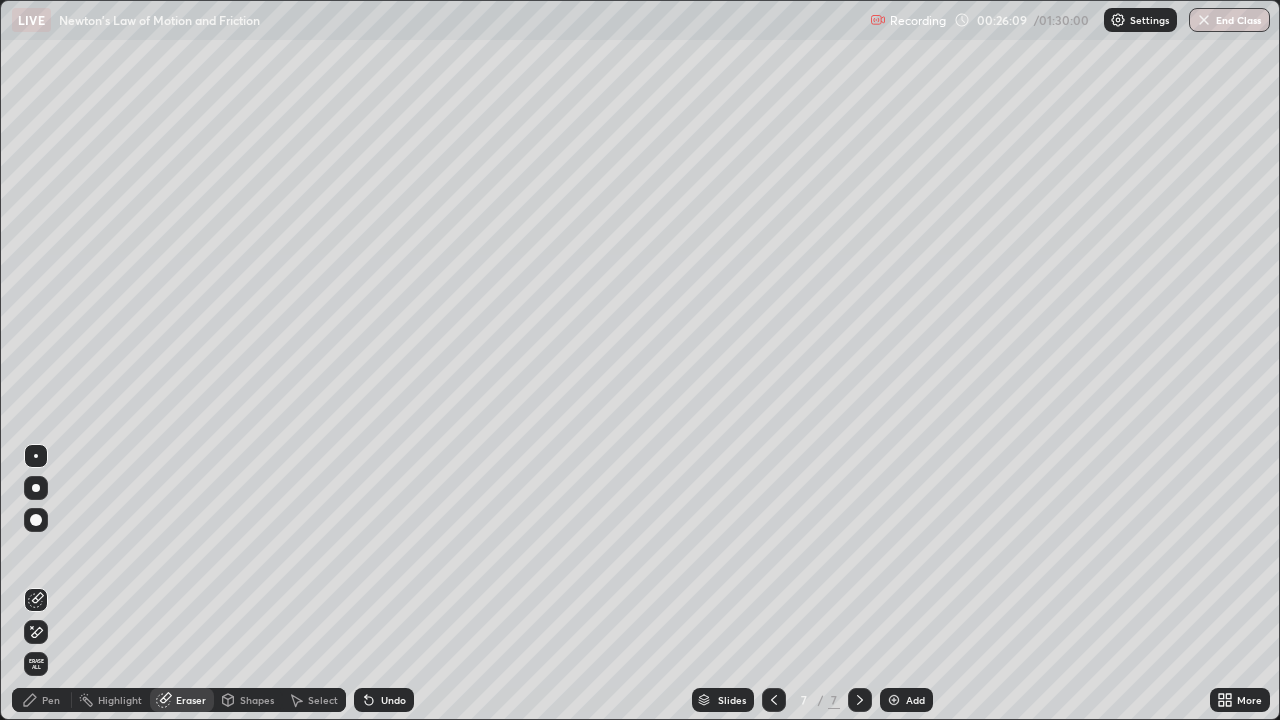 click 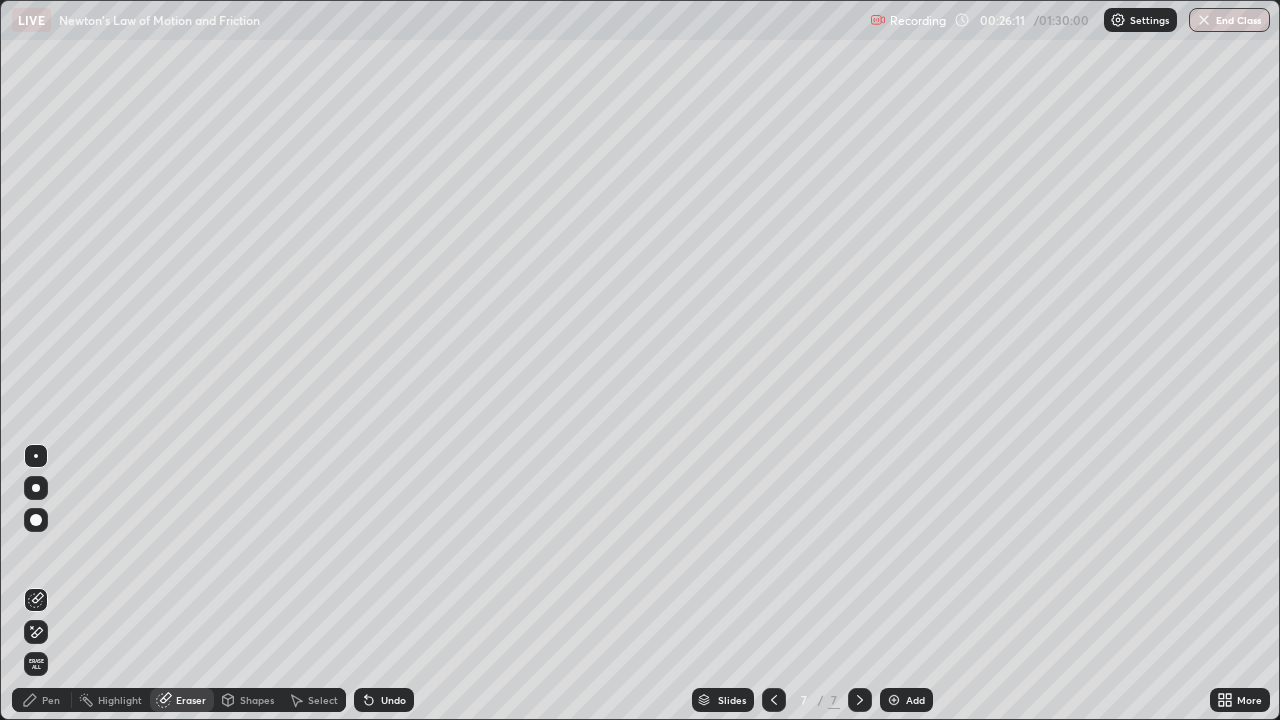 click 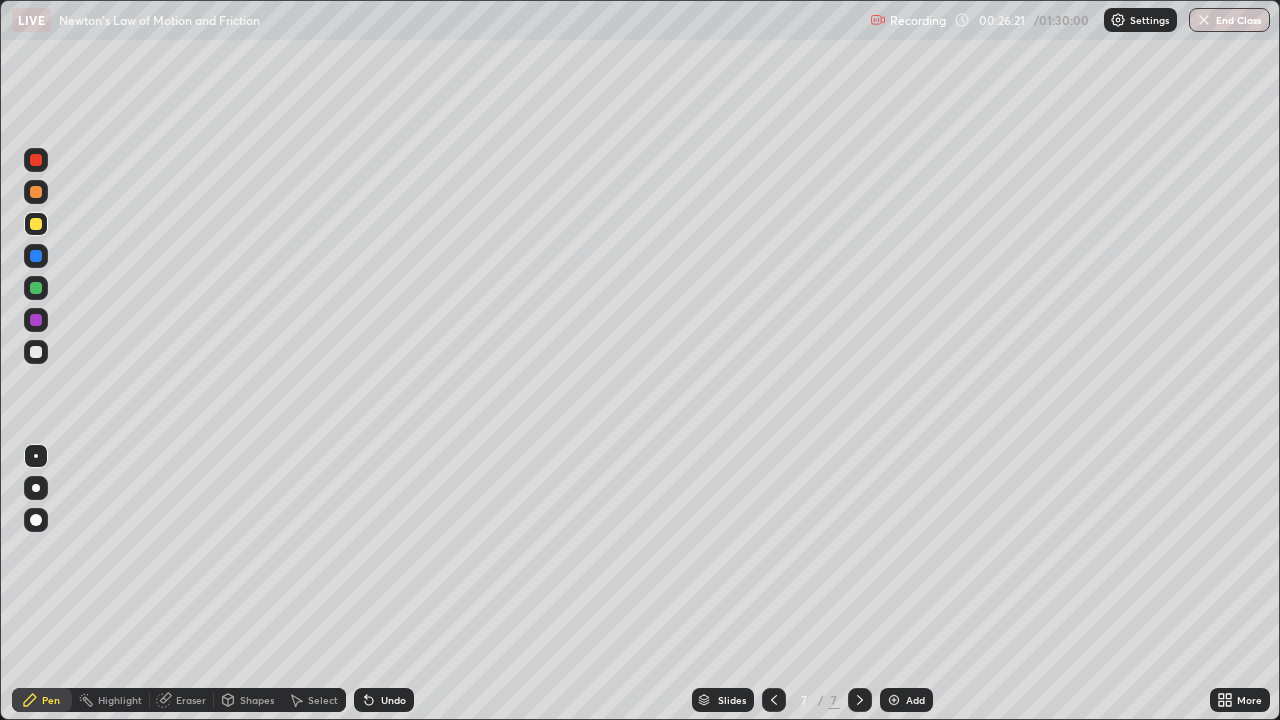 click at bounding box center [36, 320] 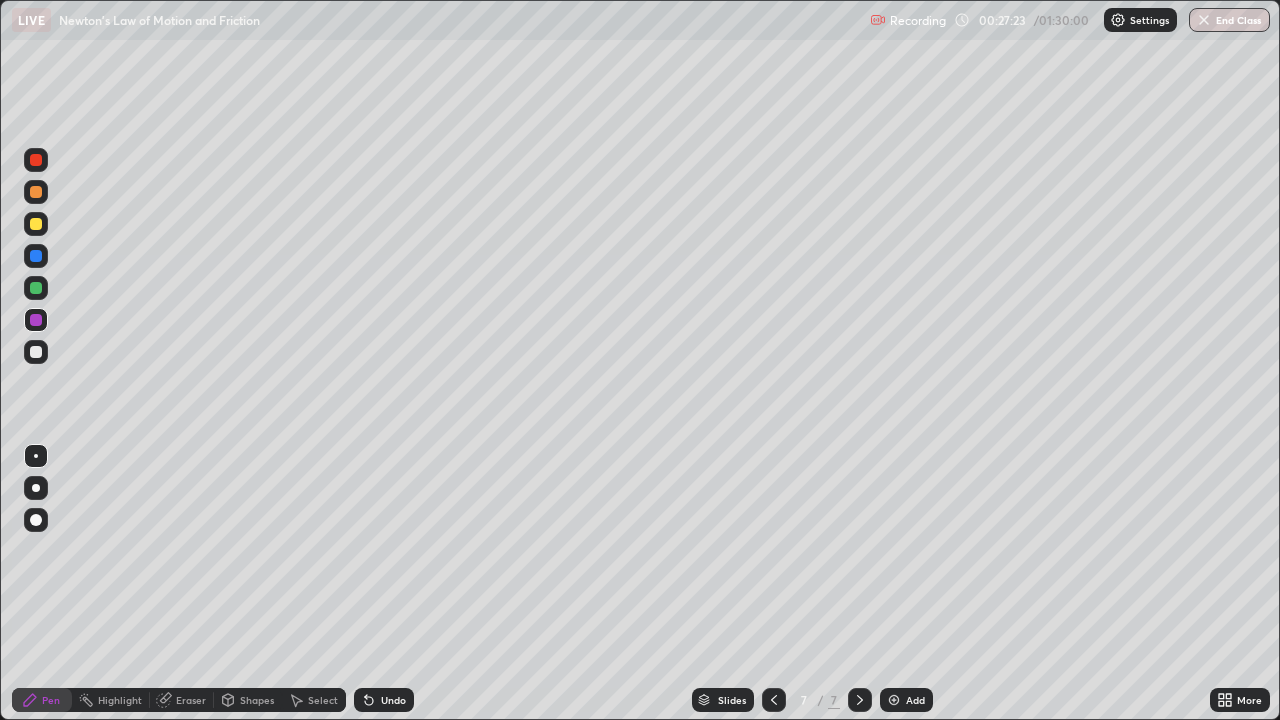 click 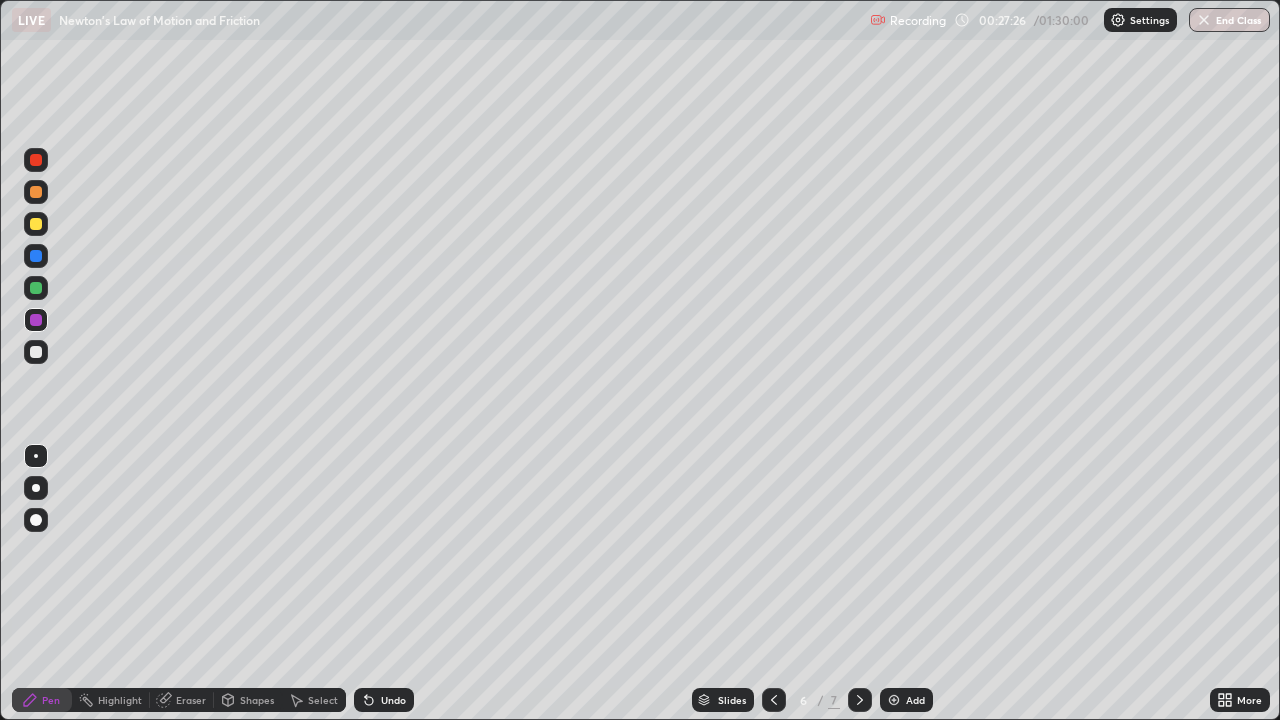 click at bounding box center (36, 256) 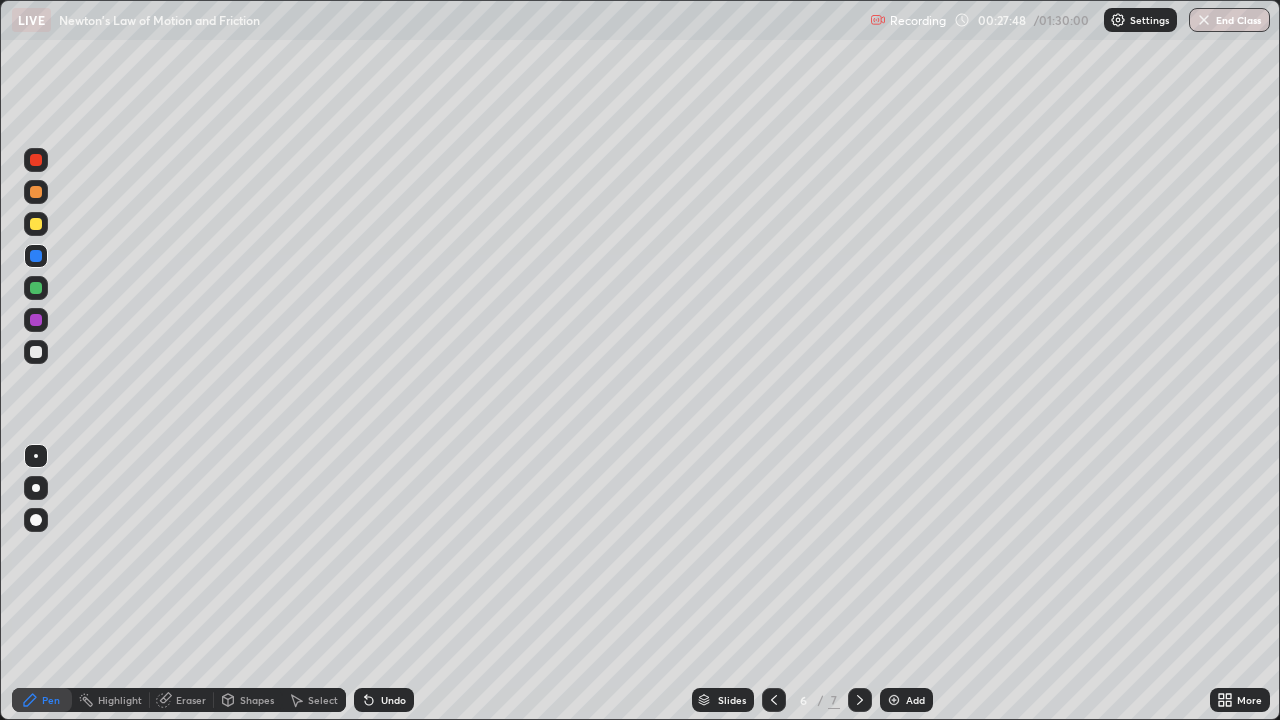 click at bounding box center [36, 320] 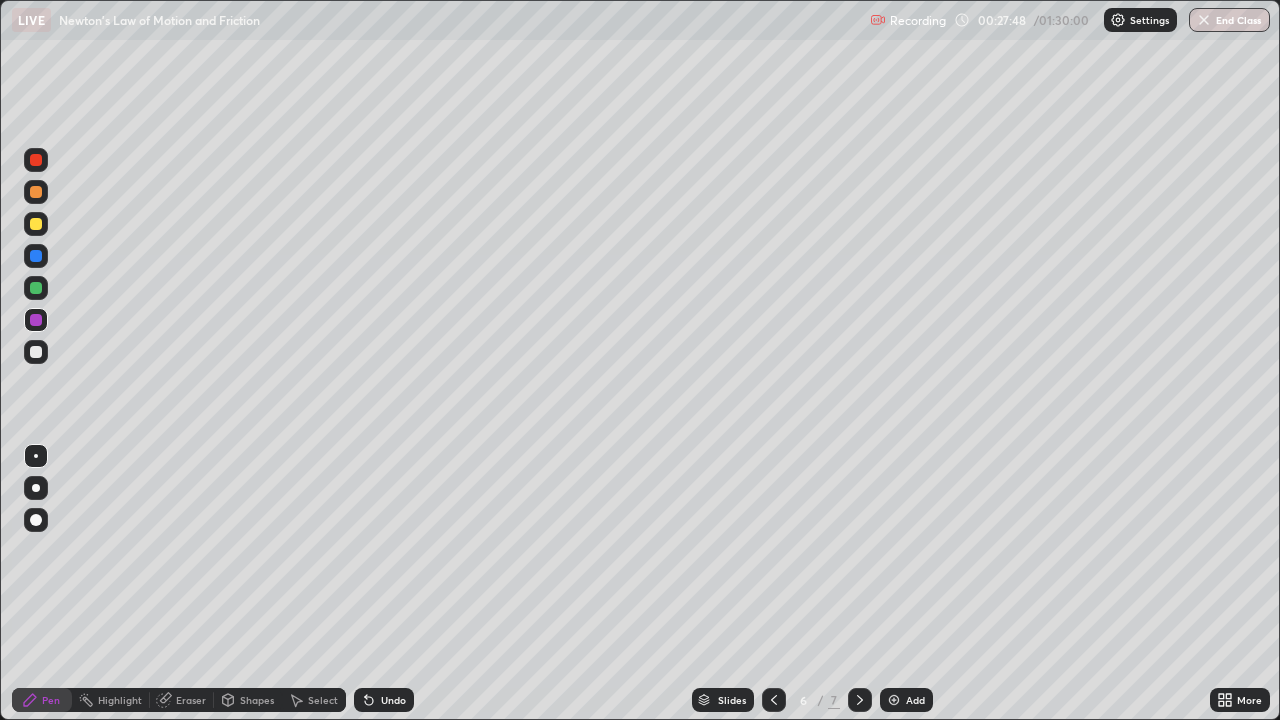 click at bounding box center (36, 320) 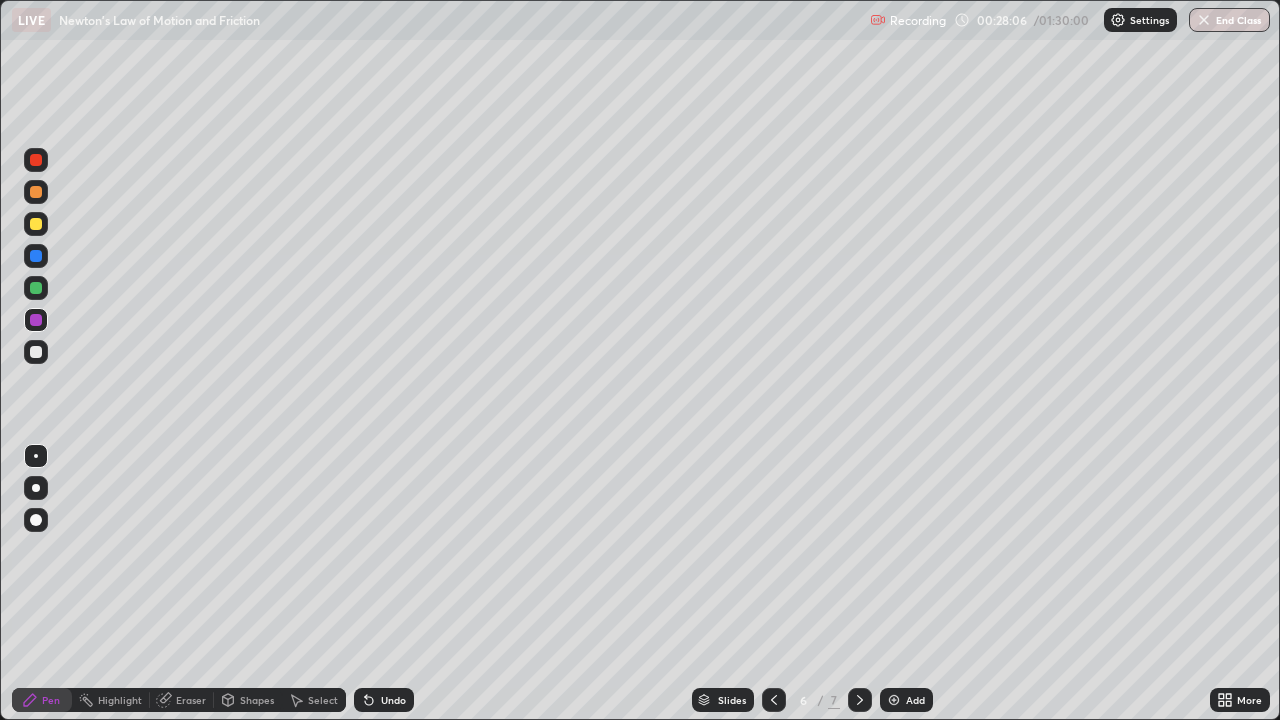 click on "Undo" at bounding box center [384, 700] 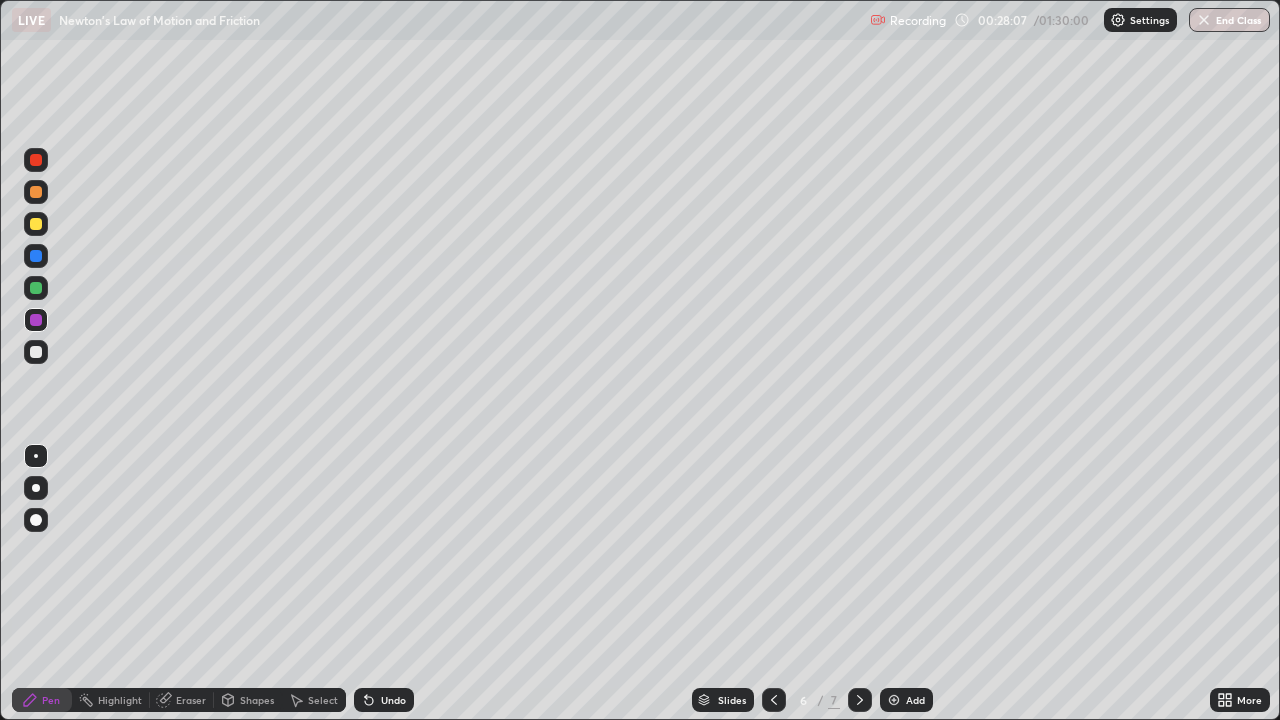 click on "Undo" at bounding box center (393, 700) 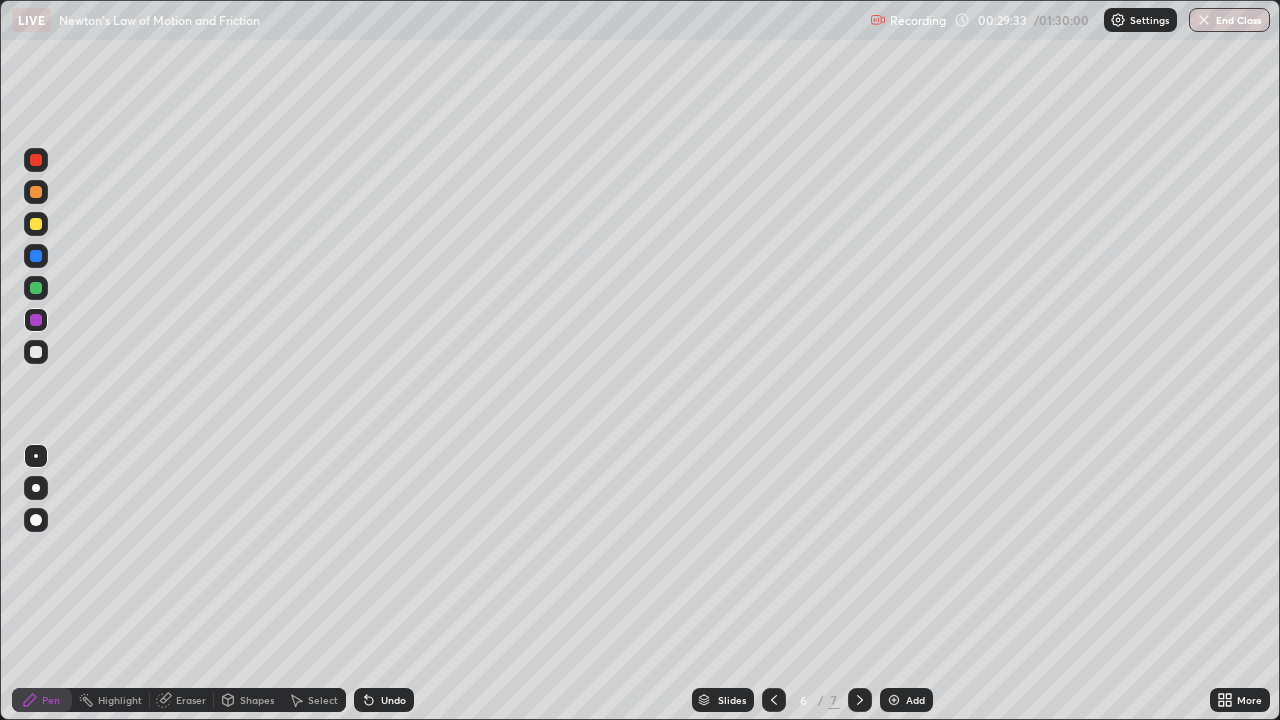 click 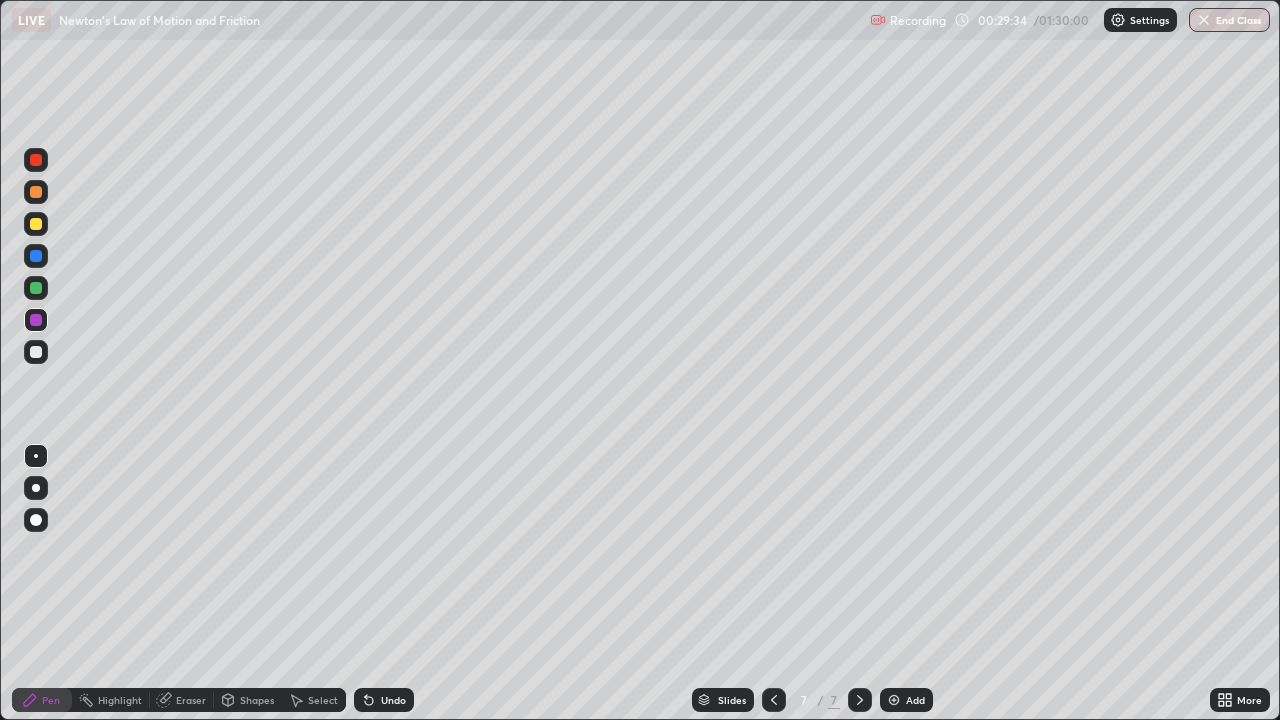click 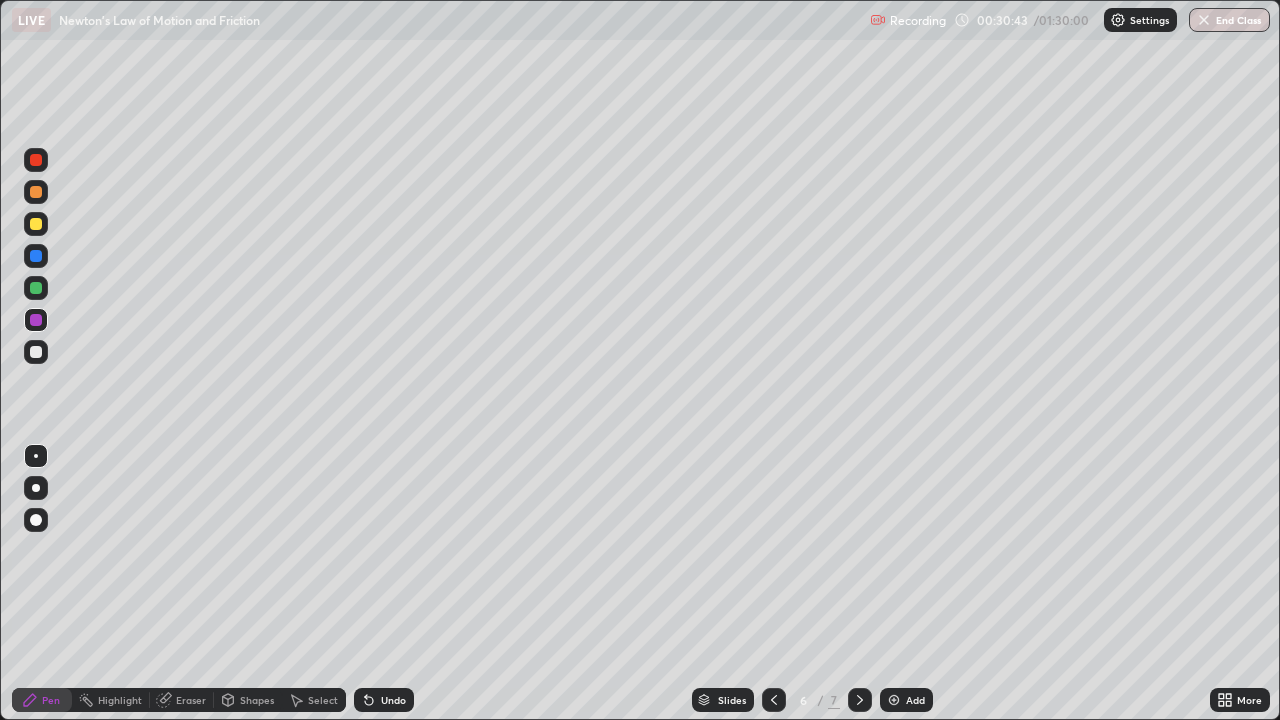 click 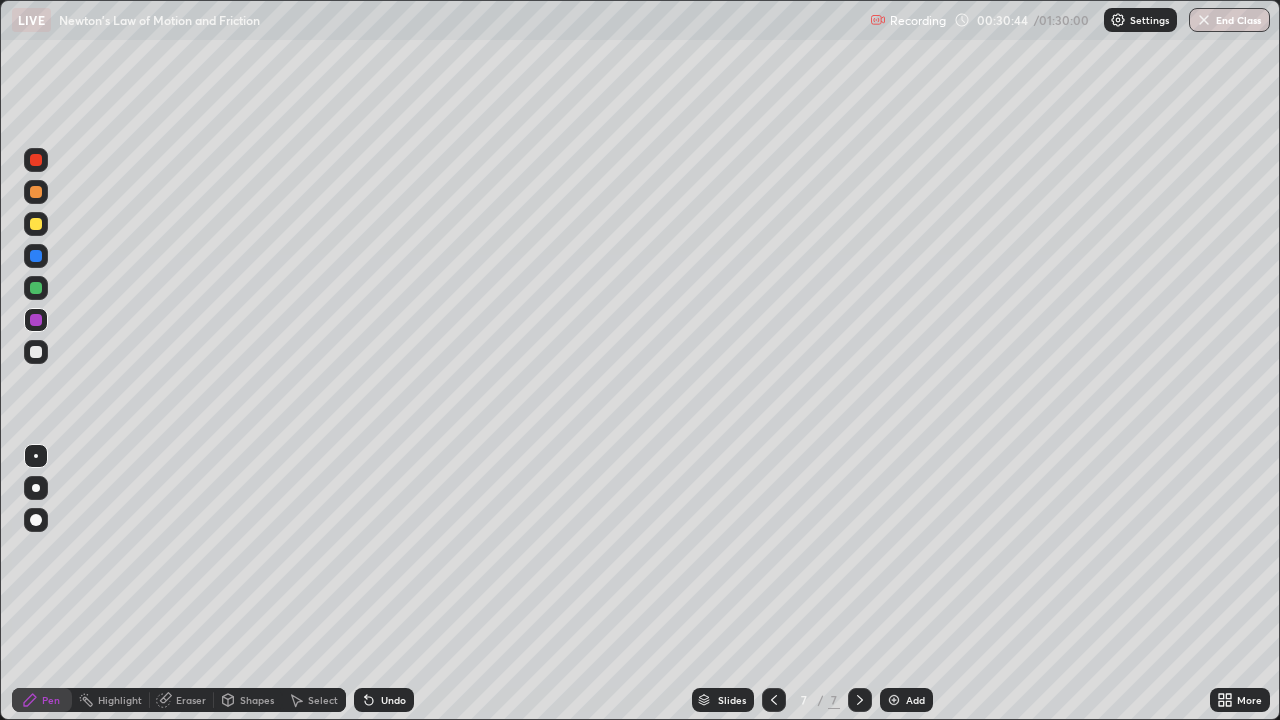 click on "Add" at bounding box center [915, 700] 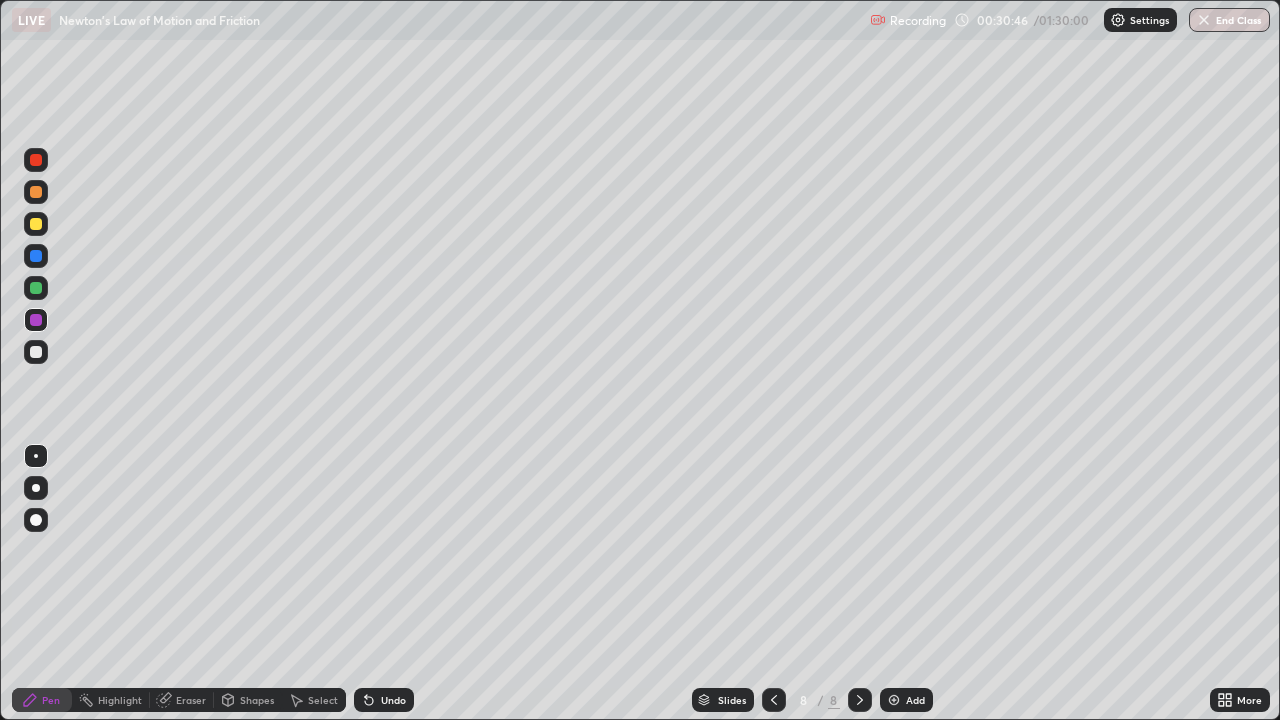 click at bounding box center (36, 288) 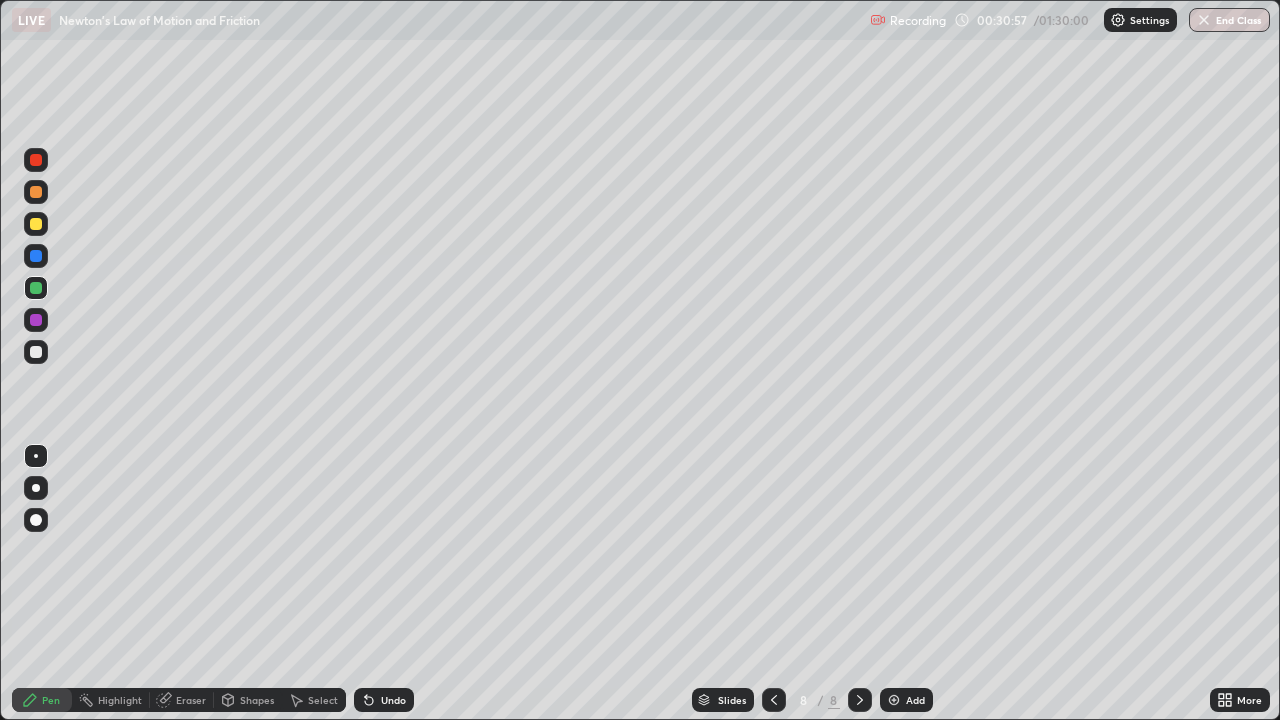 click at bounding box center (36, 192) 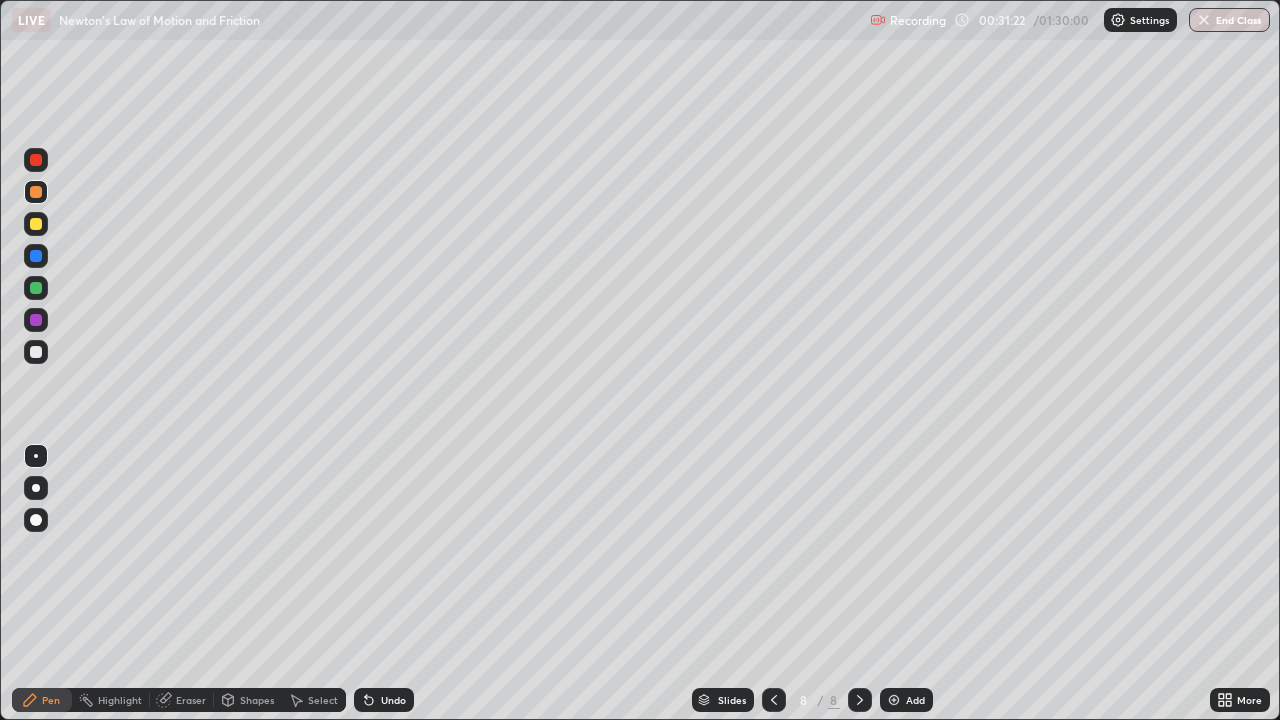 click at bounding box center (36, 288) 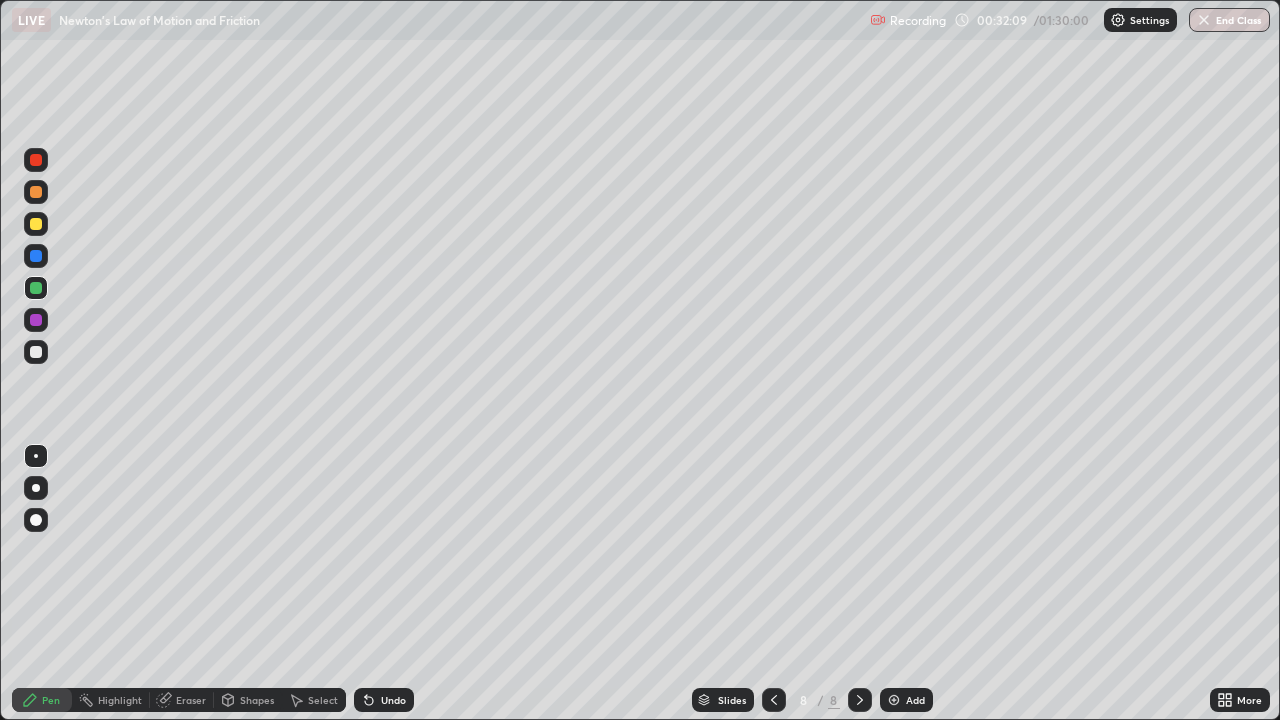 click at bounding box center [36, 320] 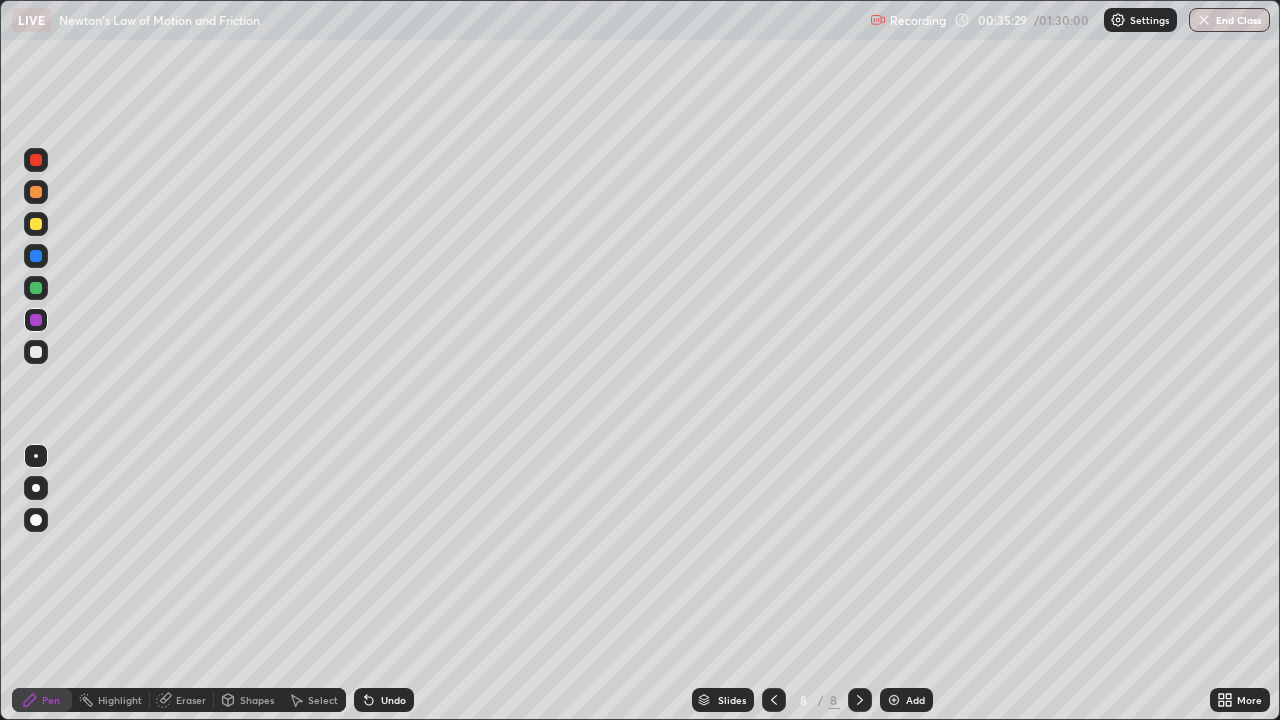 click at bounding box center (36, 352) 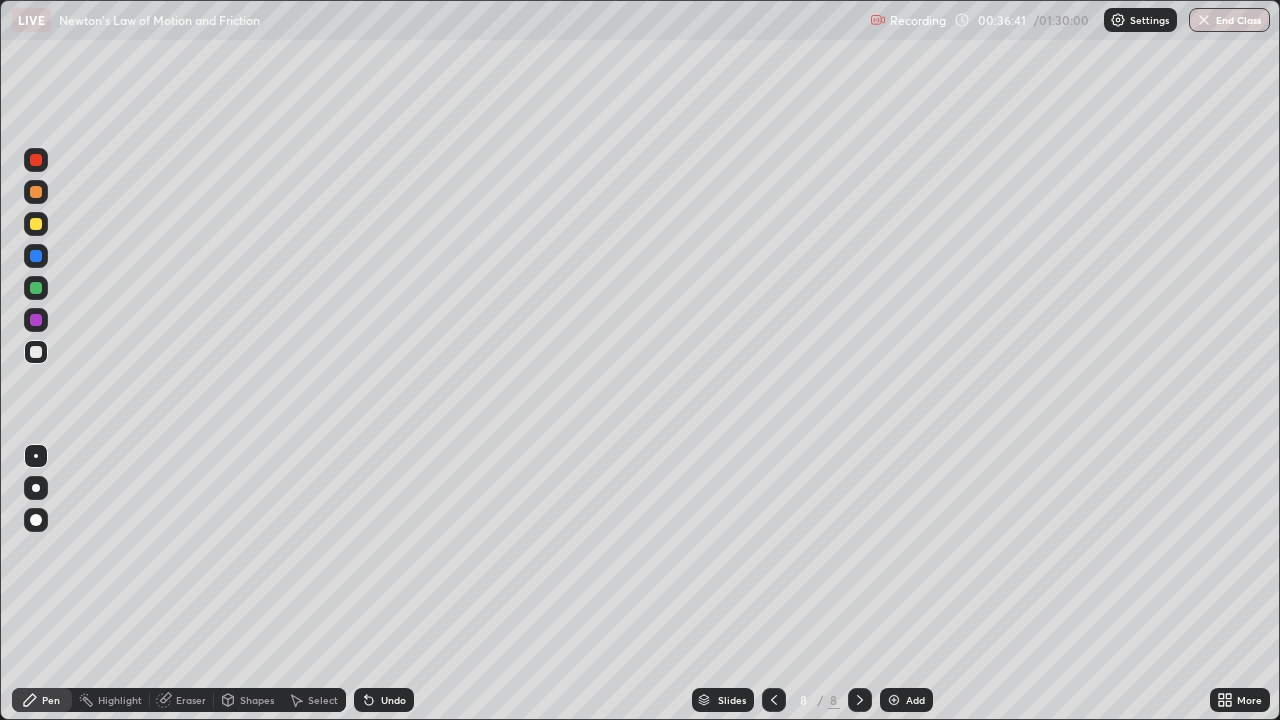 click at bounding box center [36, 256] 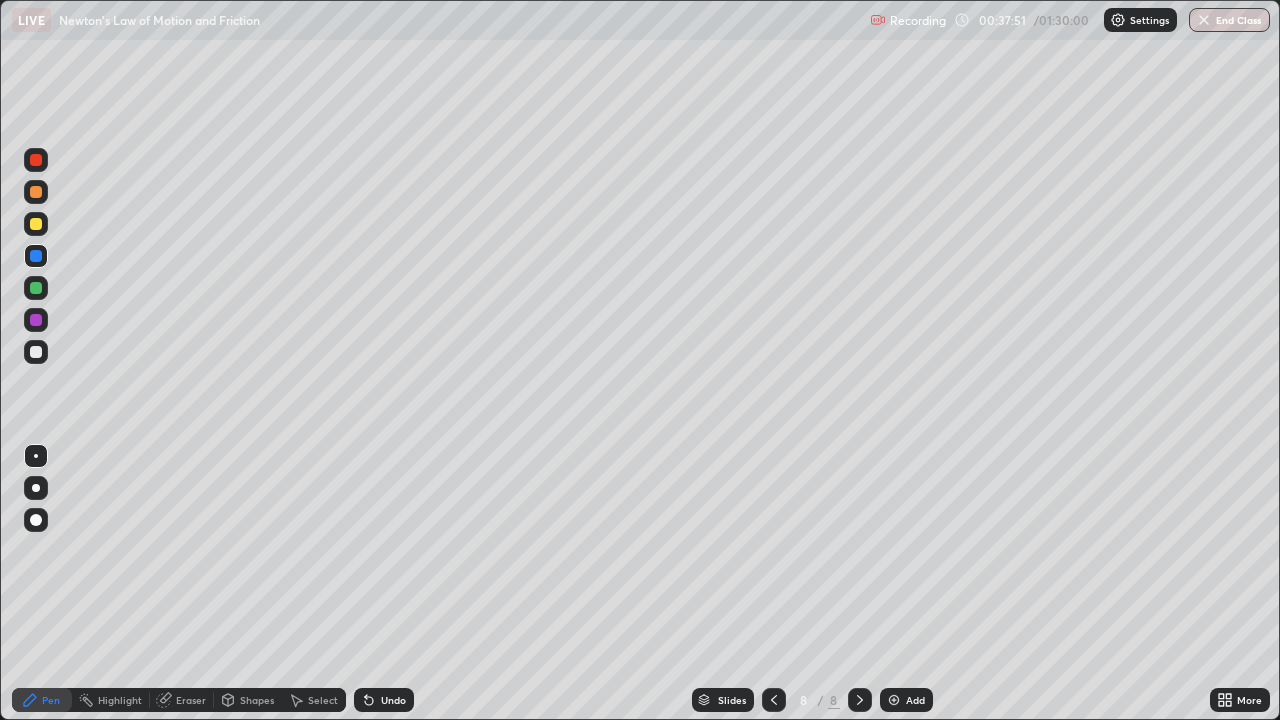 click at bounding box center [36, 160] 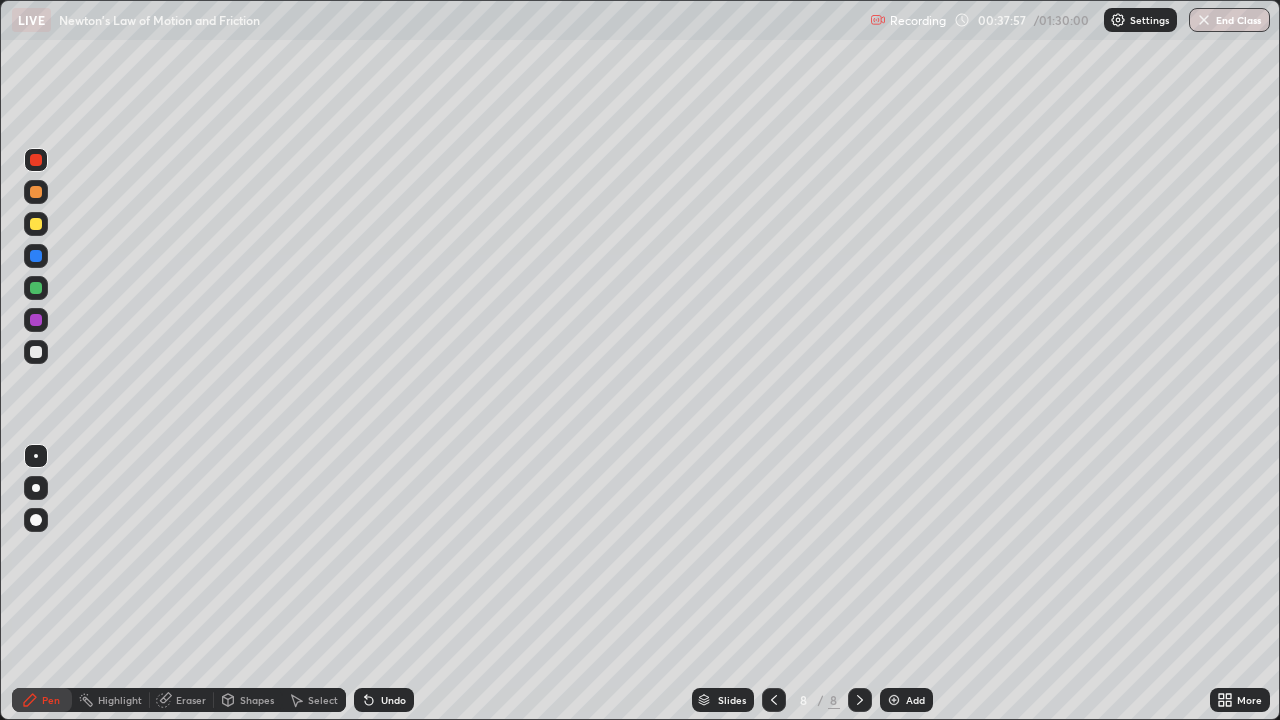 click on "Undo" at bounding box center (393, 700) 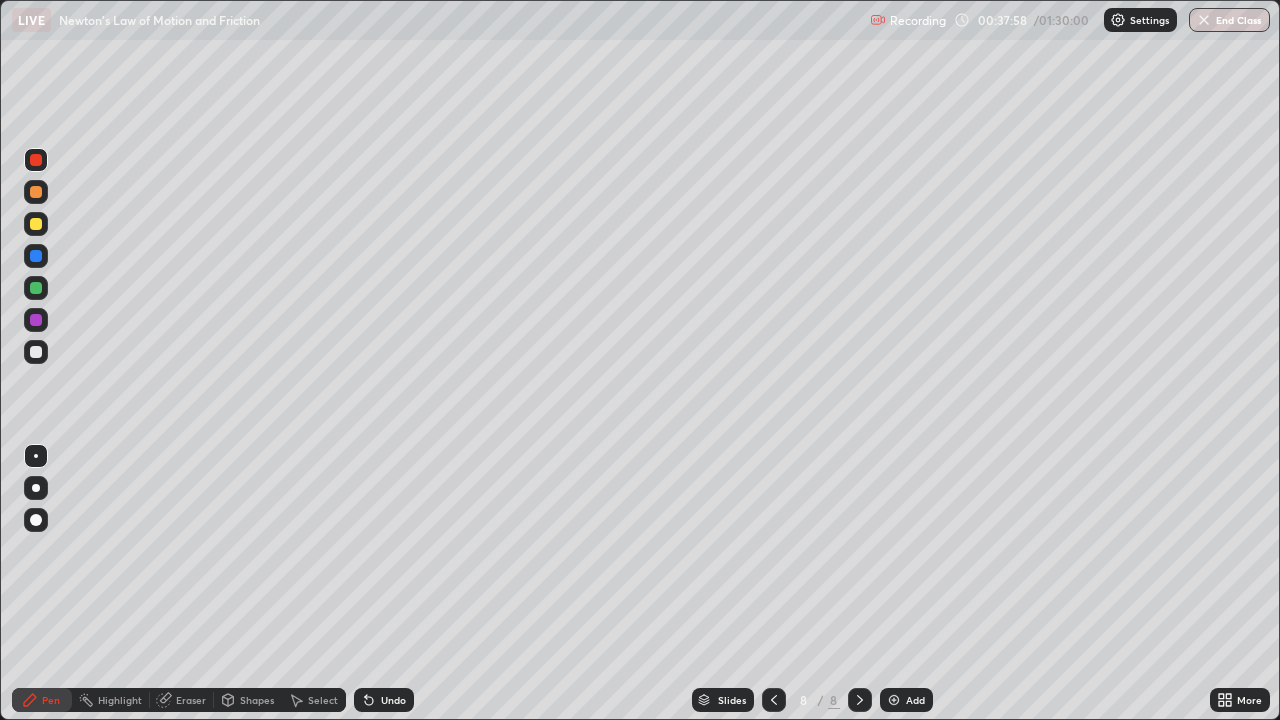 click on "Undo" at bounding box center [393, 700] 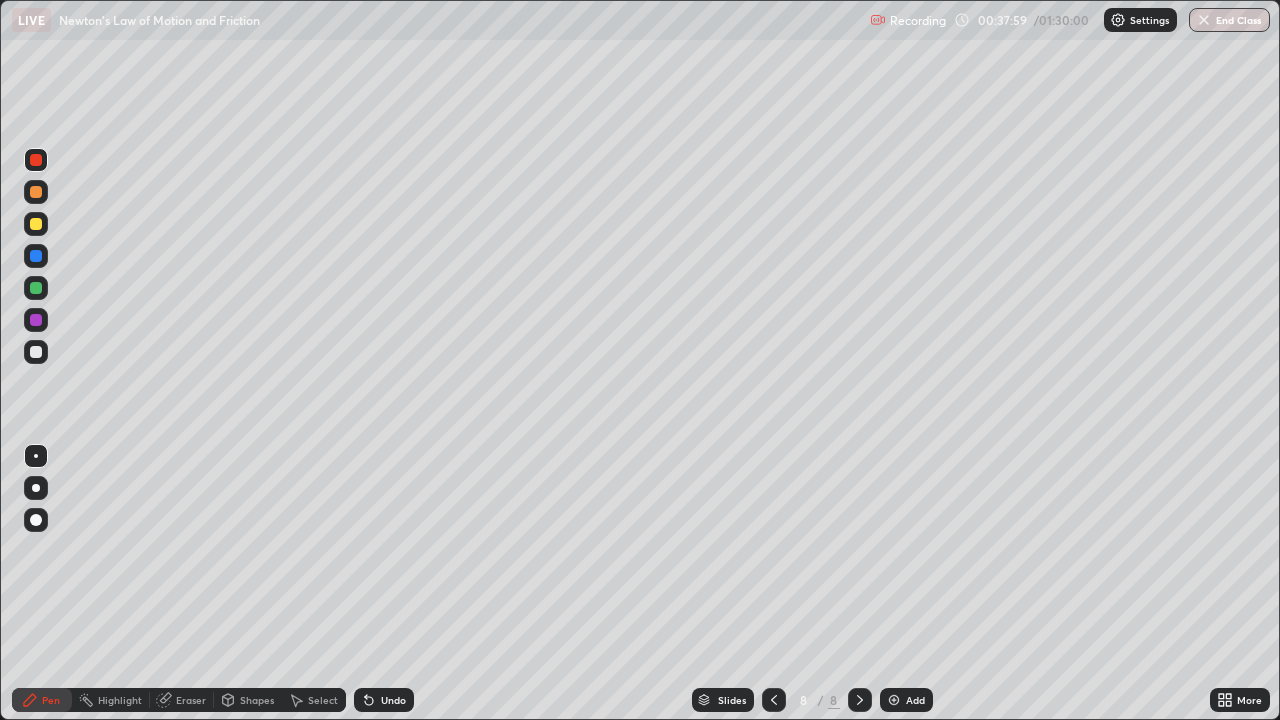 click on "Undo" at bounding box center [393, 700] 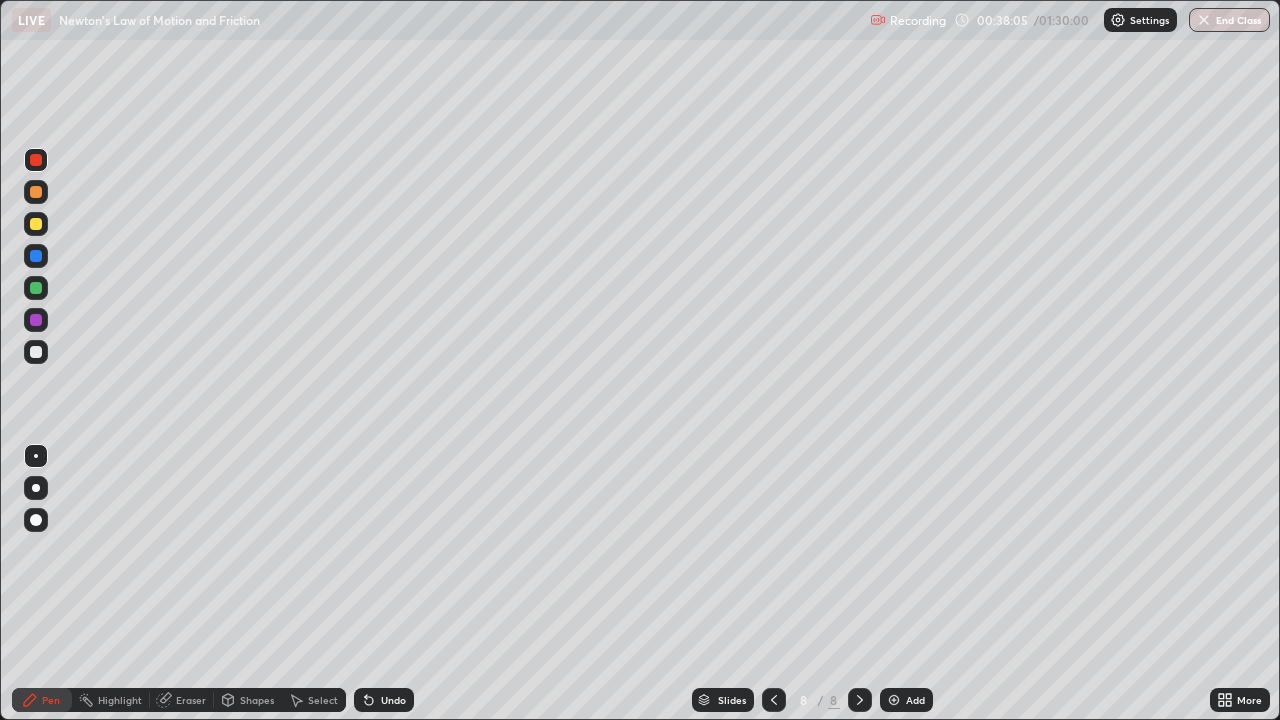 click on "Undo" at bounding box center [393, 700] 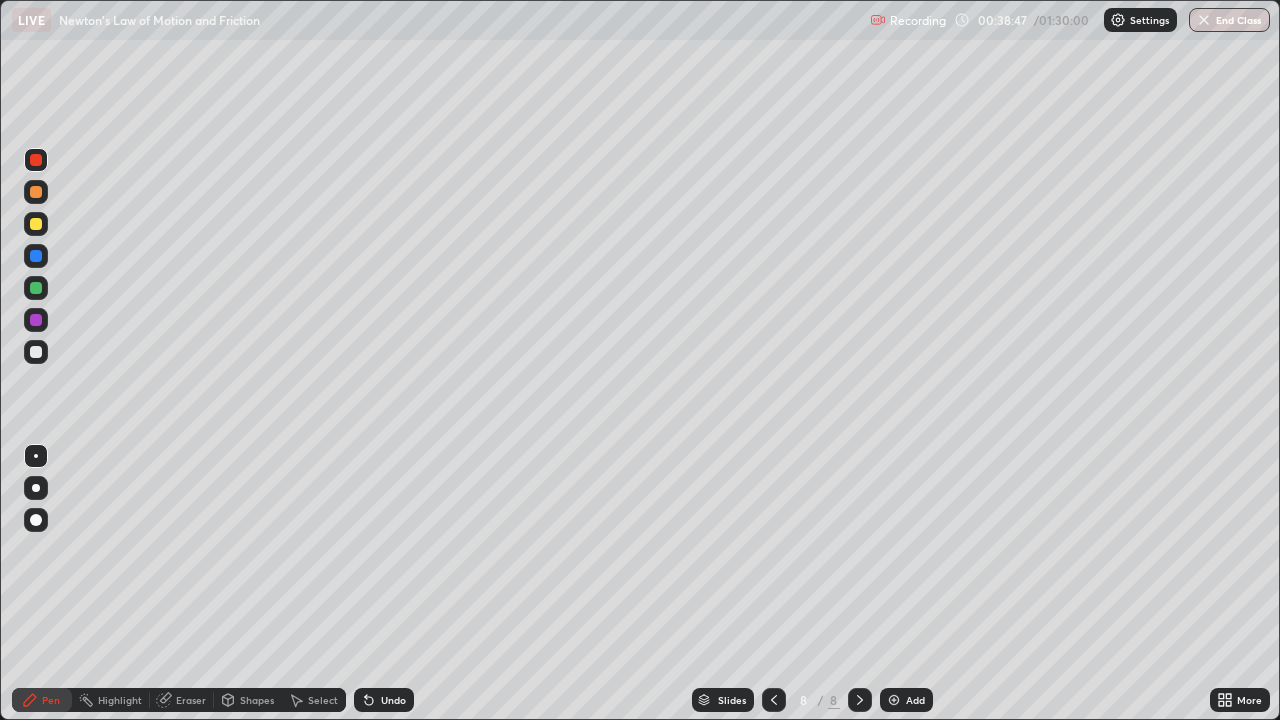 click at bounding box center (36, 352) 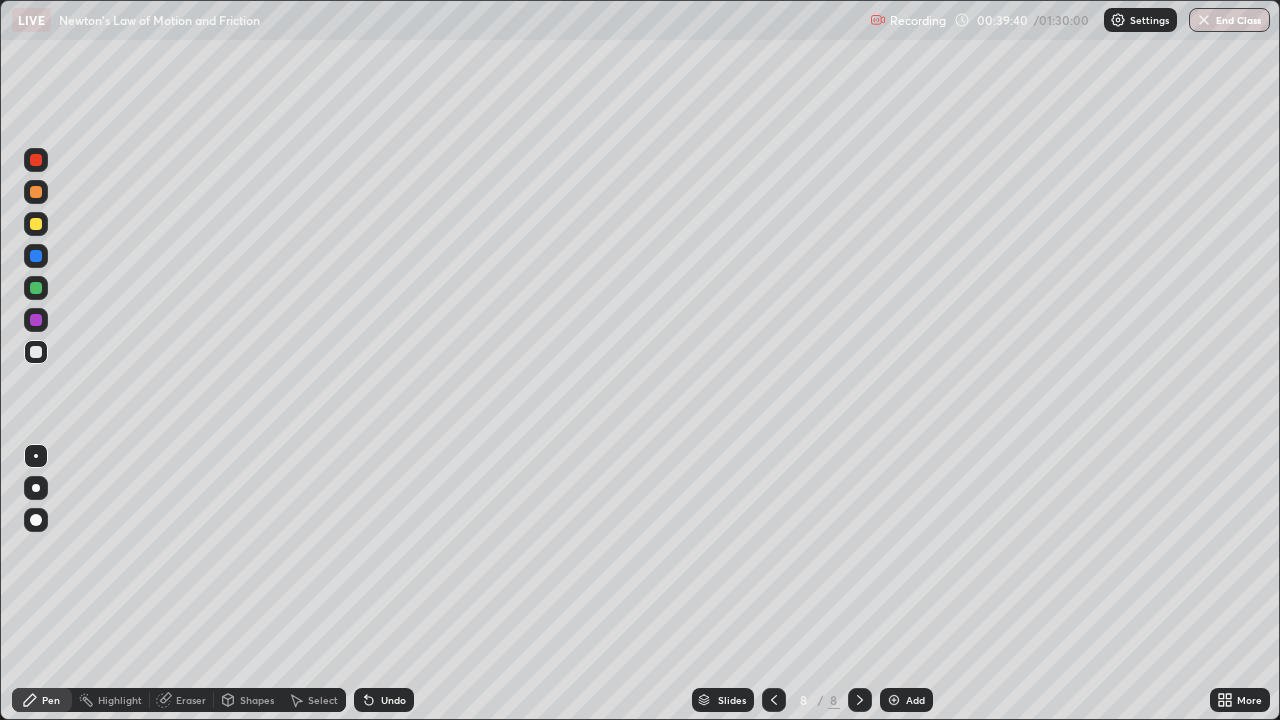 click on "Eraser" at bounding box center [191, 700] 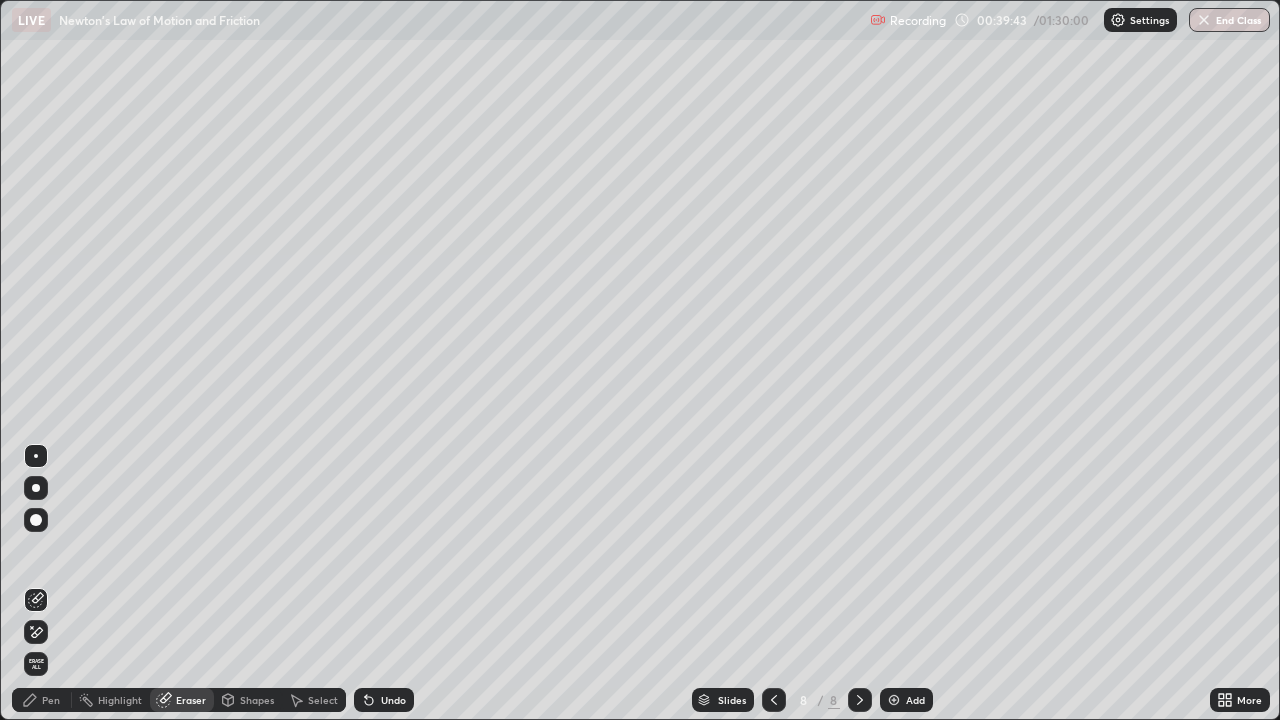 click on "Pen" at bounding box center [51, 700] 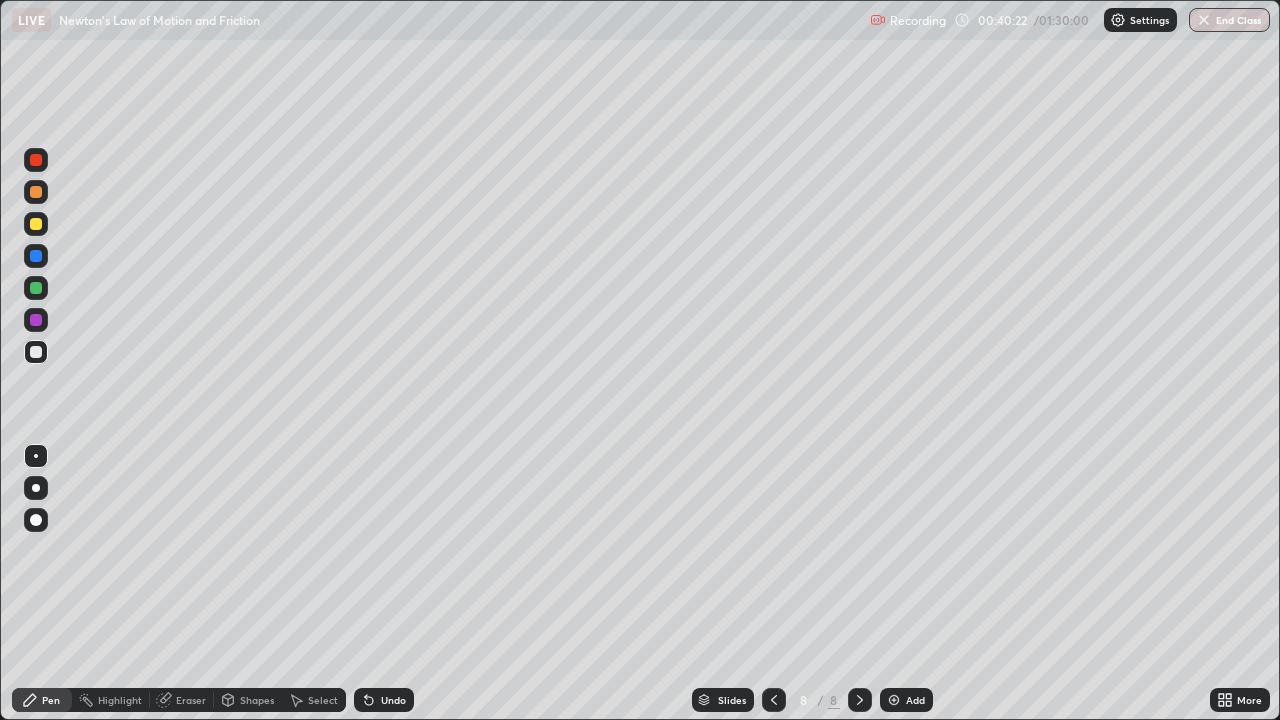 click at bounding box center [36, 320] 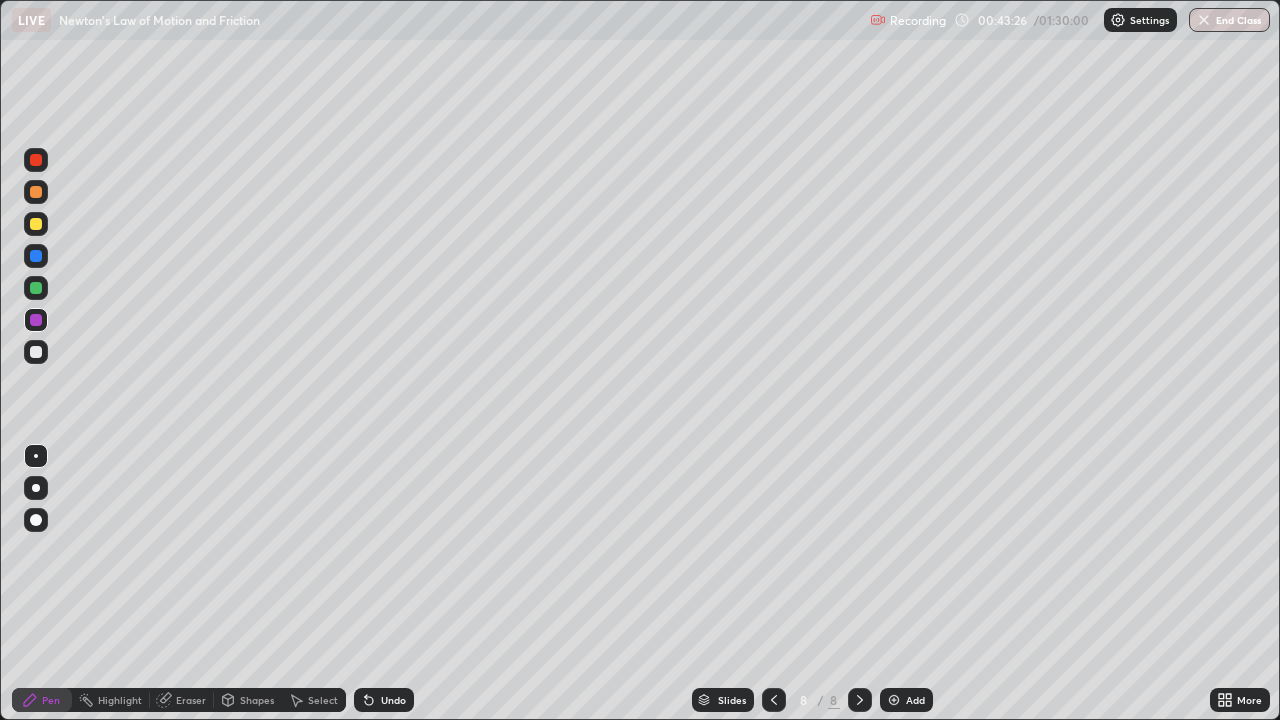 click 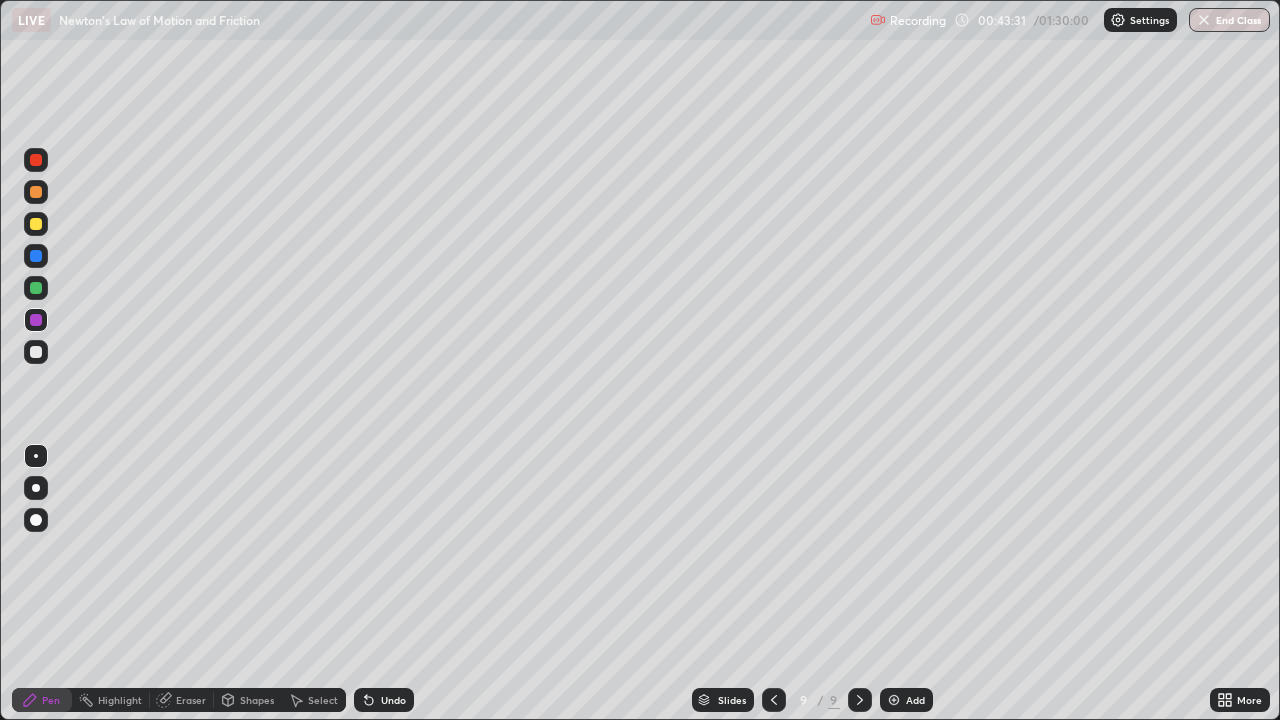 click at bounding box center (36, 256) 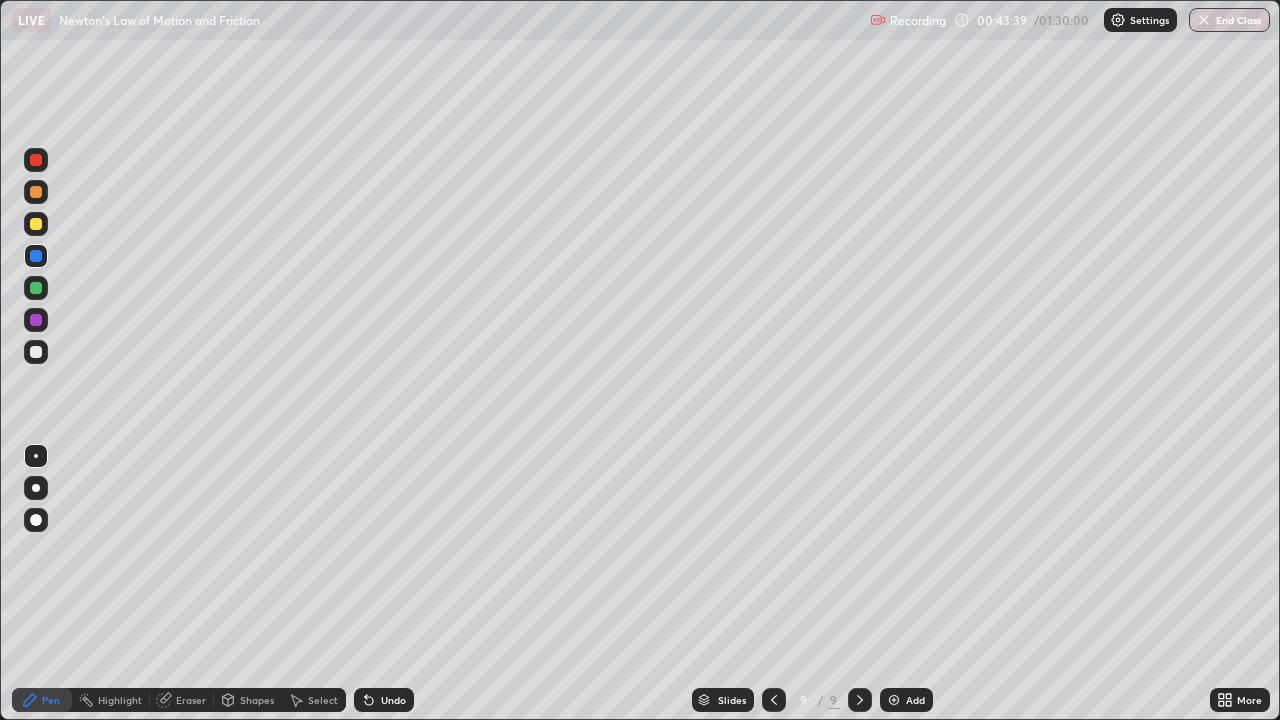 click at bounding box center (36, 288) 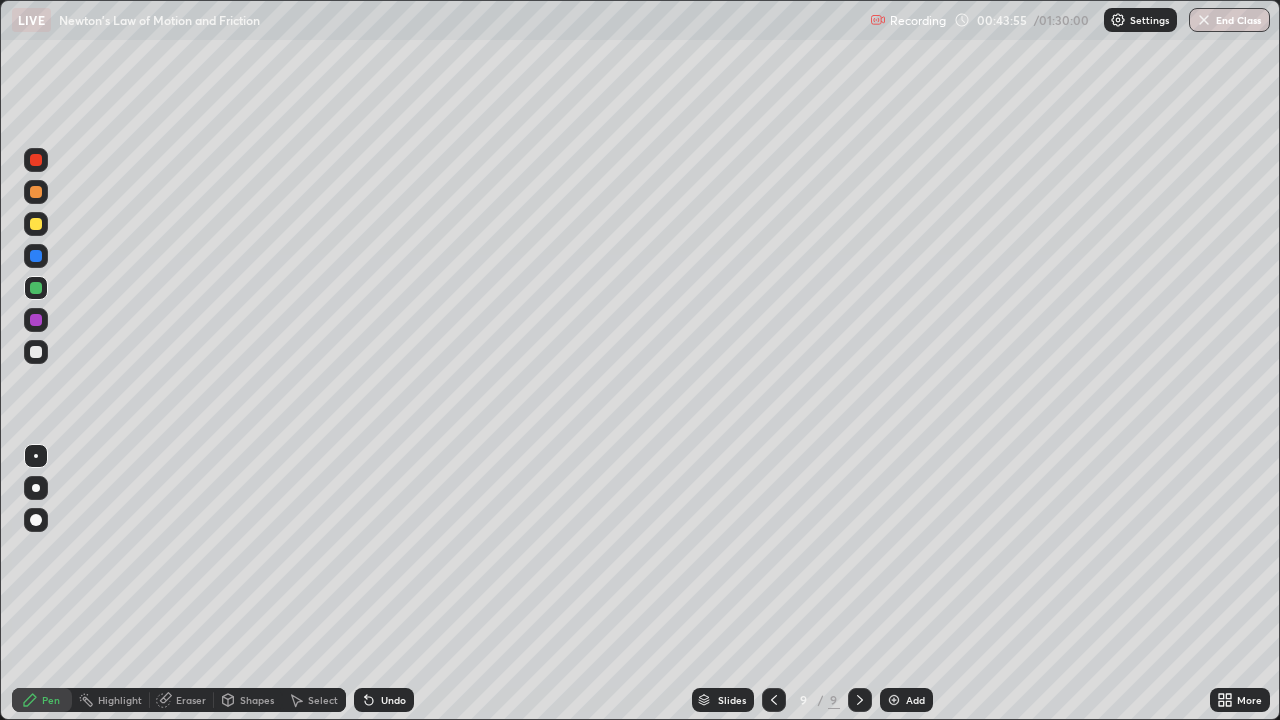 click at bounding box center (36, 320) 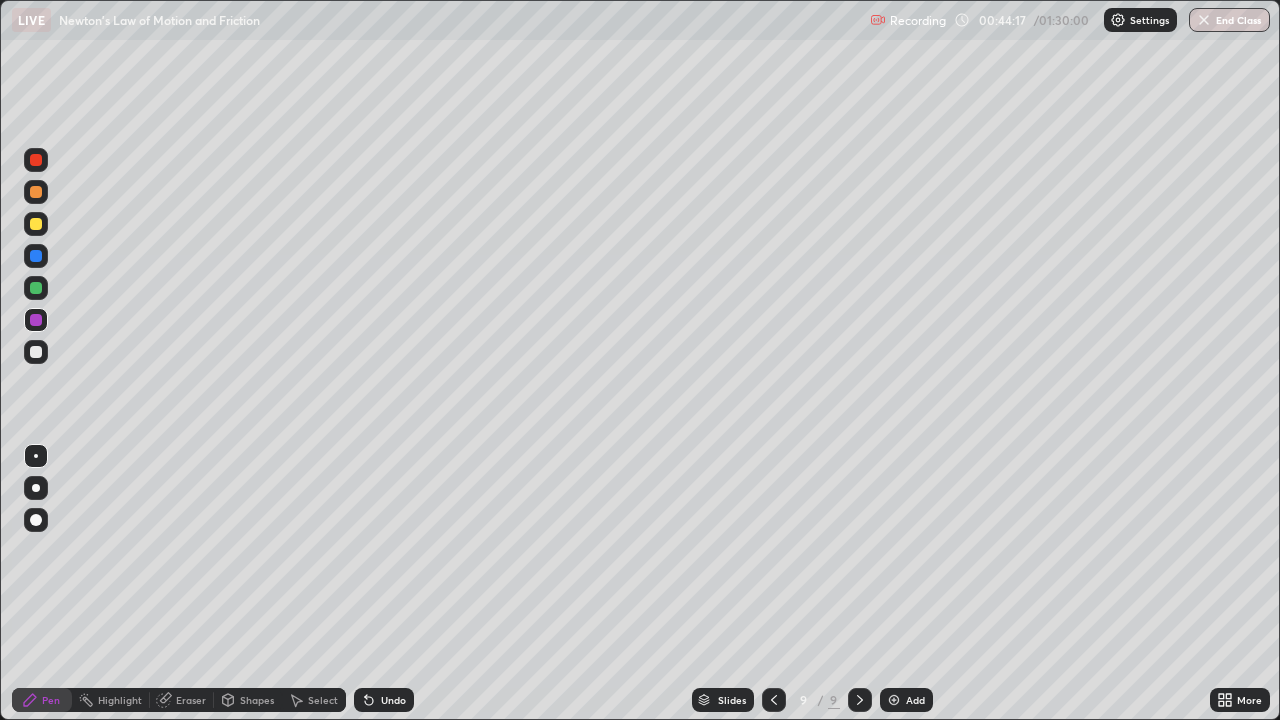 click on "Eraser" at bounding box center [191, 700] 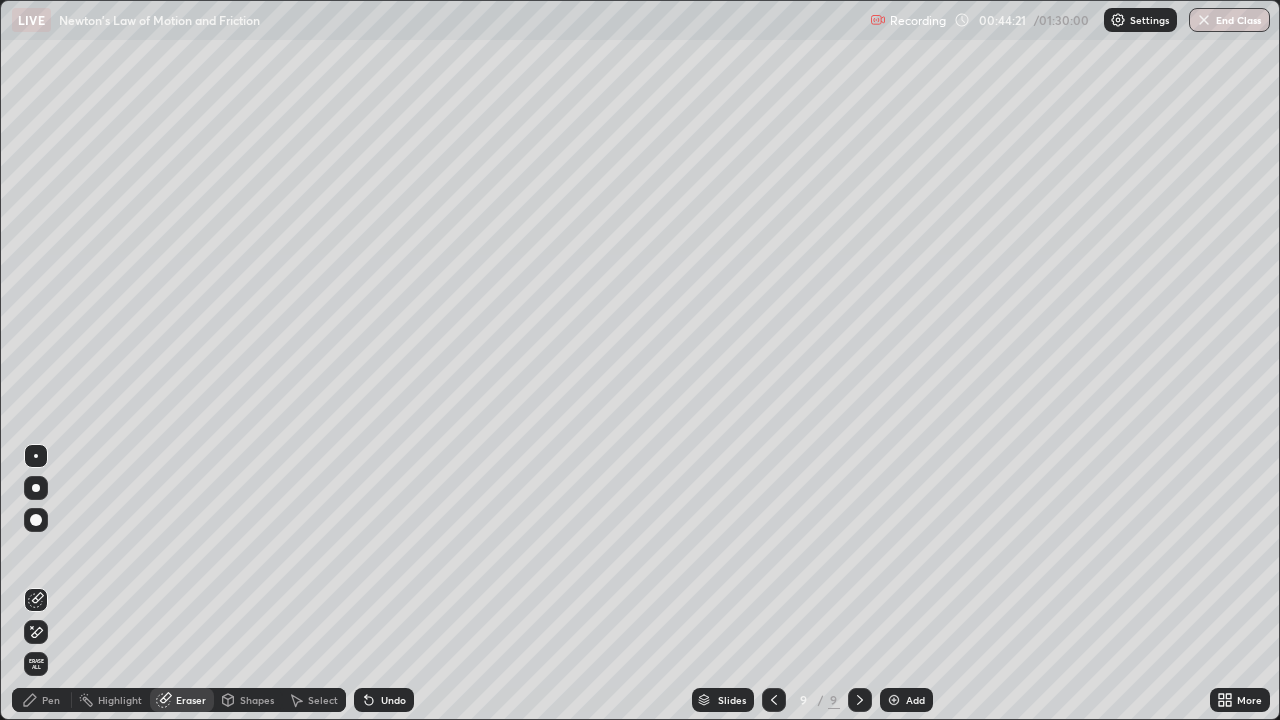 click on "Pen" at bounding box center [51, 700] 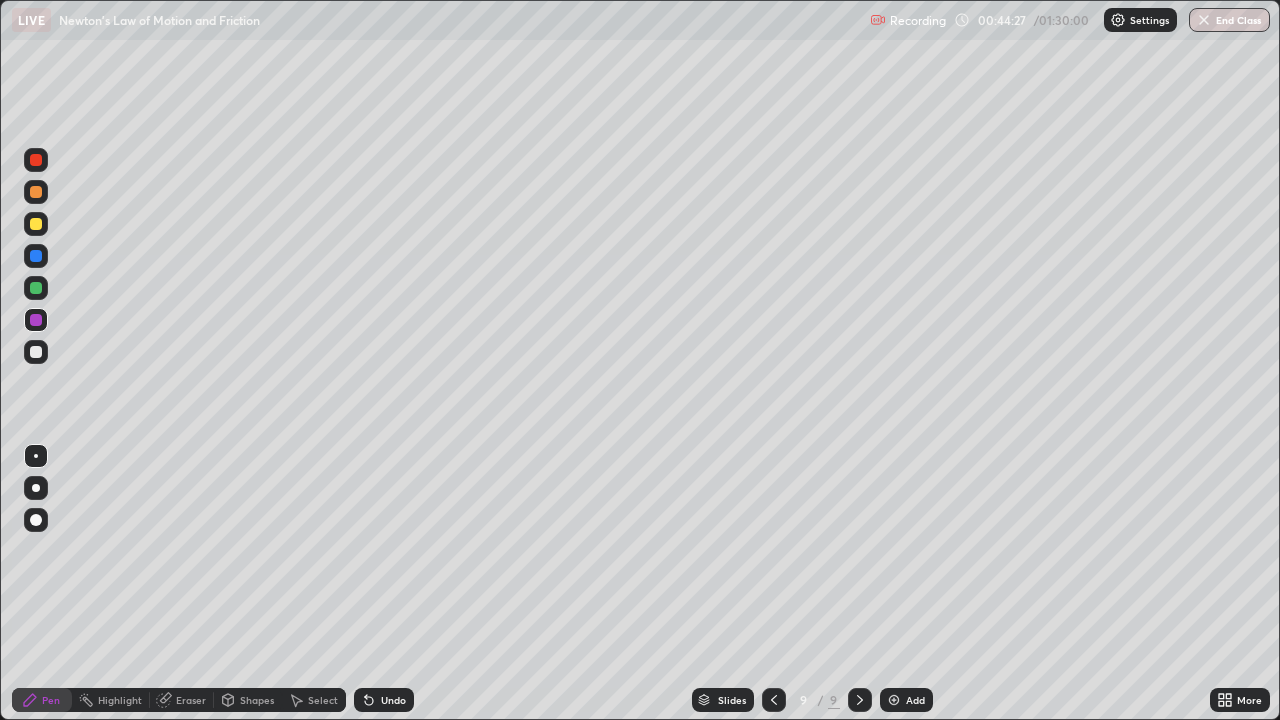 click on "Undo" at bounding box center (393, 700) 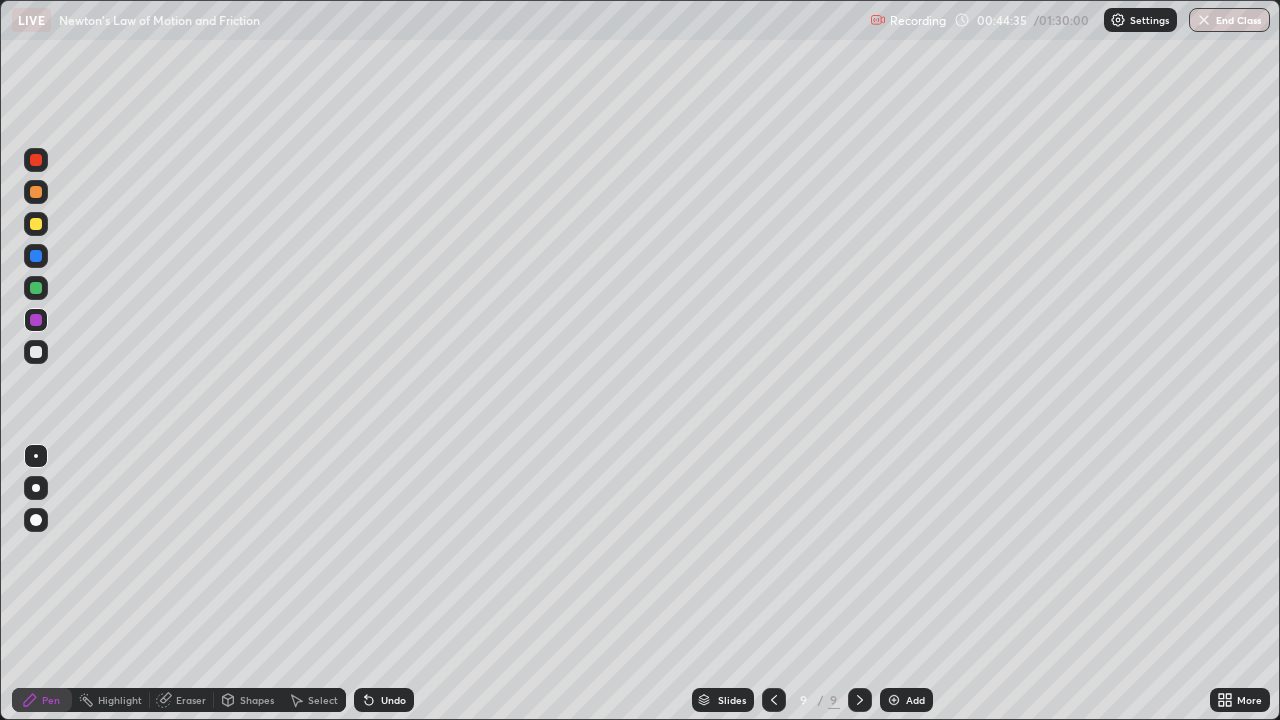 click on "Eraser" at bounding box center (191, 700) 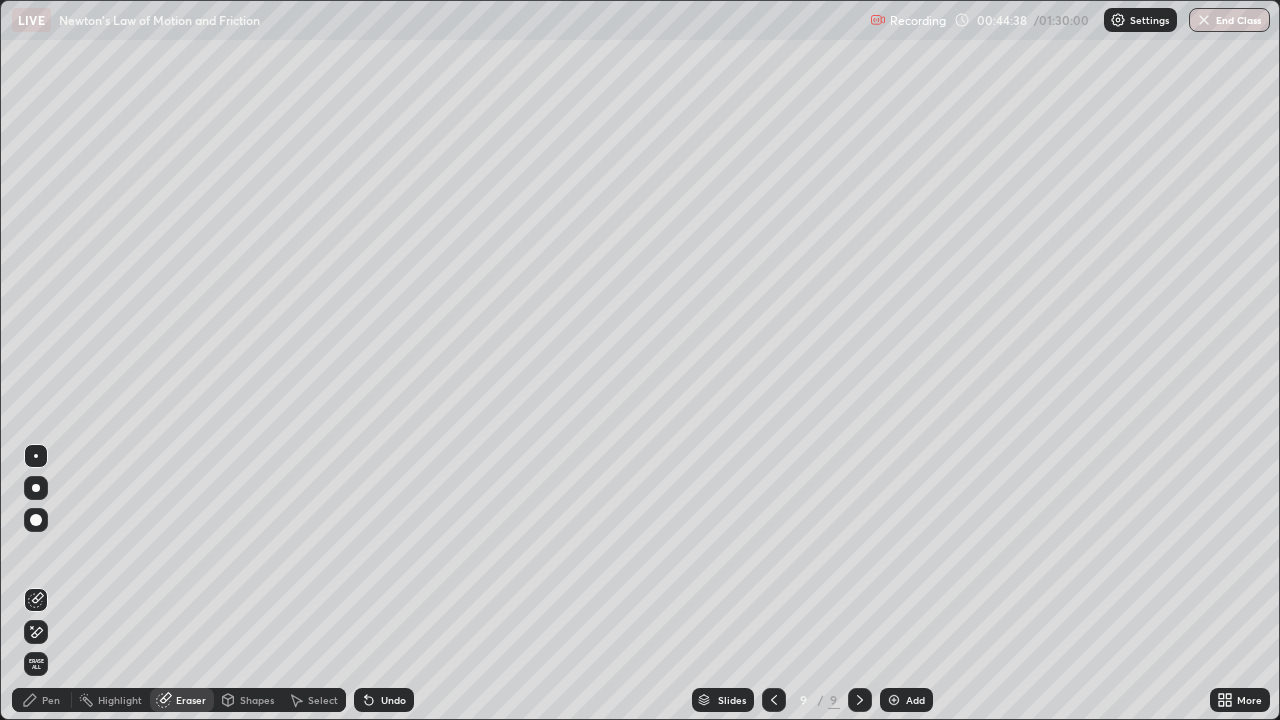 click on "Pen" at bounding box center [51, 700] 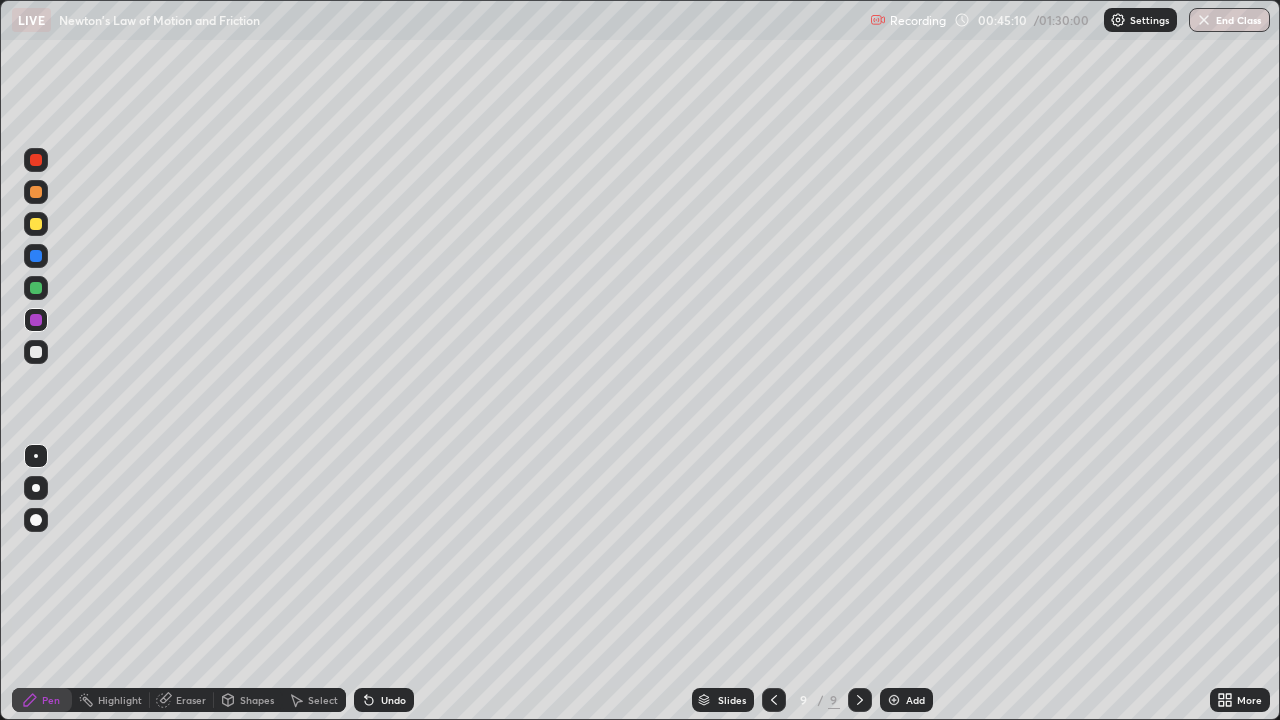 click on "Eraser" at bounding box center (191, 700) 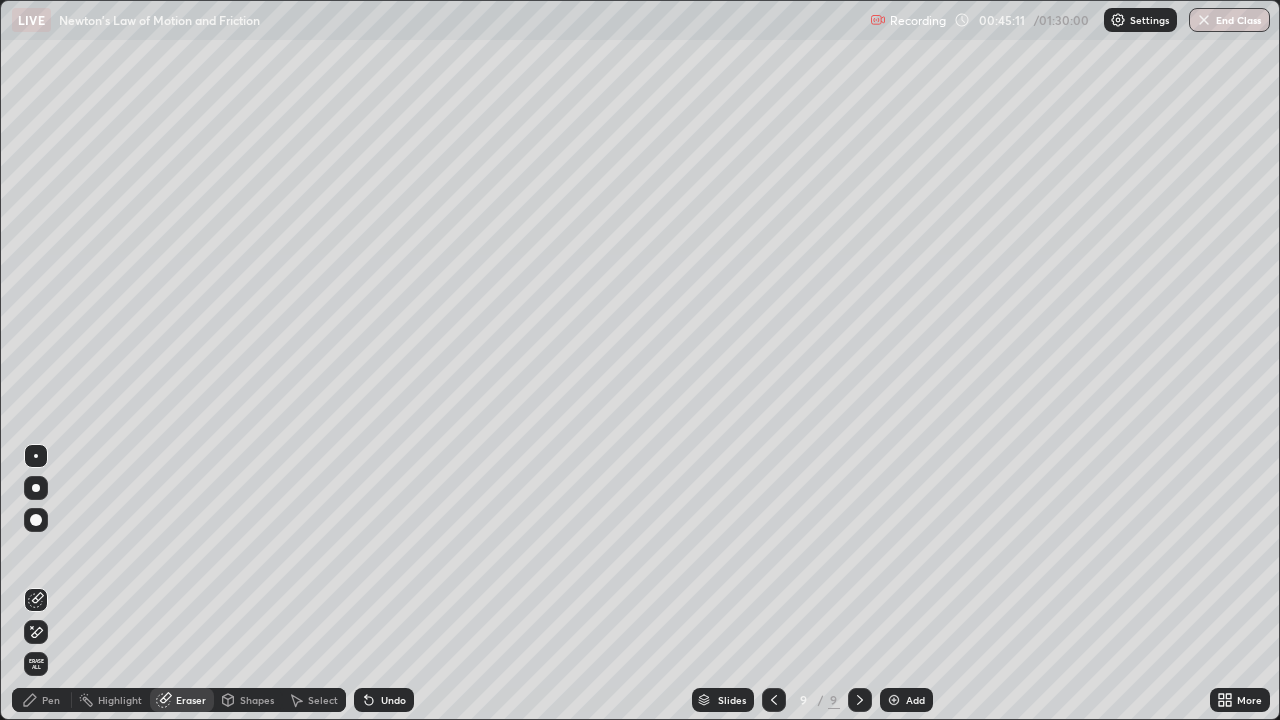 click 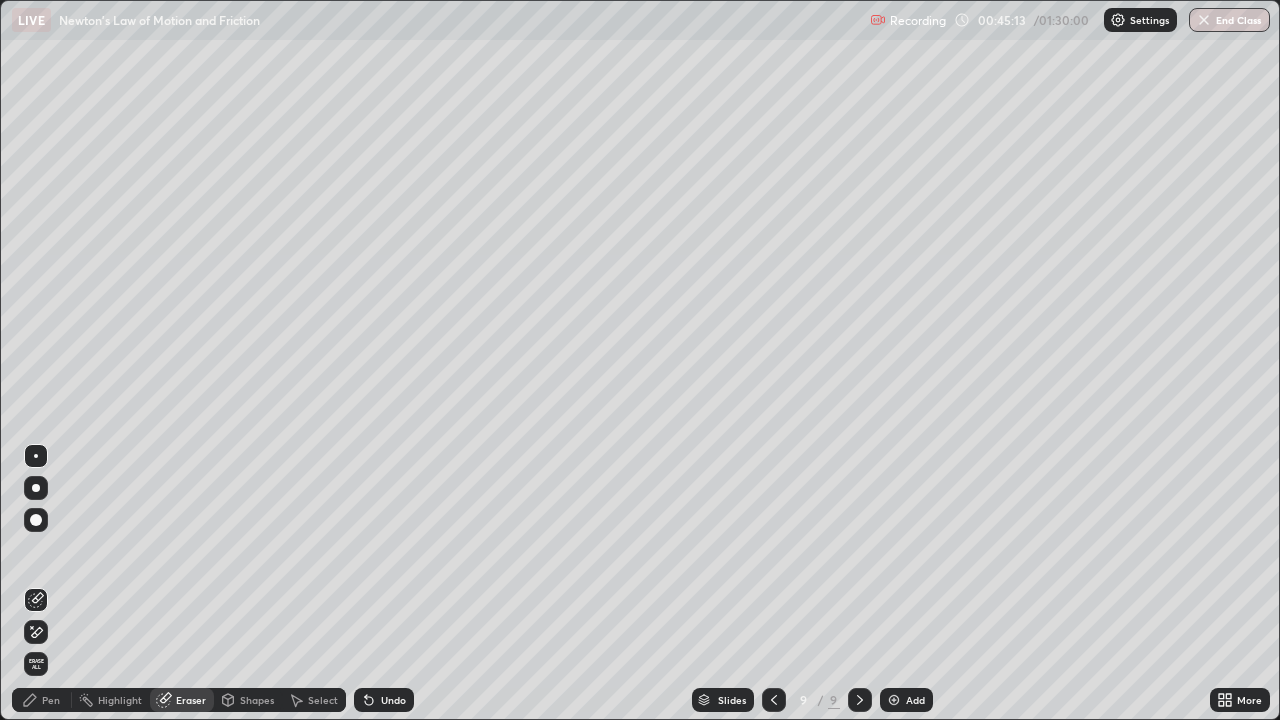 click on "Pen" at bounding box center (42, 700) 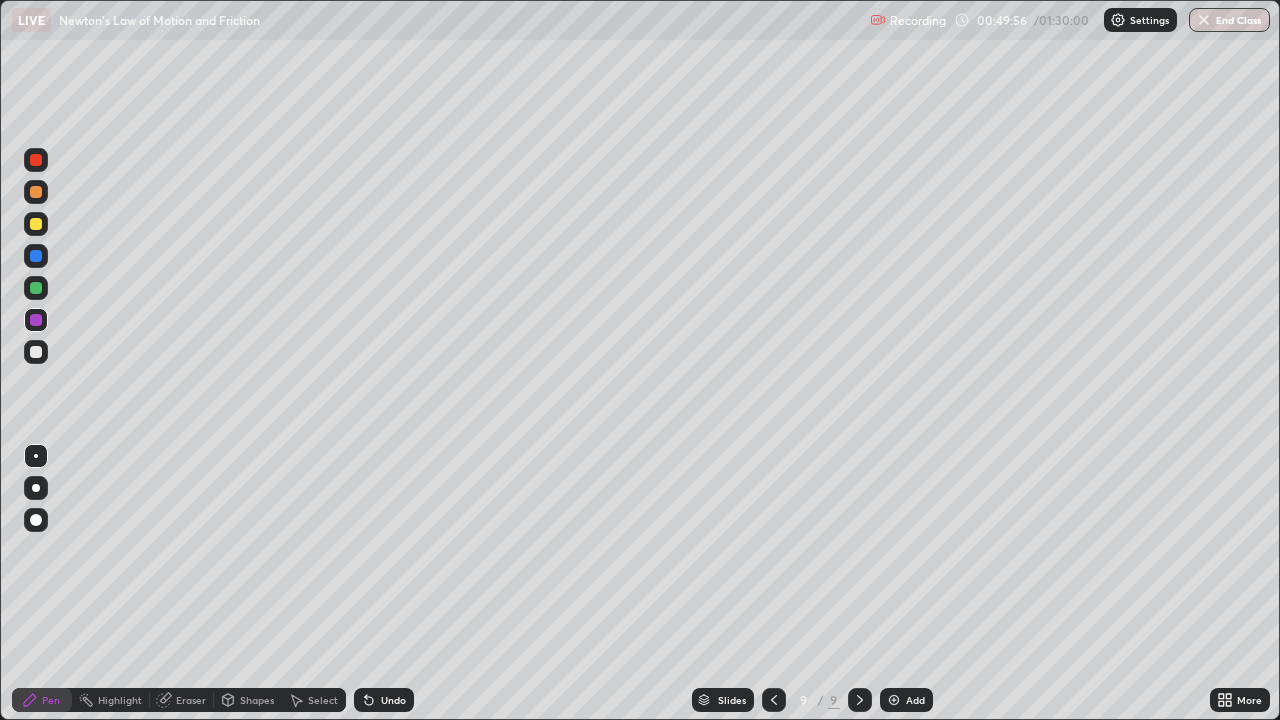 click at bounding box center [36, 352] 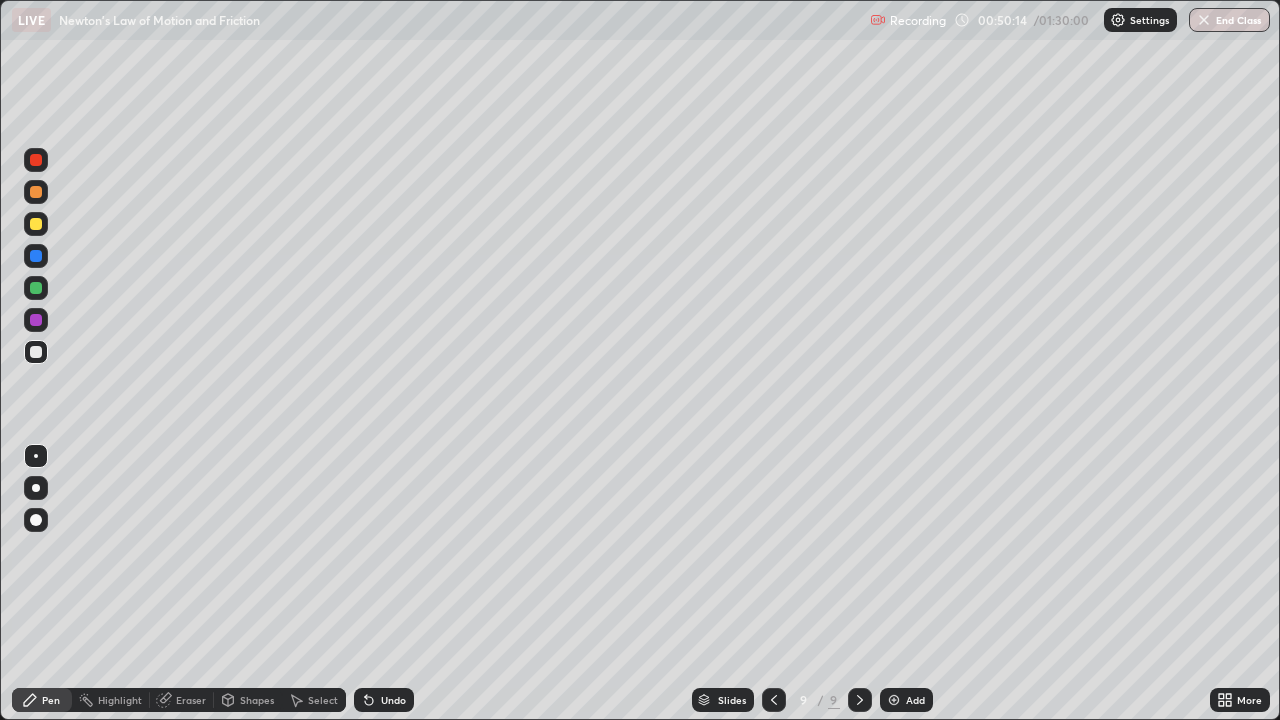click at bounding box center [36, 288] 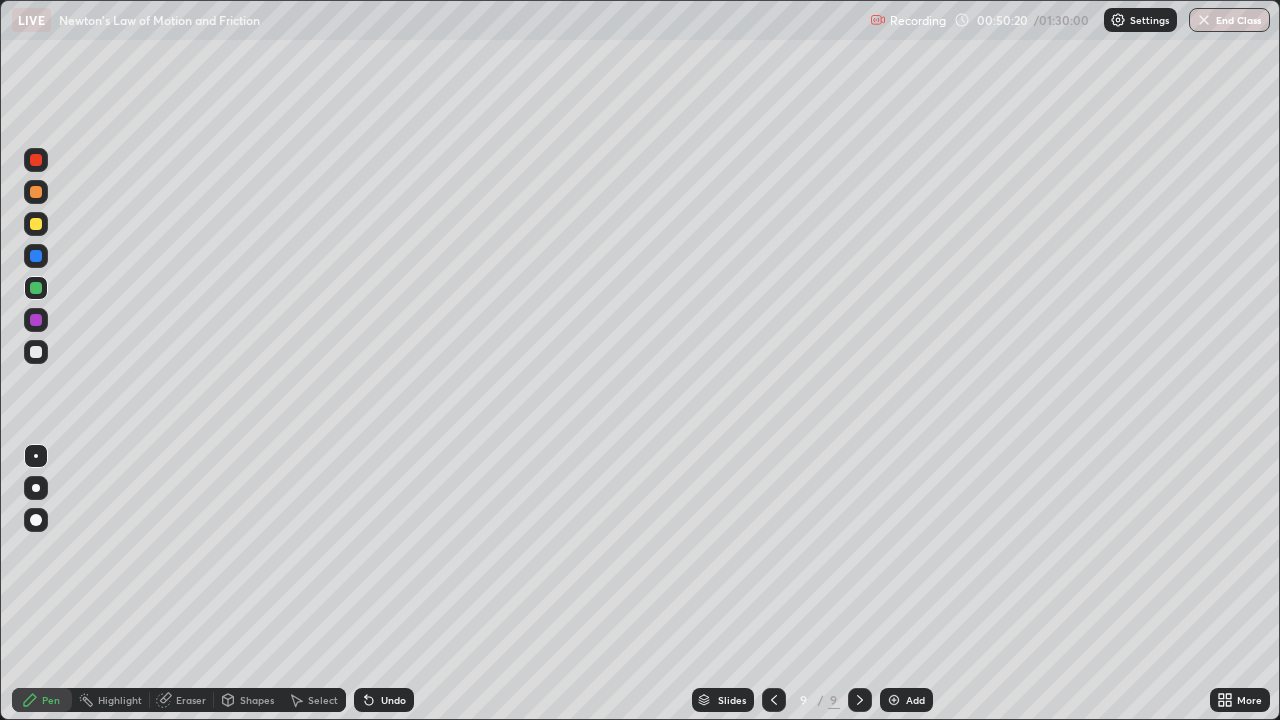 click at bounding box center [36, 320] 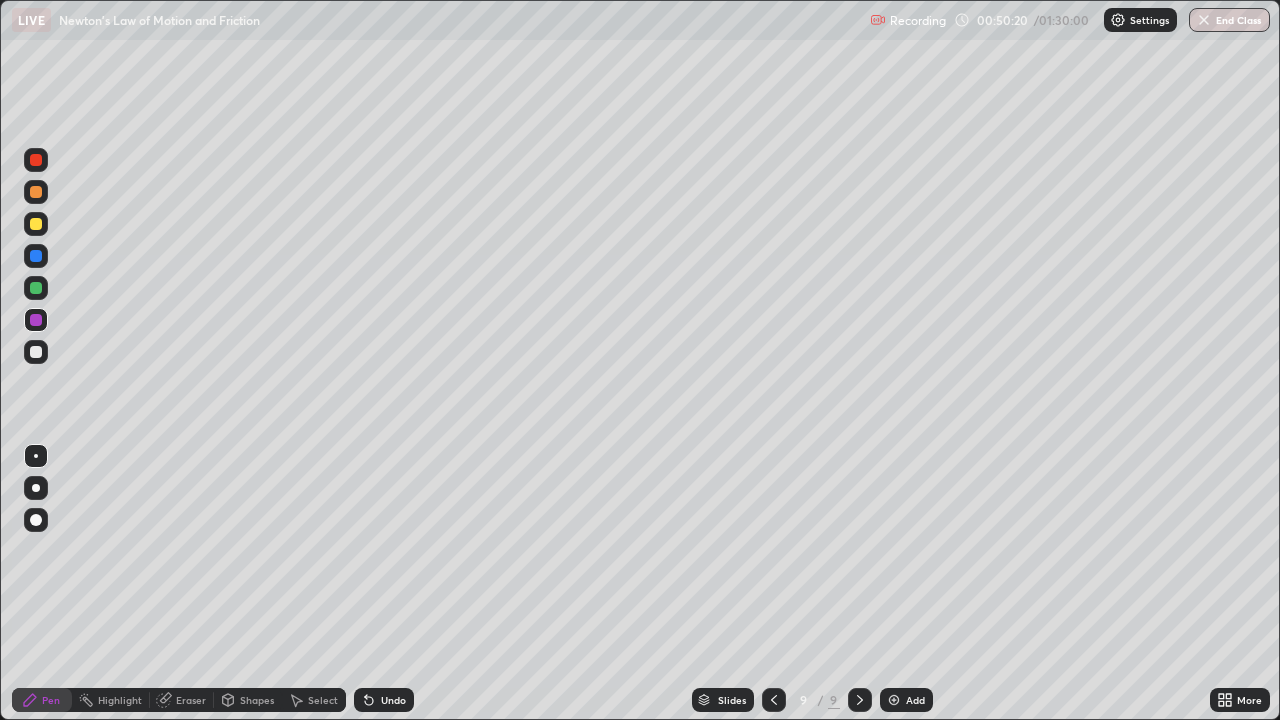 click at bounding box center (36, 352) 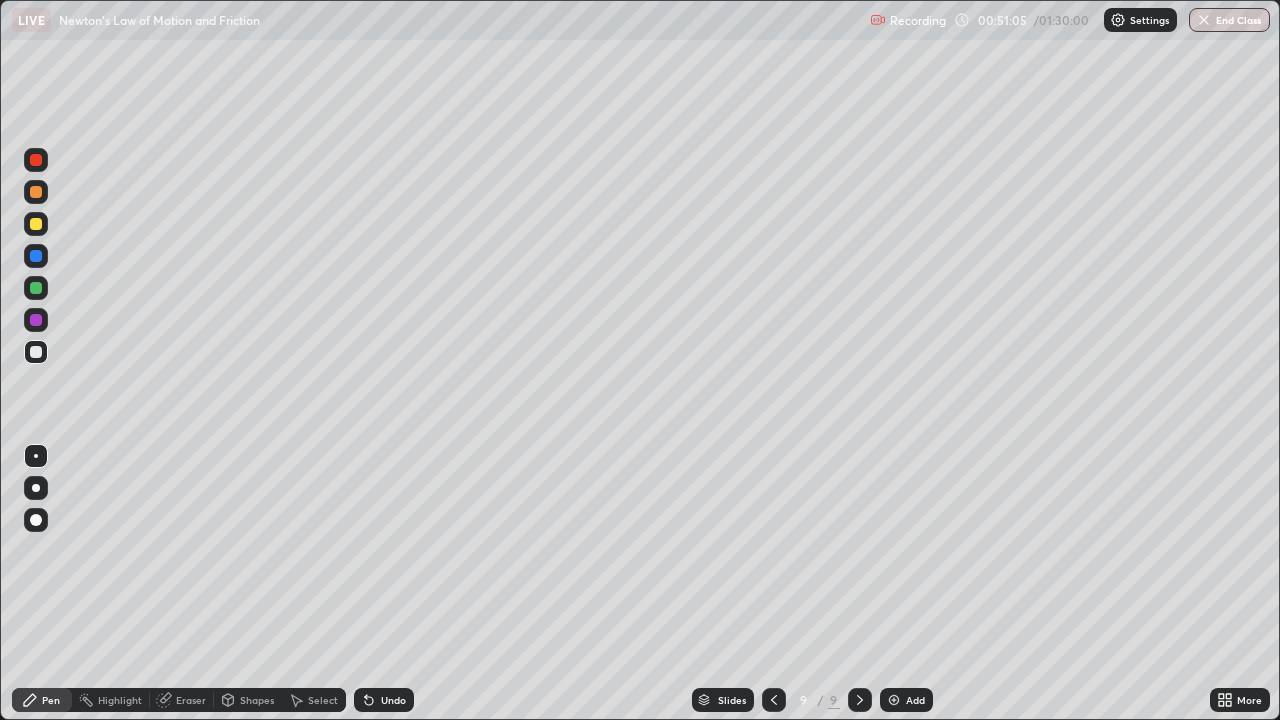click at bounding box center [36, 320] 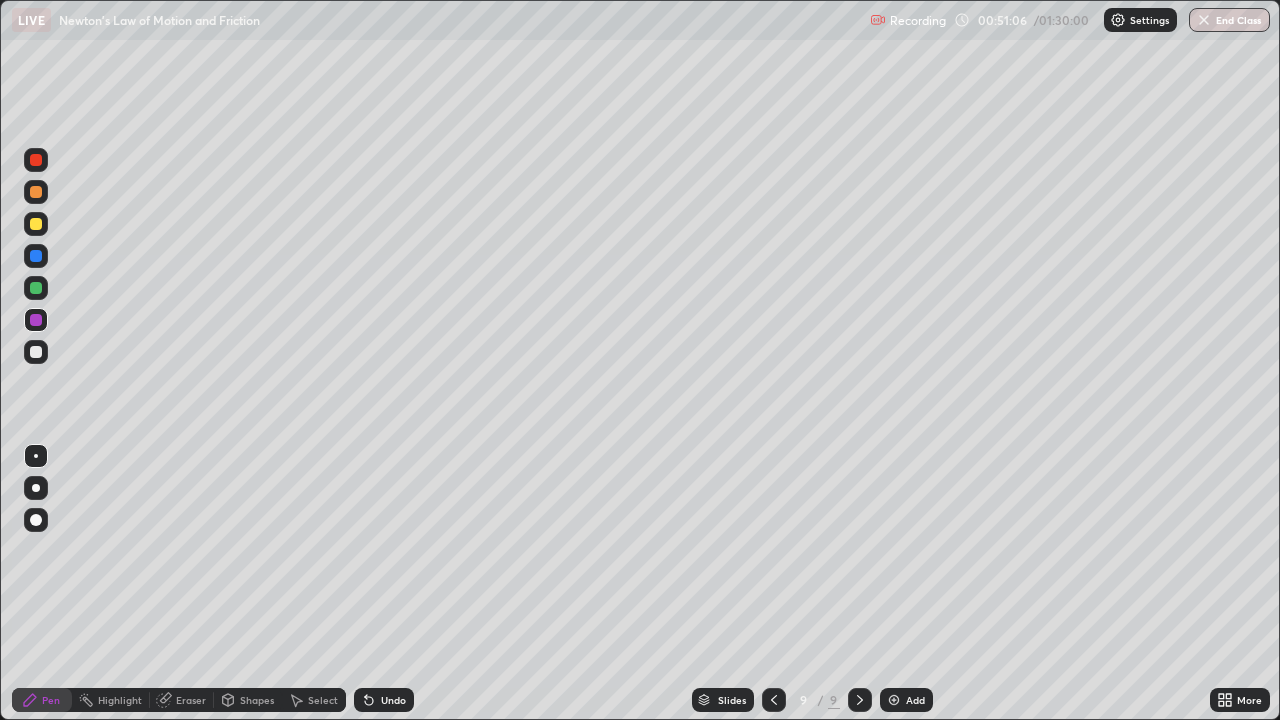 click at bounding box center (36, 352) 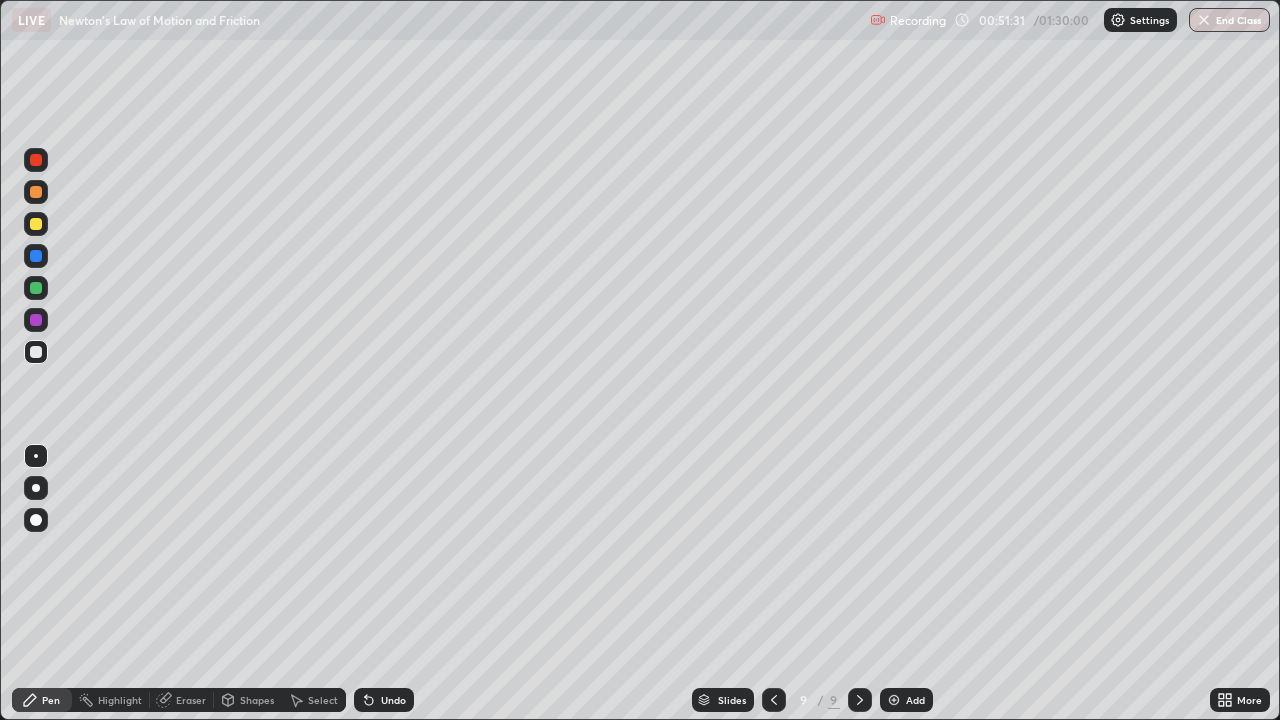 click at bounding box center [36, 352] 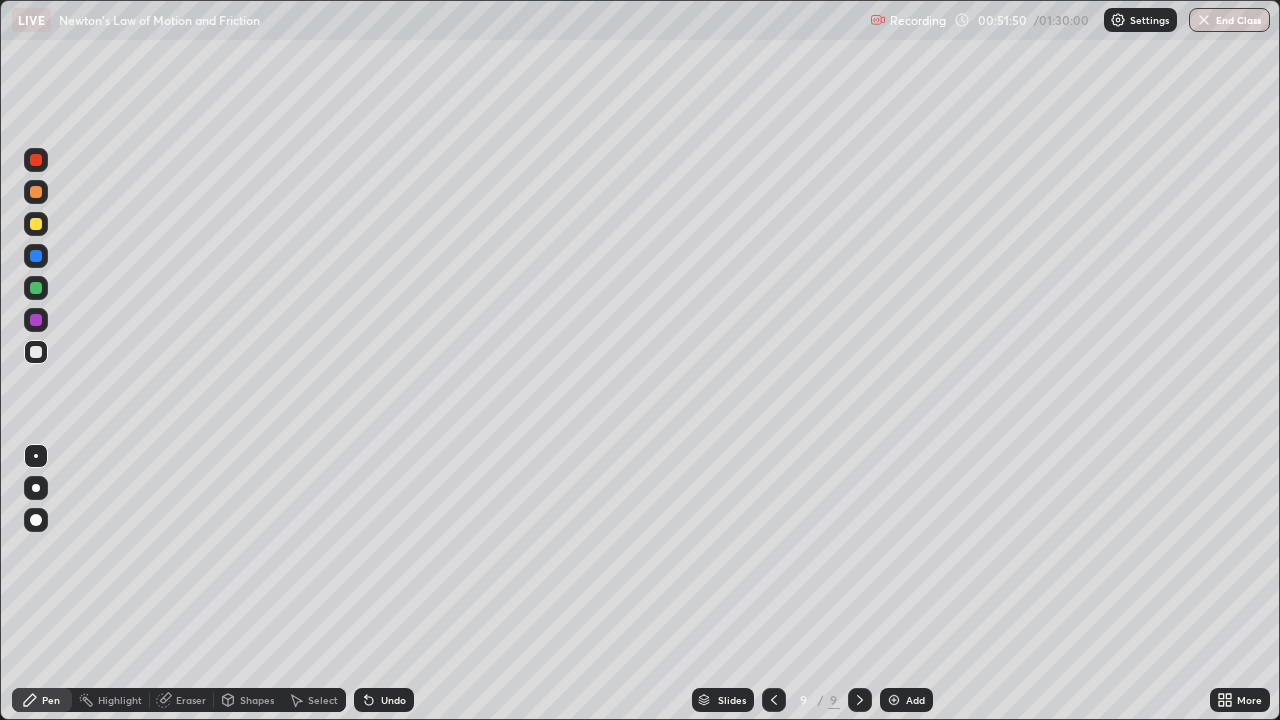 click at bounding box center (36, 160) 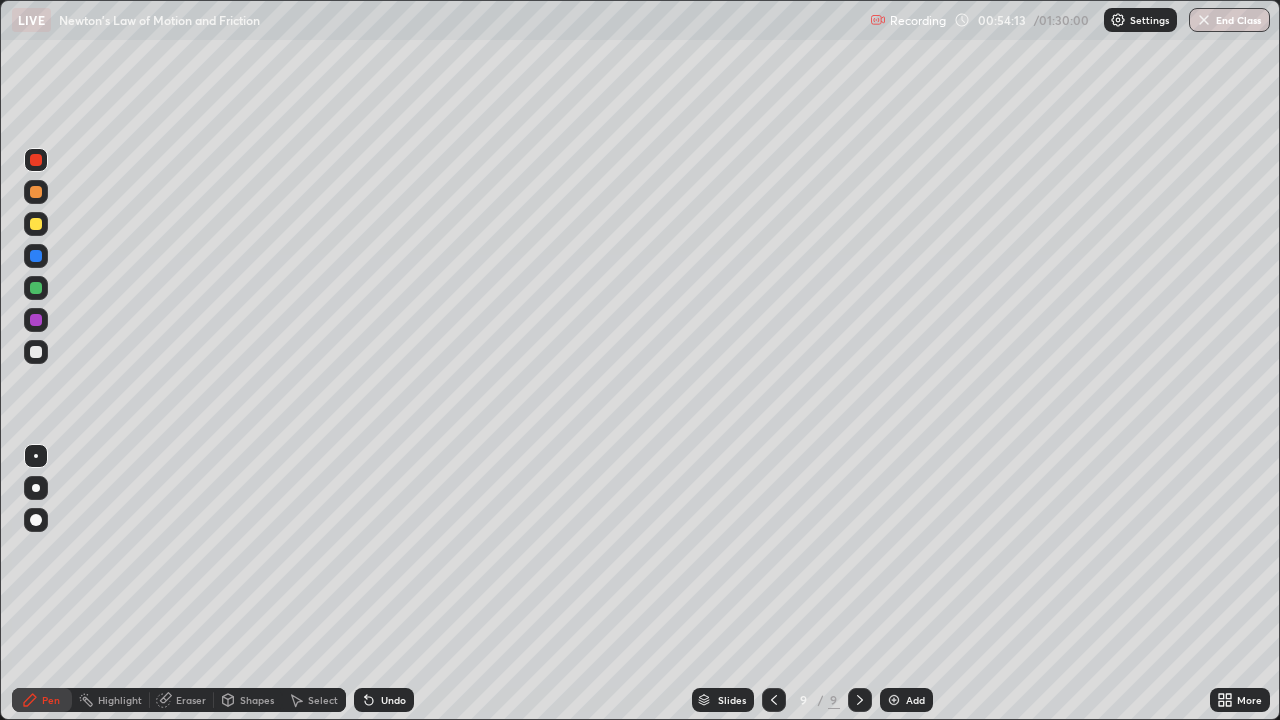 click at bounding box center (894, 700) 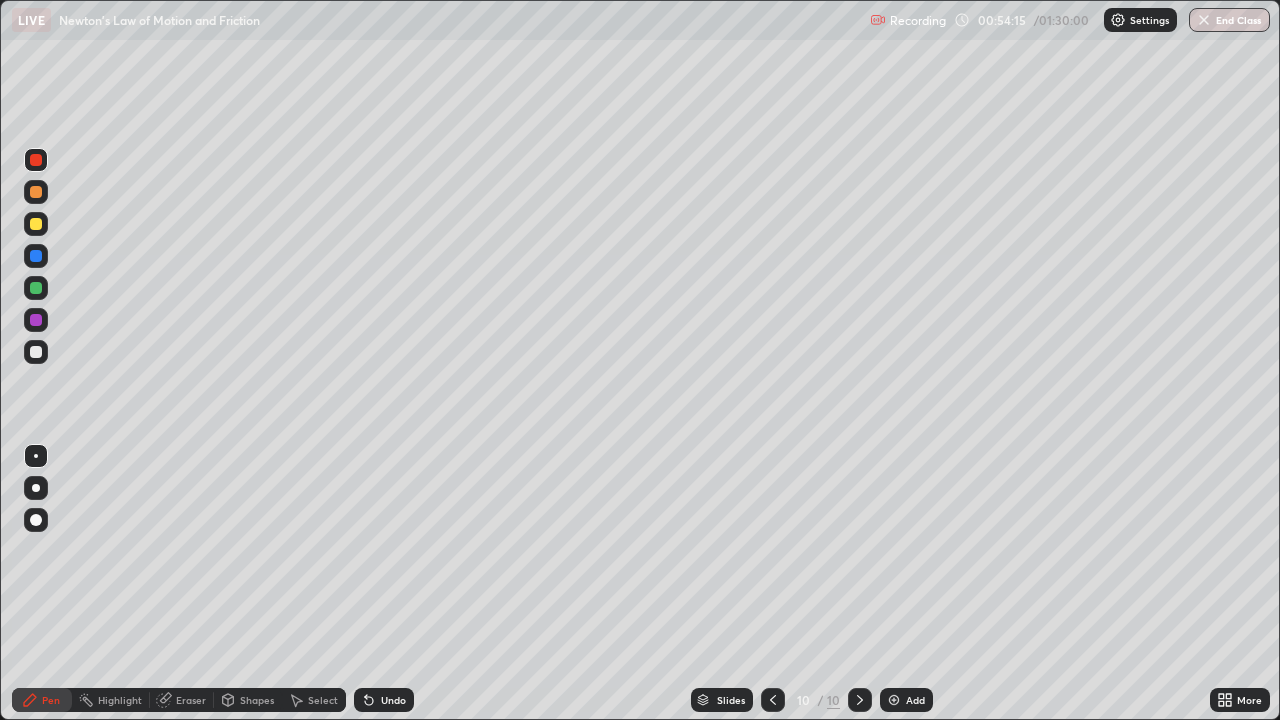 click at bounding box center (36, 224) 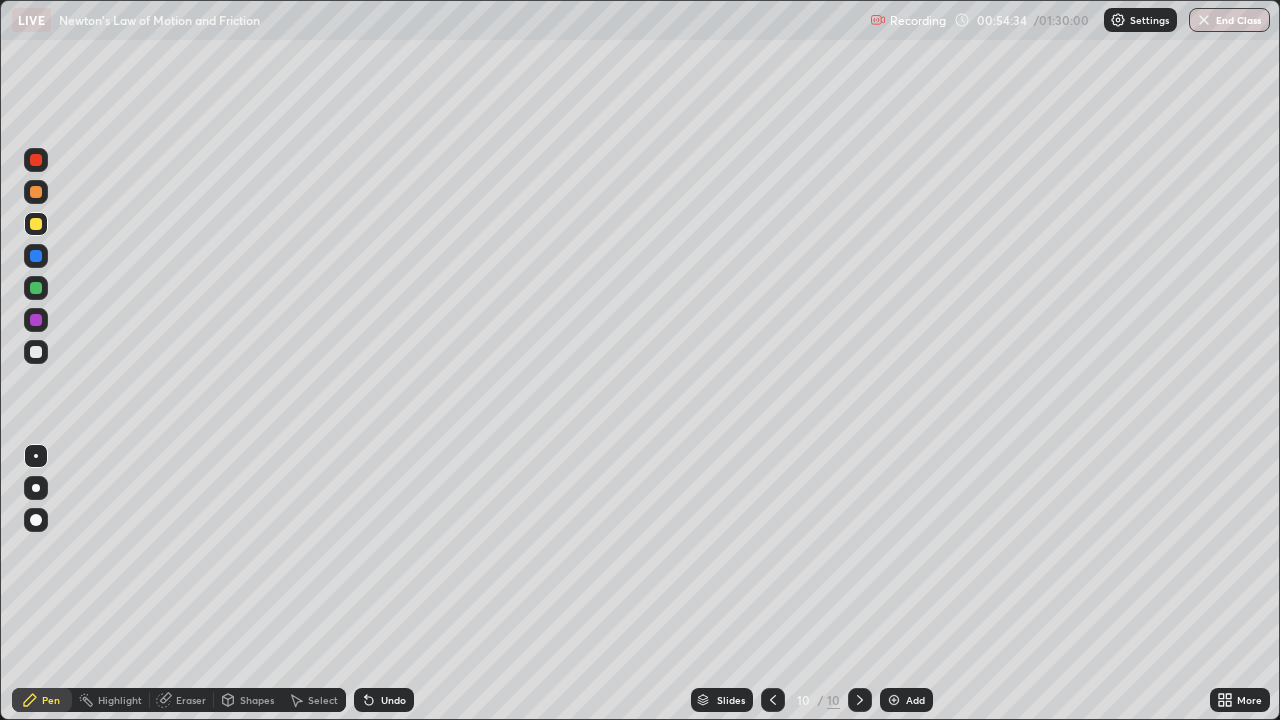 click at bounding box center (36, 160) 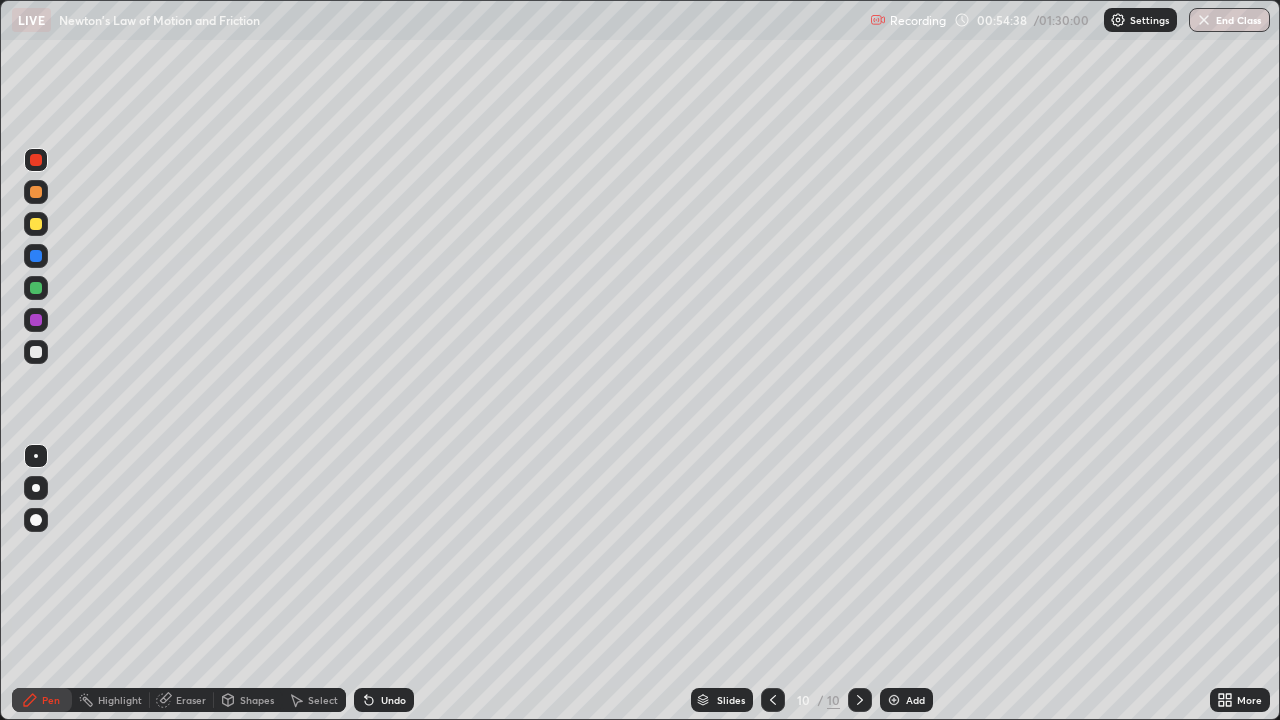 click on "Undo" at bounding box center (393, 700) 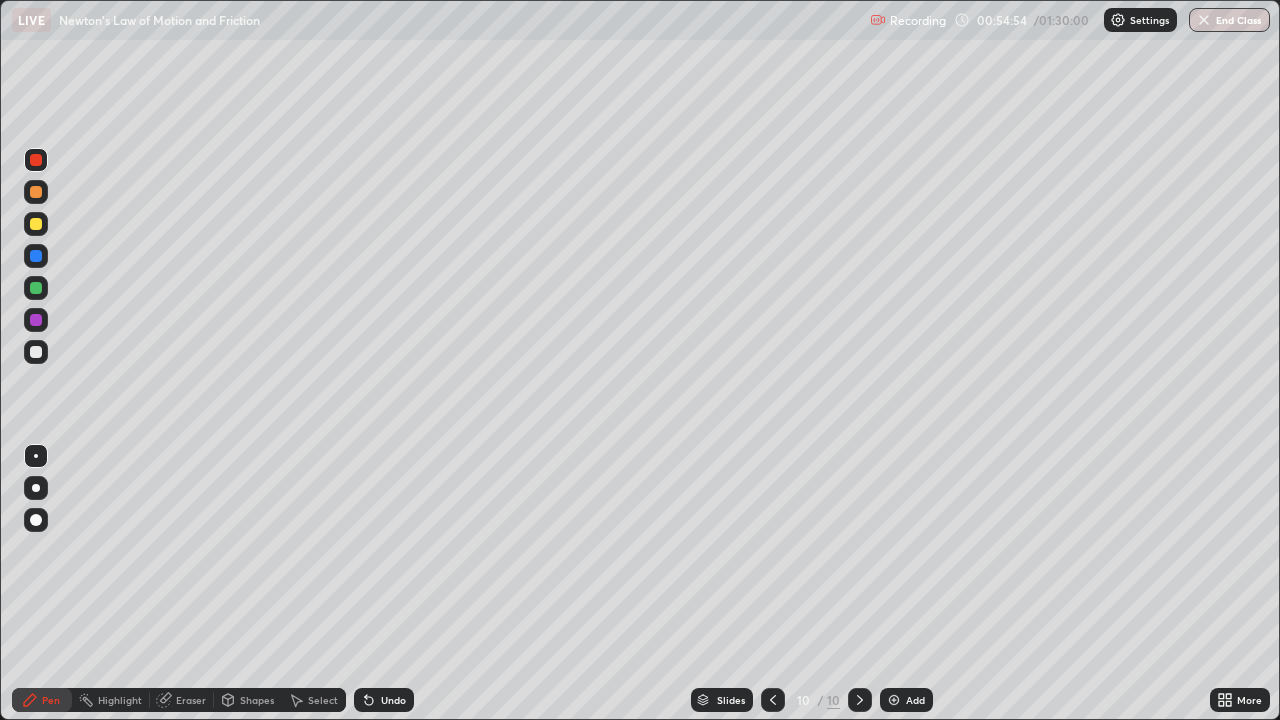 click at bounding box center (36, 288) 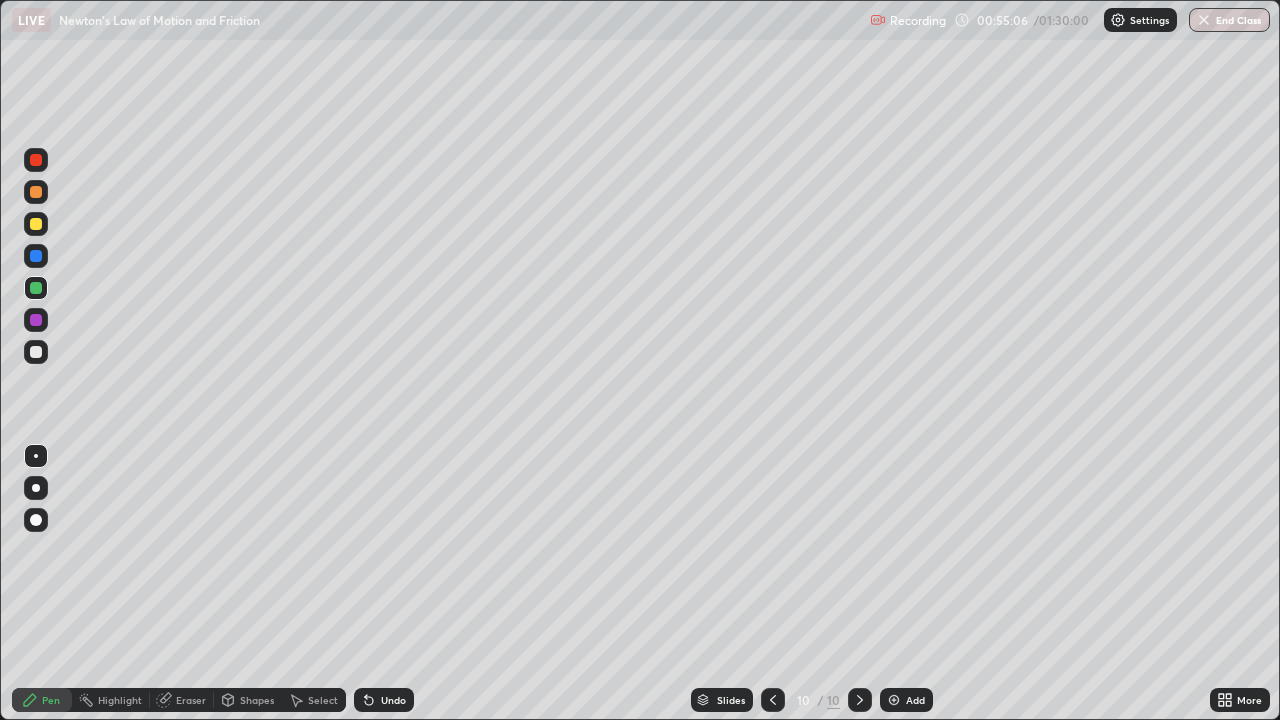 click at bounding box center [36, 320] 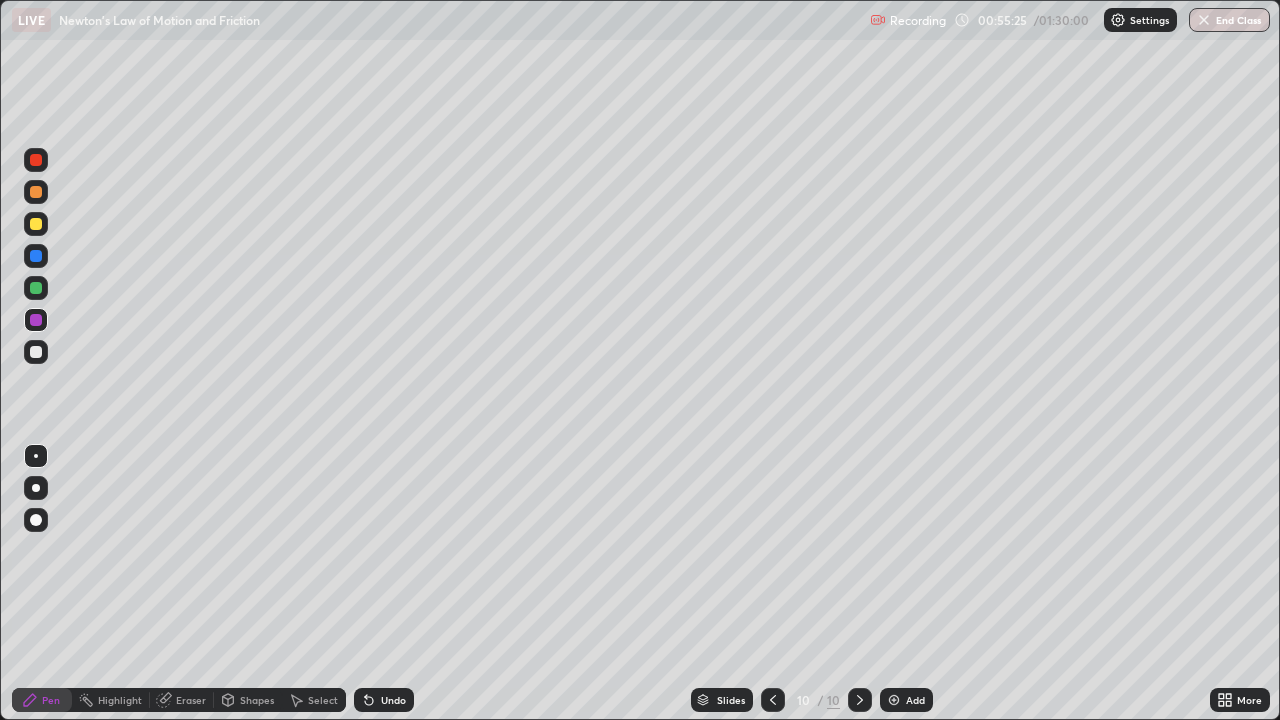 click on "Eraser" at bounding box center (191, 700) 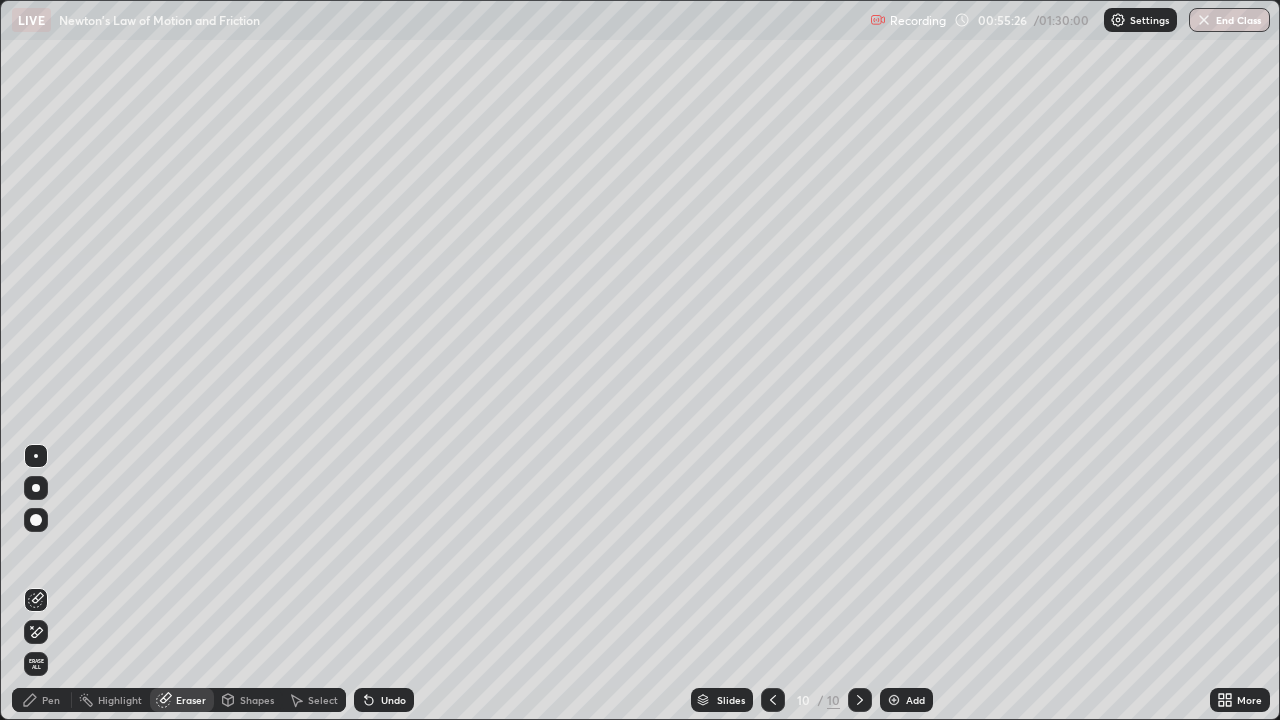 click on "Pen" at bounding box center [51, 700] 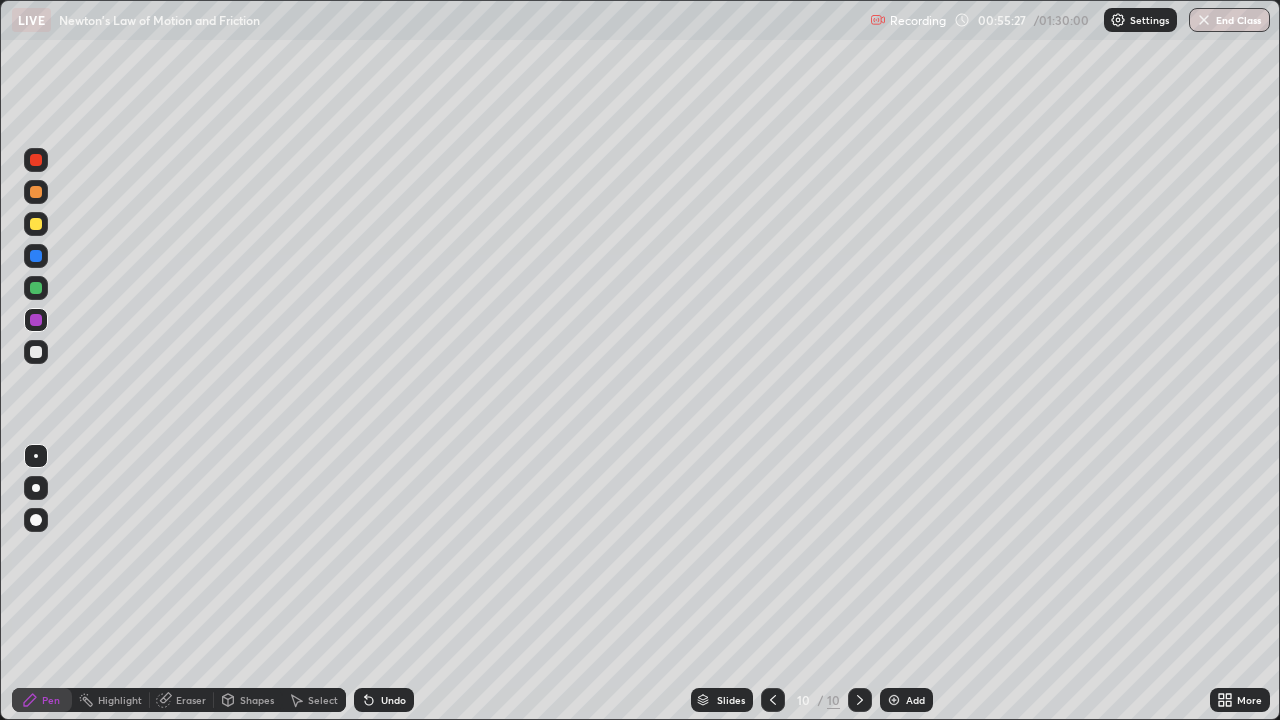 click at bounding box center (36, 352) 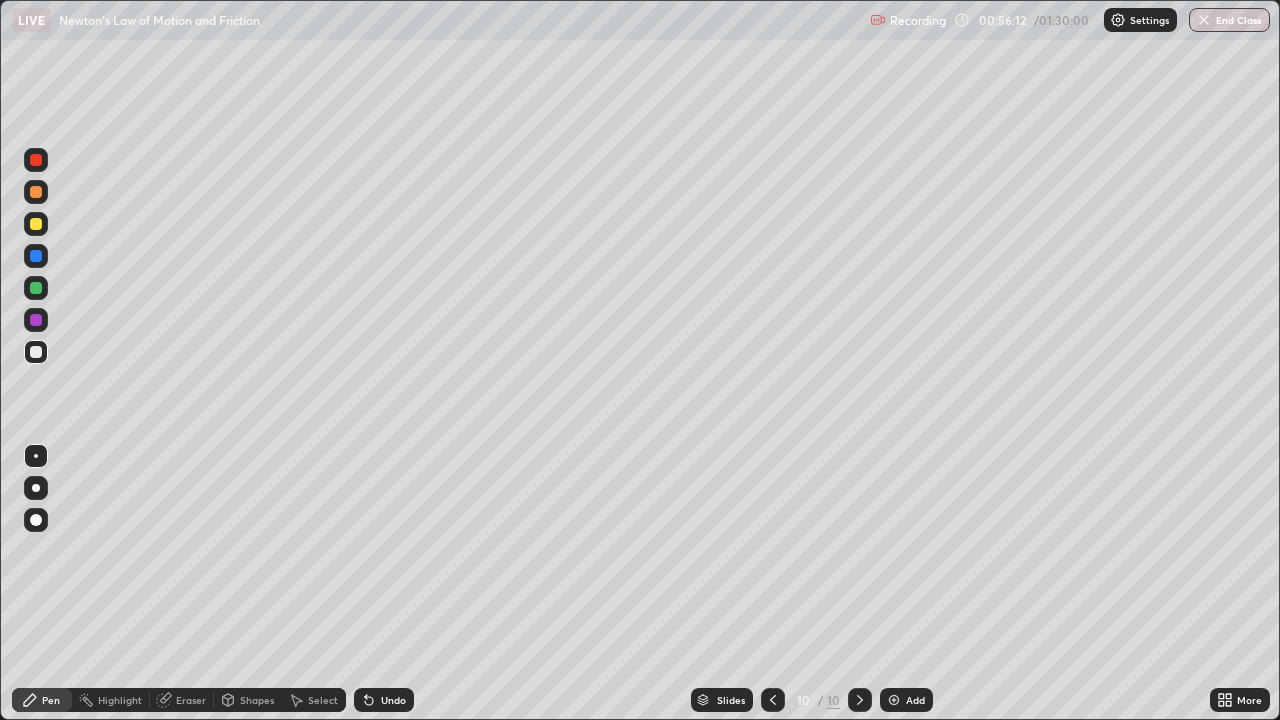click 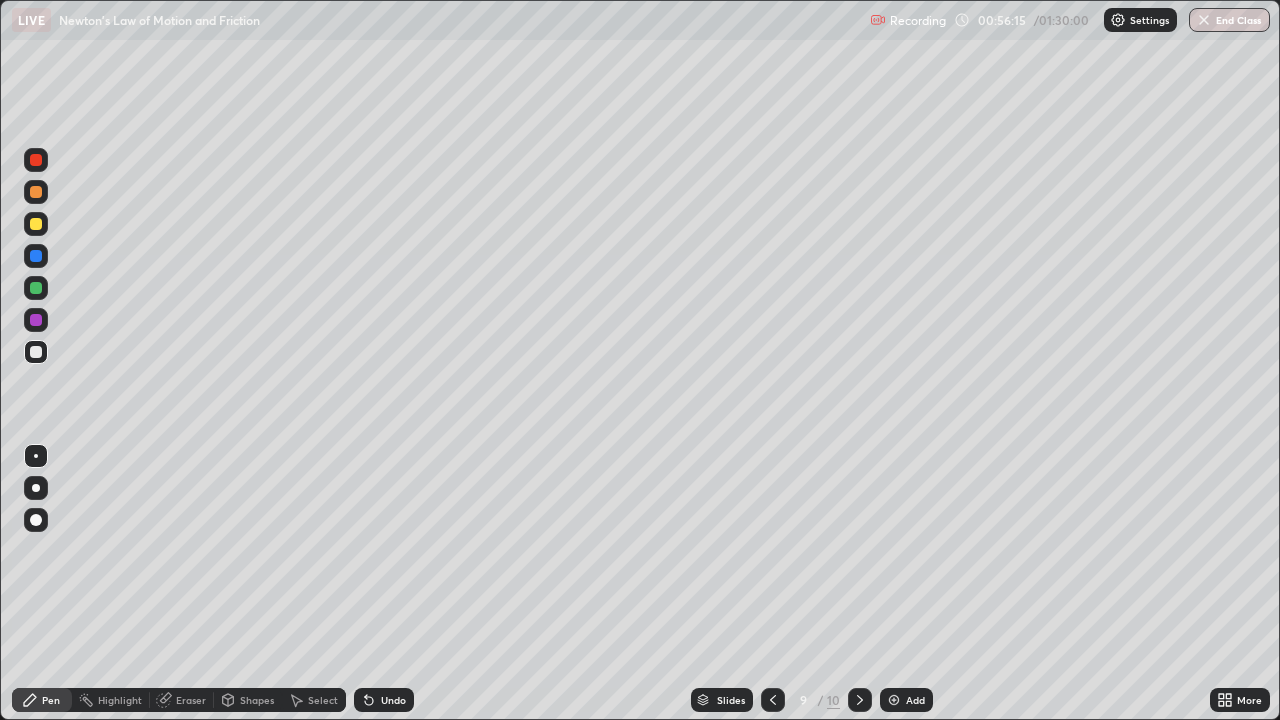 click 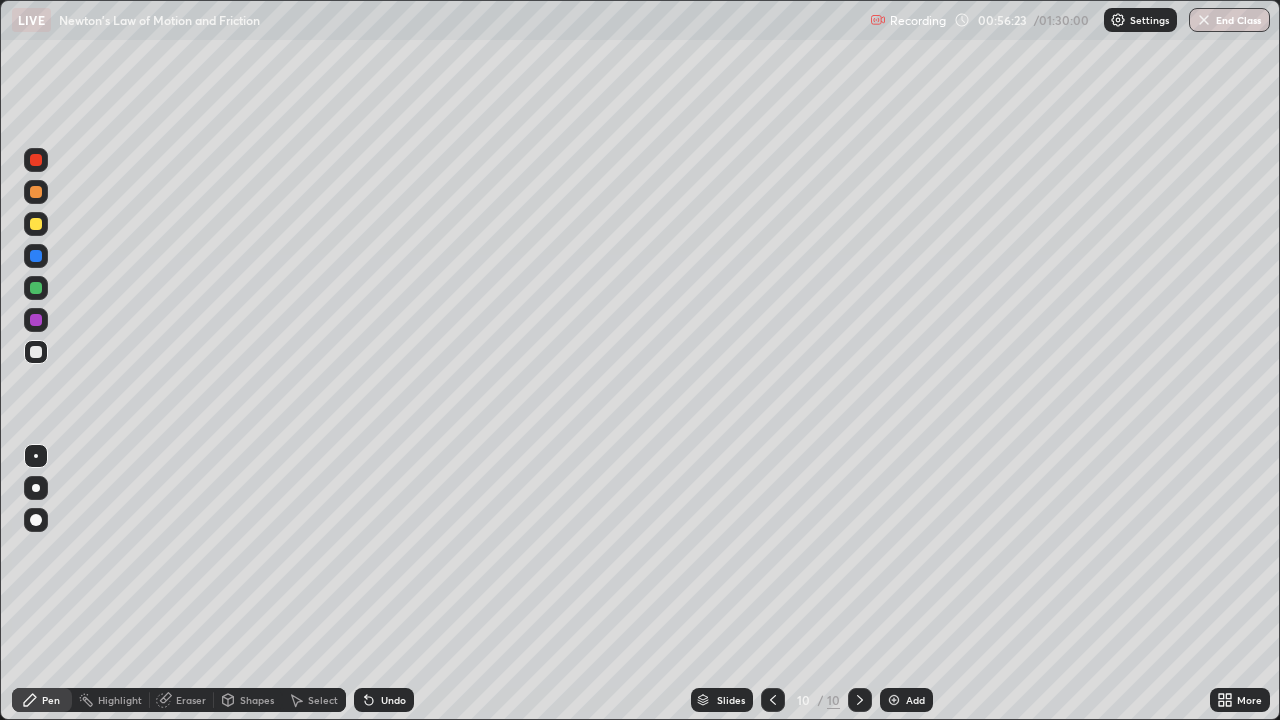 click 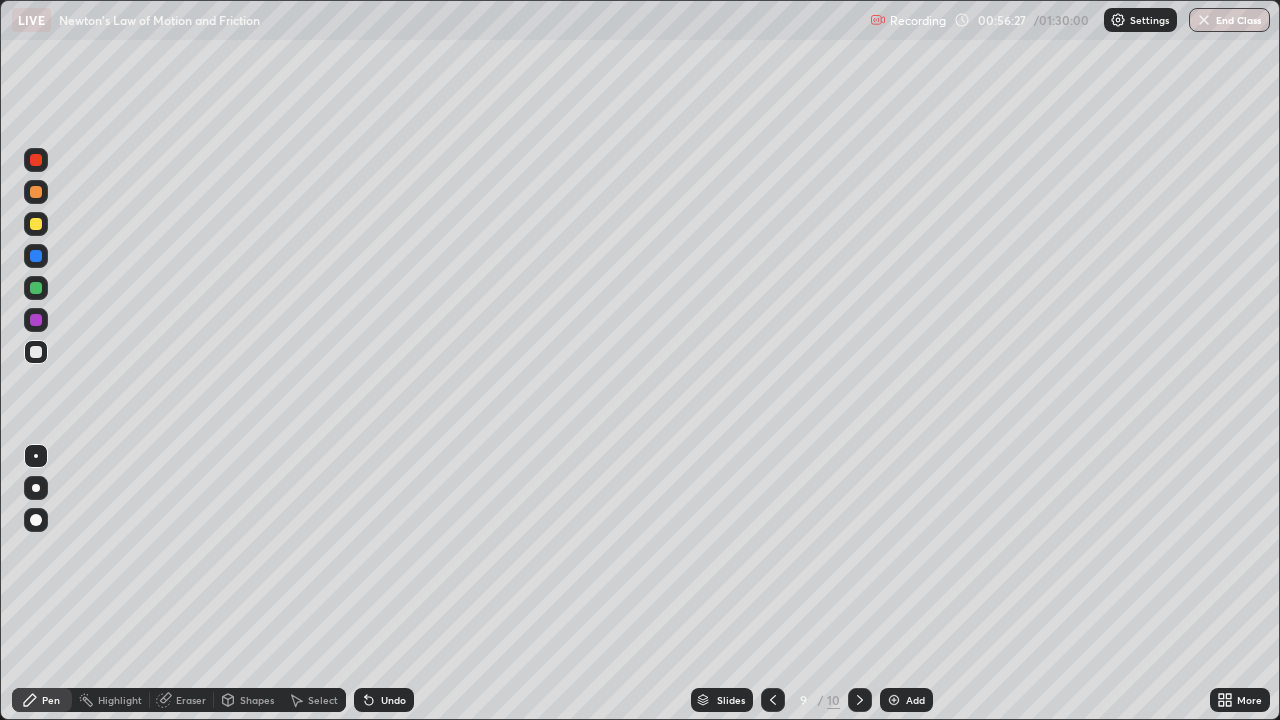 click 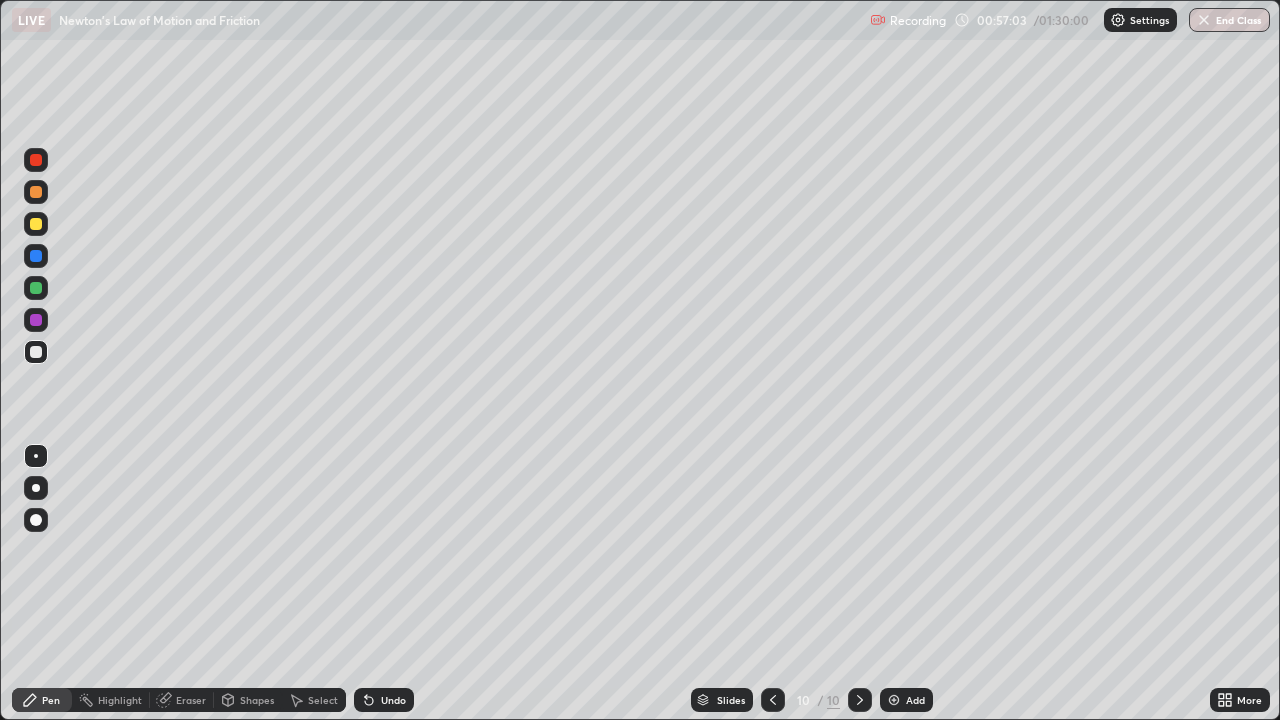 click at bounding box center [36, 160] 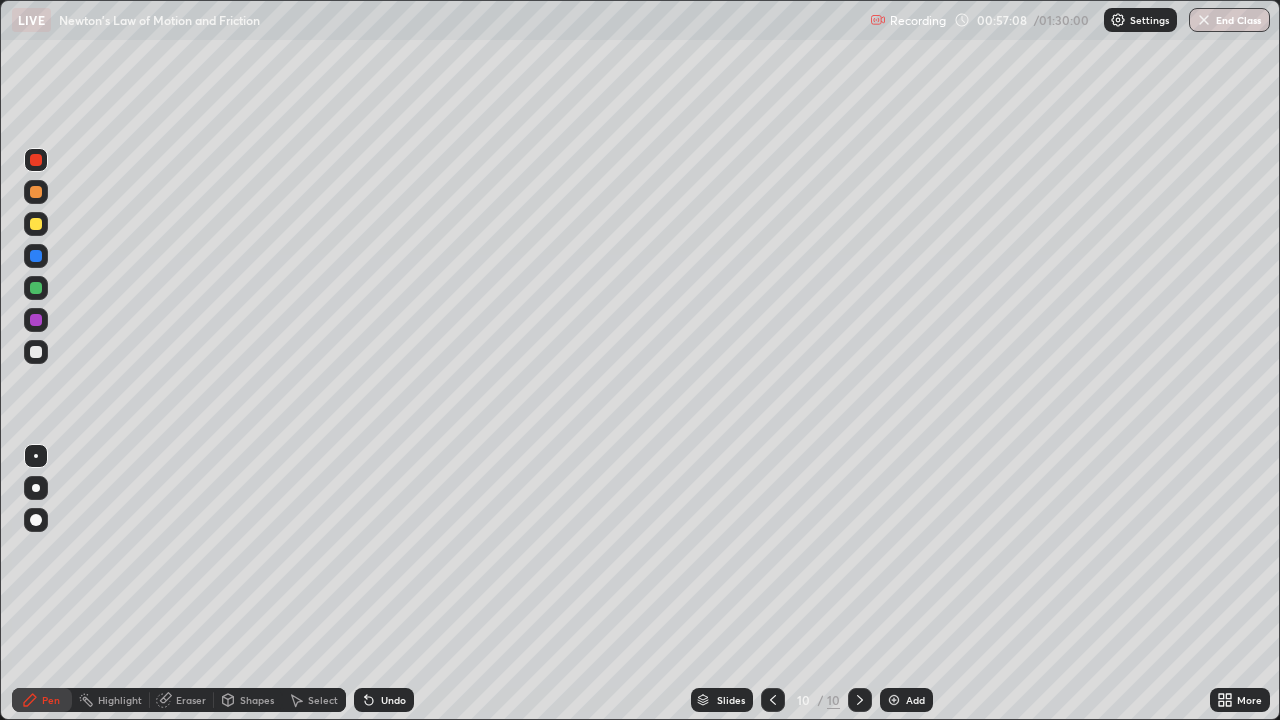 click on "Undo" at bounding box center [393, 700] 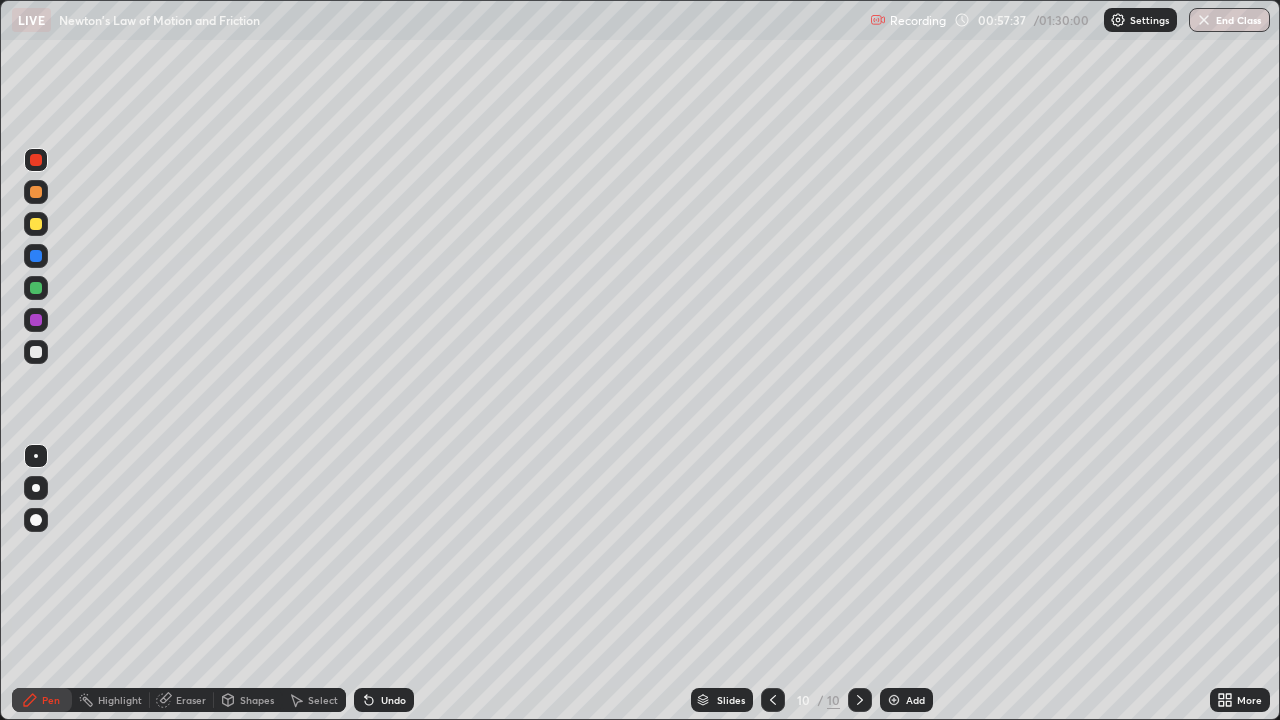 click at bounding box center (36, 352) 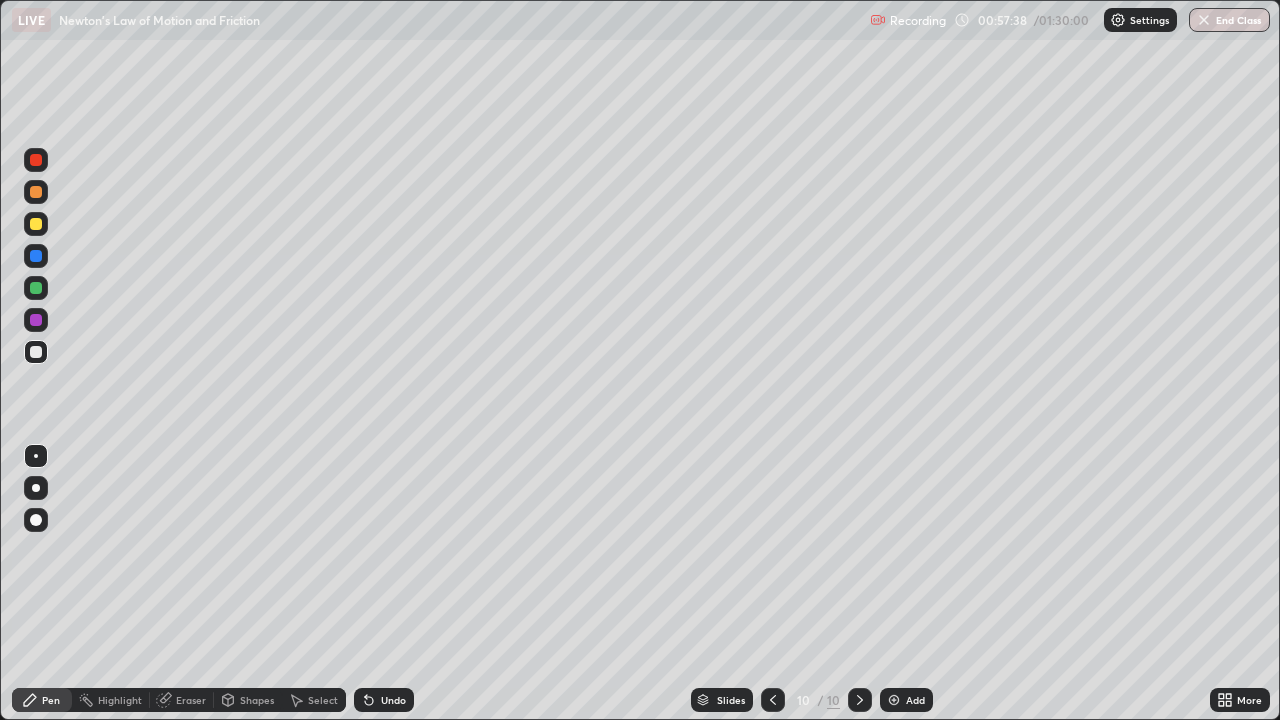 click at bounding box center (36, 288) 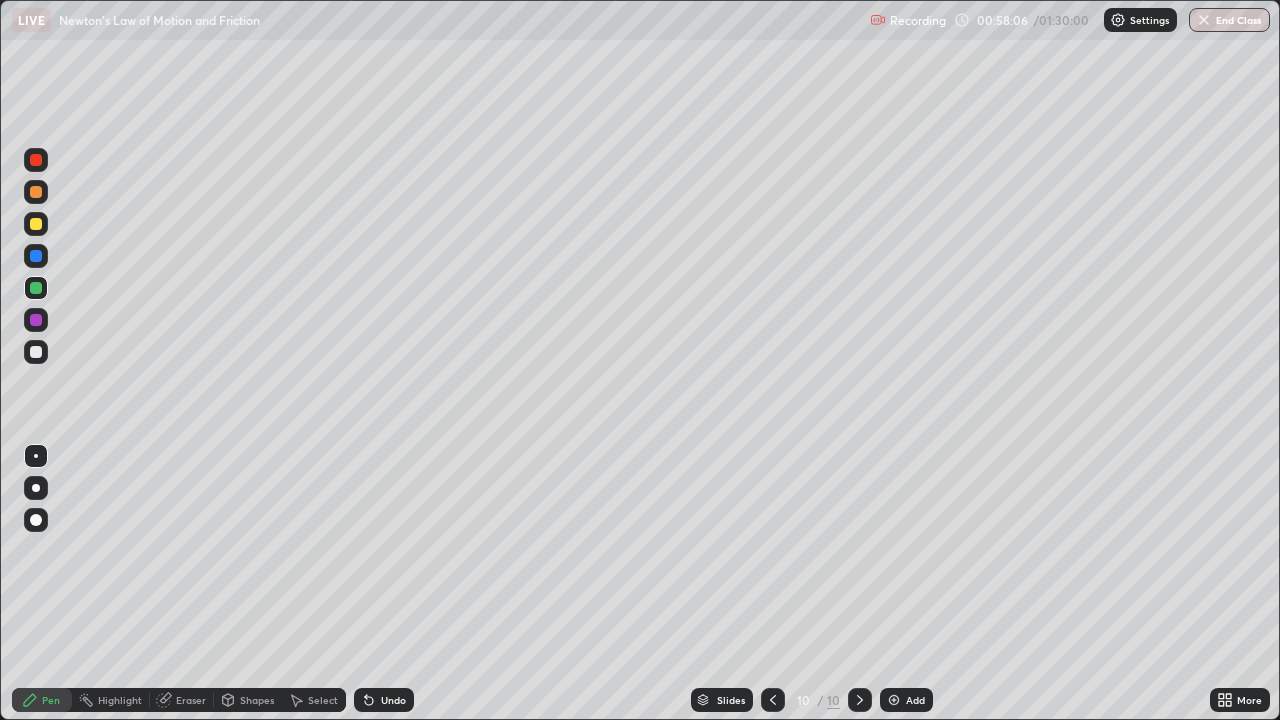 click 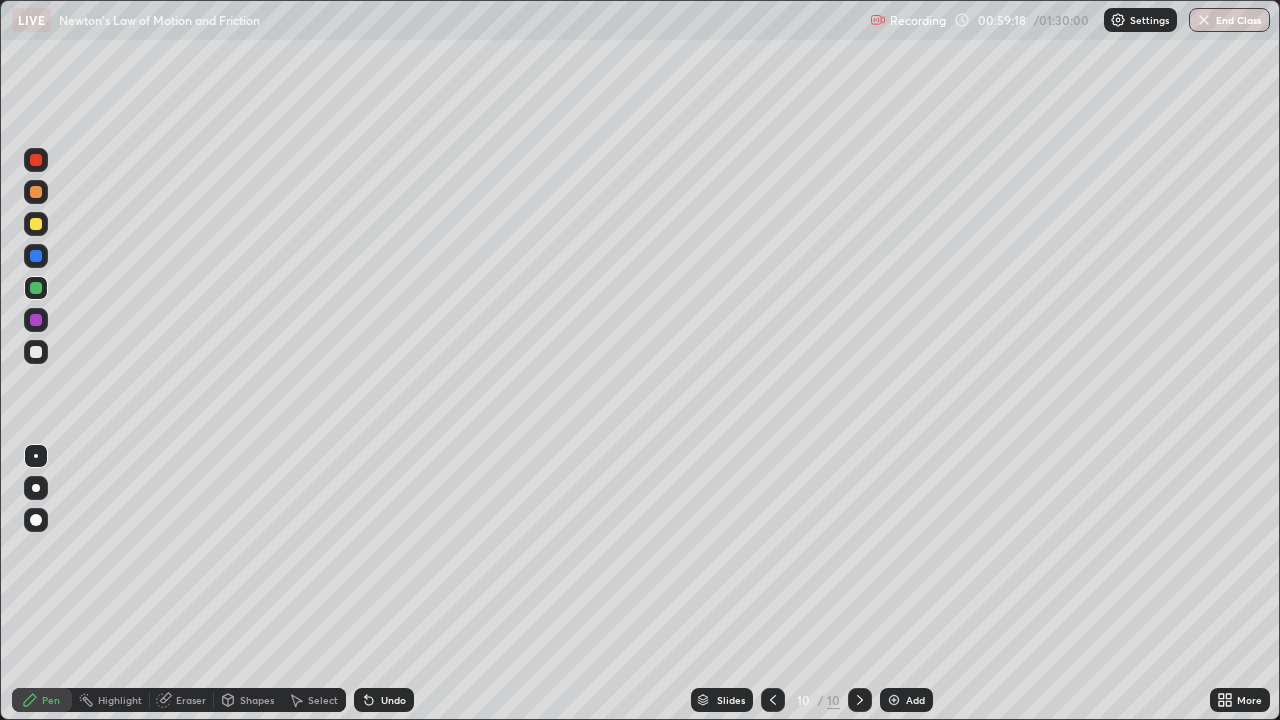 click at bounding box center (36, 224) 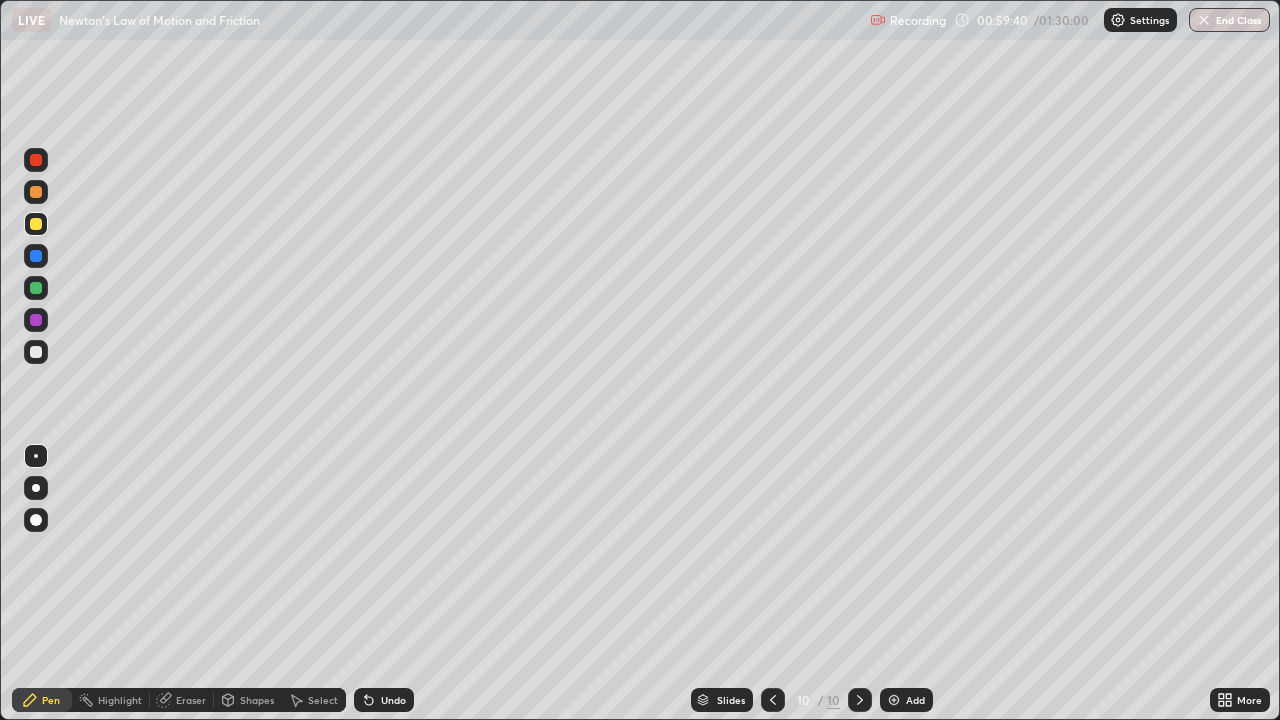 click 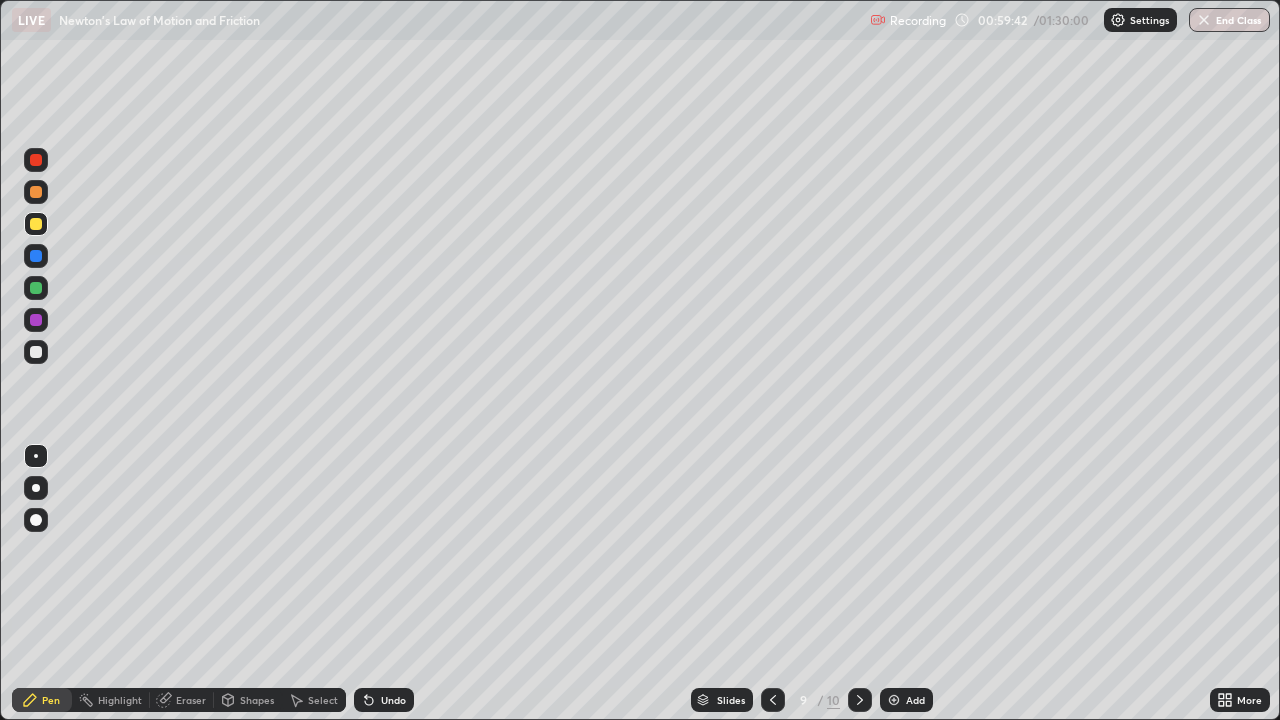 click 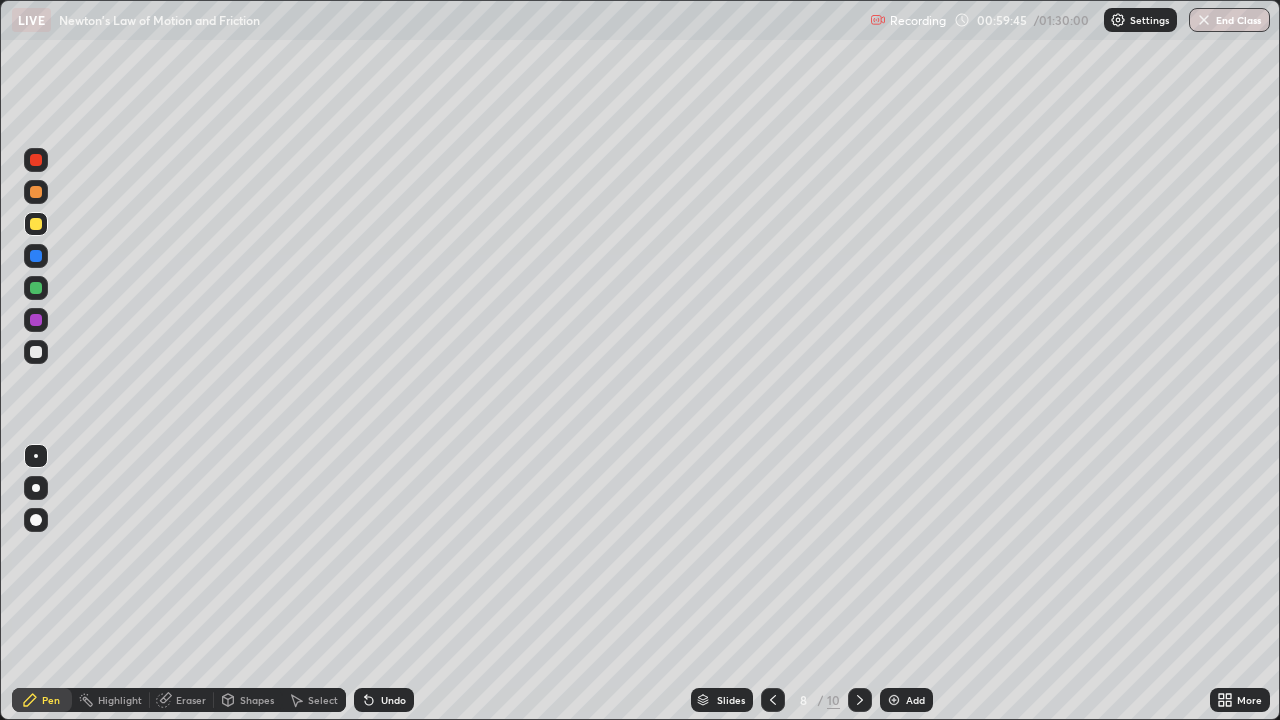 click 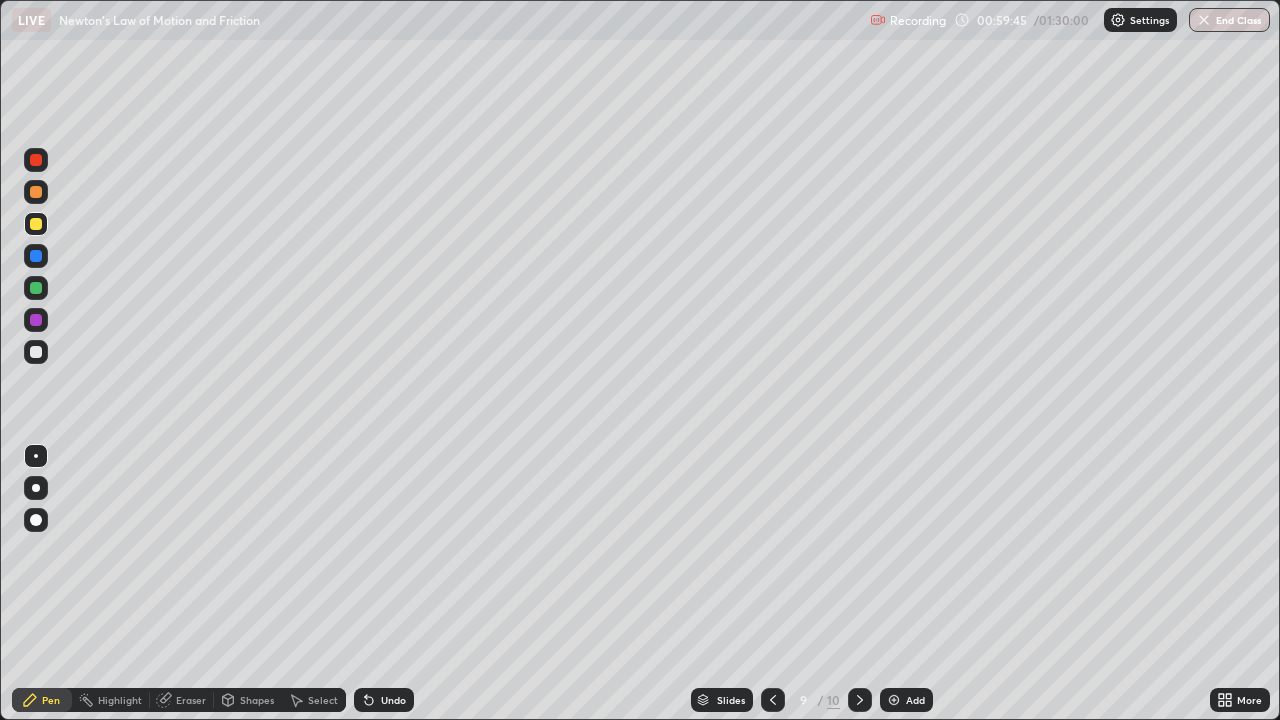 click 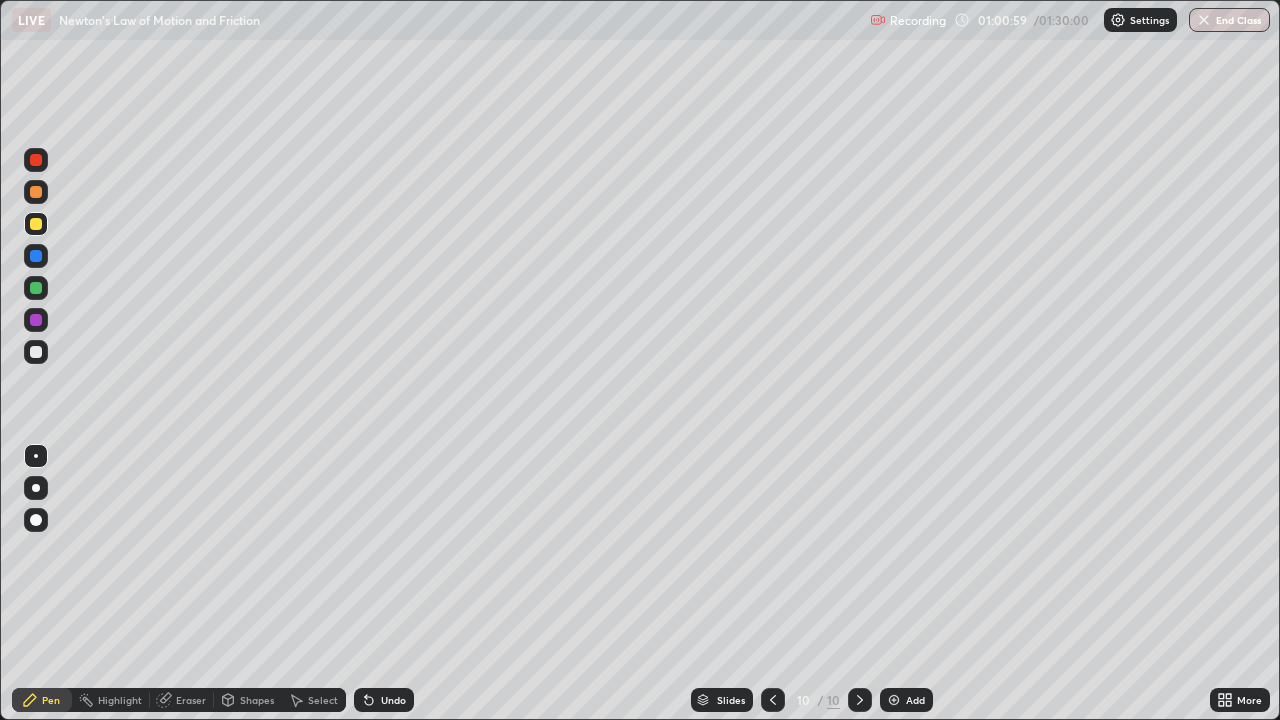 click at bounding box center [36, 320] 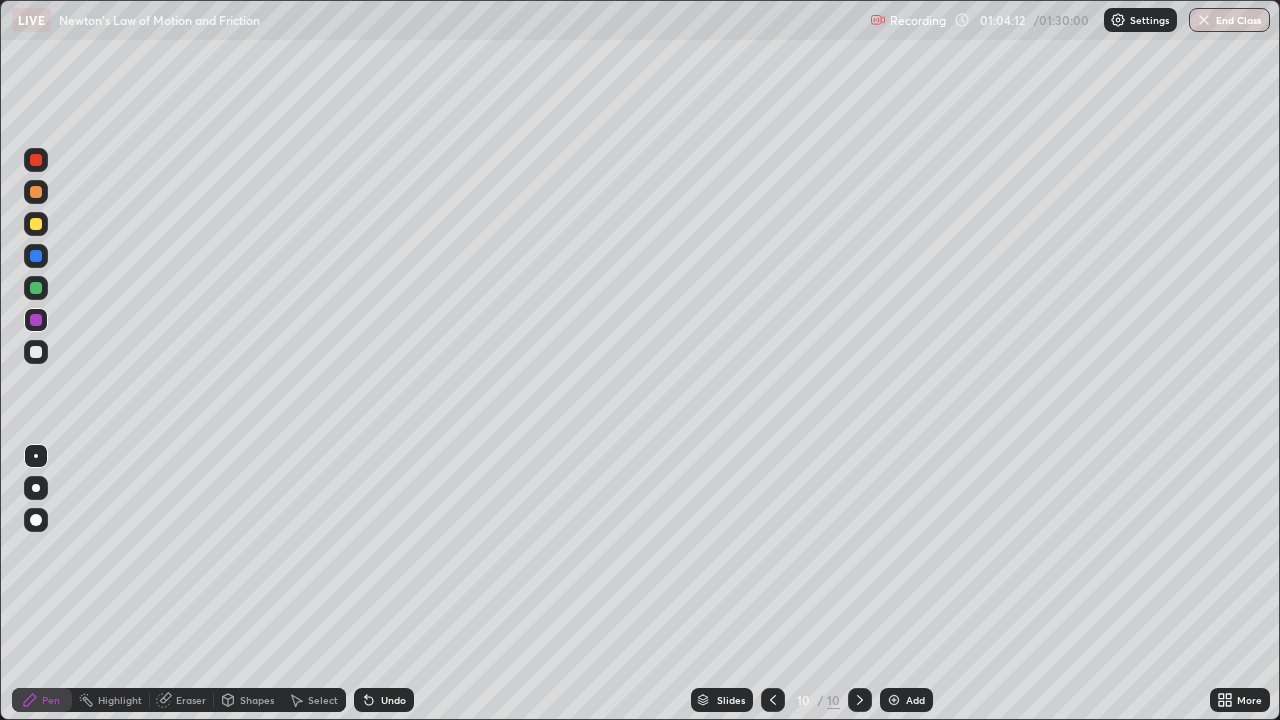 click on "Add" at bounding box center [915, 700] 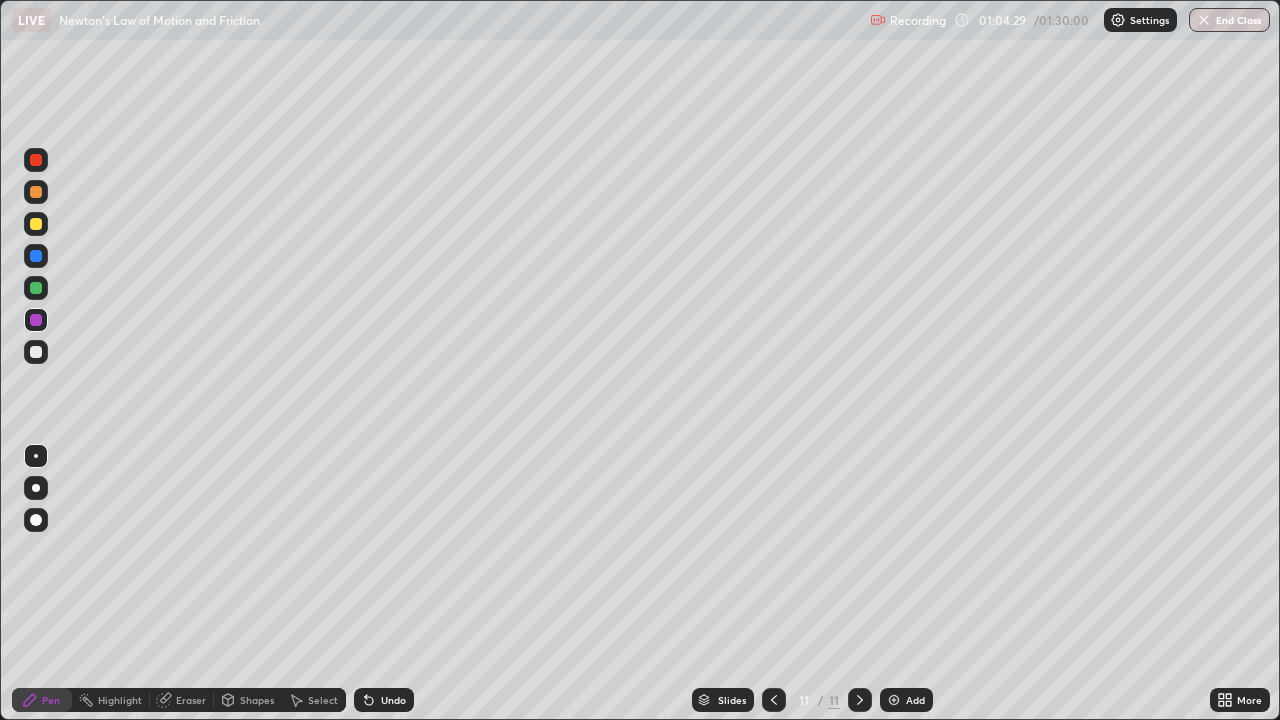 click at bounding box center [36, 288] 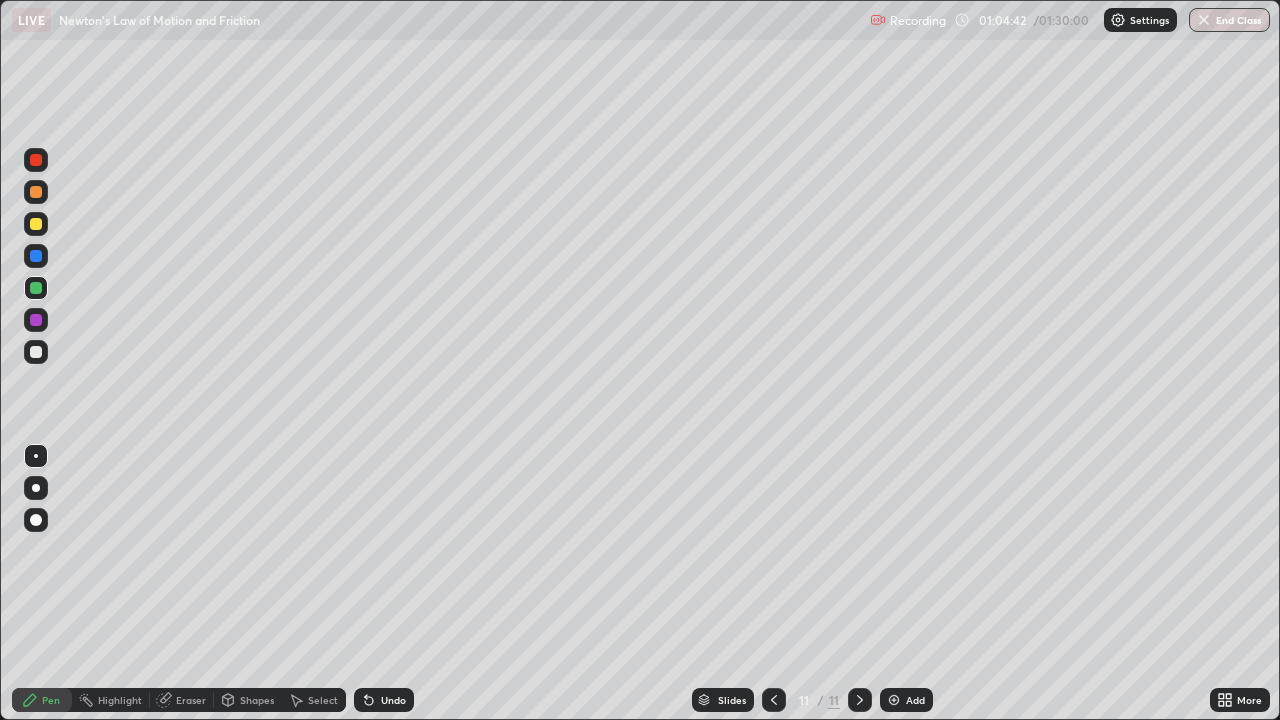 click at bounding box center [36, 320] 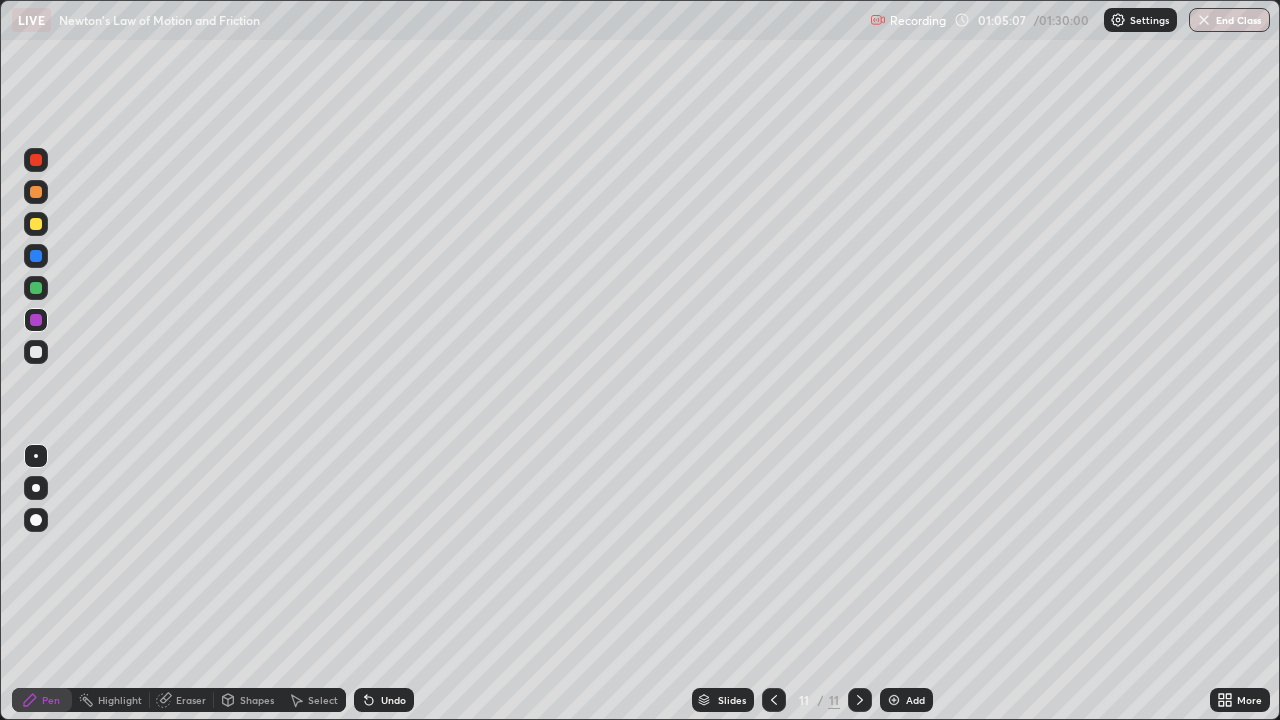 click on "Undo" at bounding box center (393, 700) 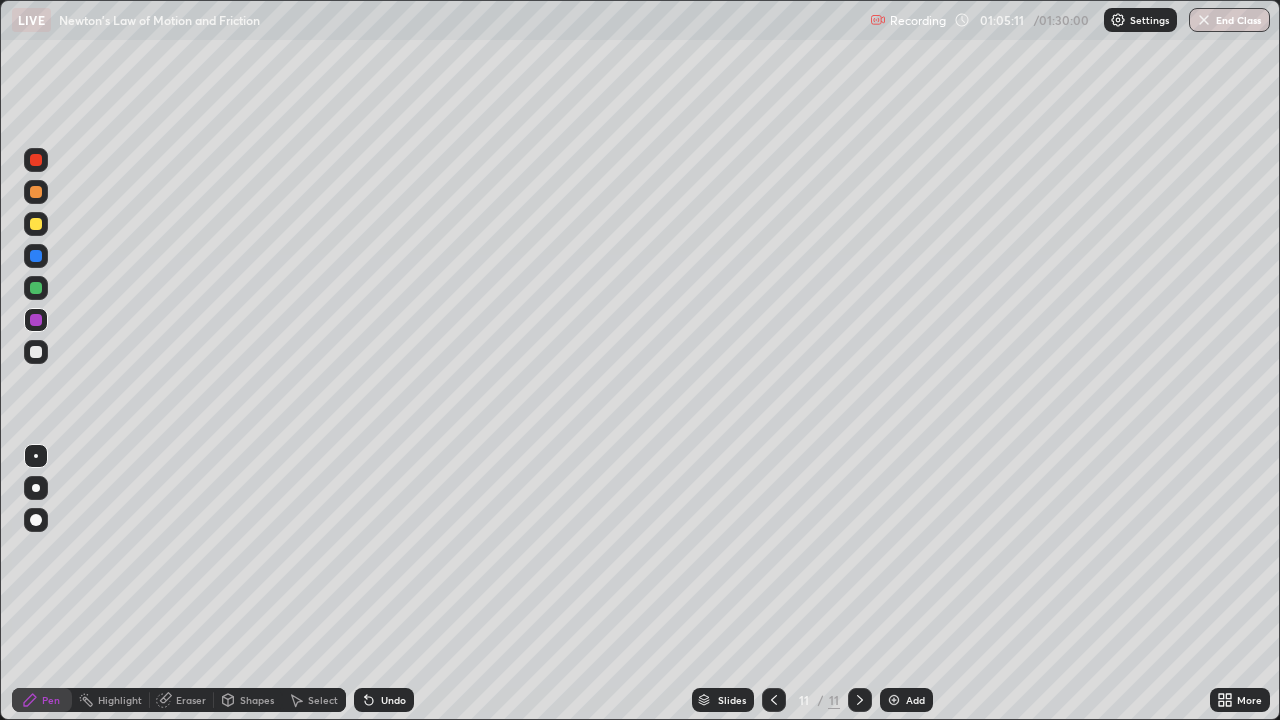 click on "Undo" at bounding box center [393, 700] 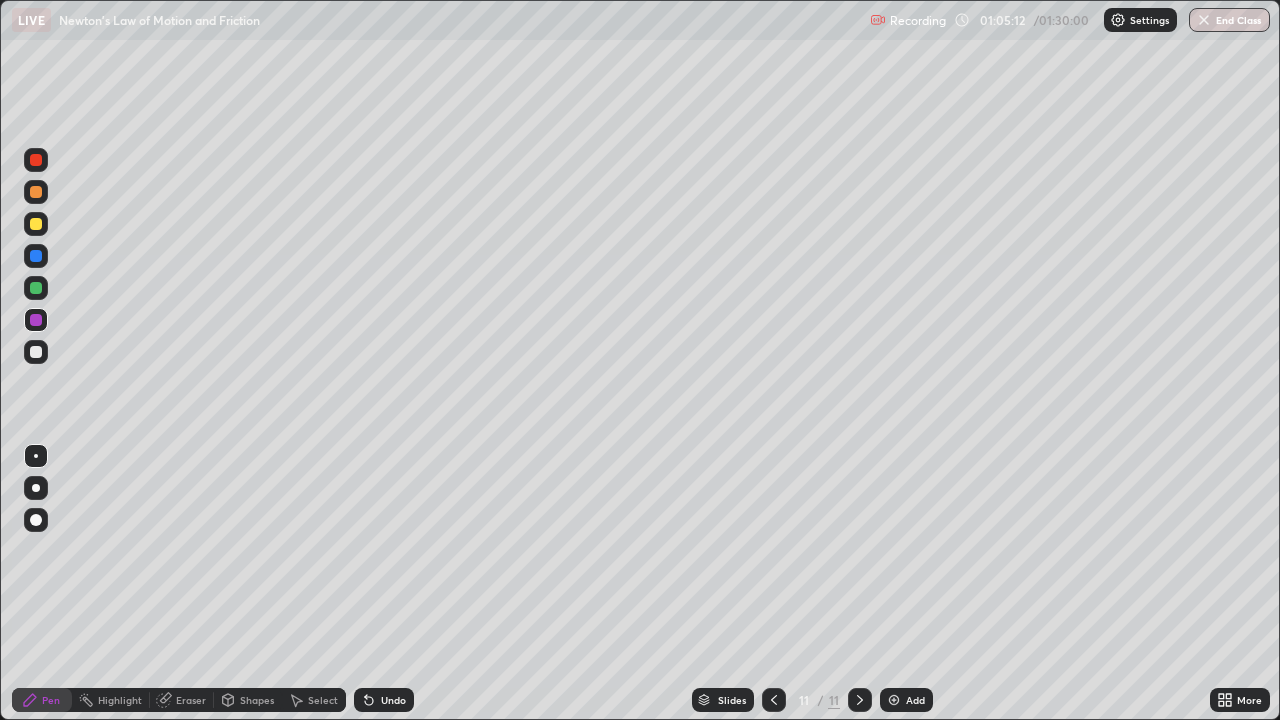 click on "Undo" at bounding box center [393, 700] 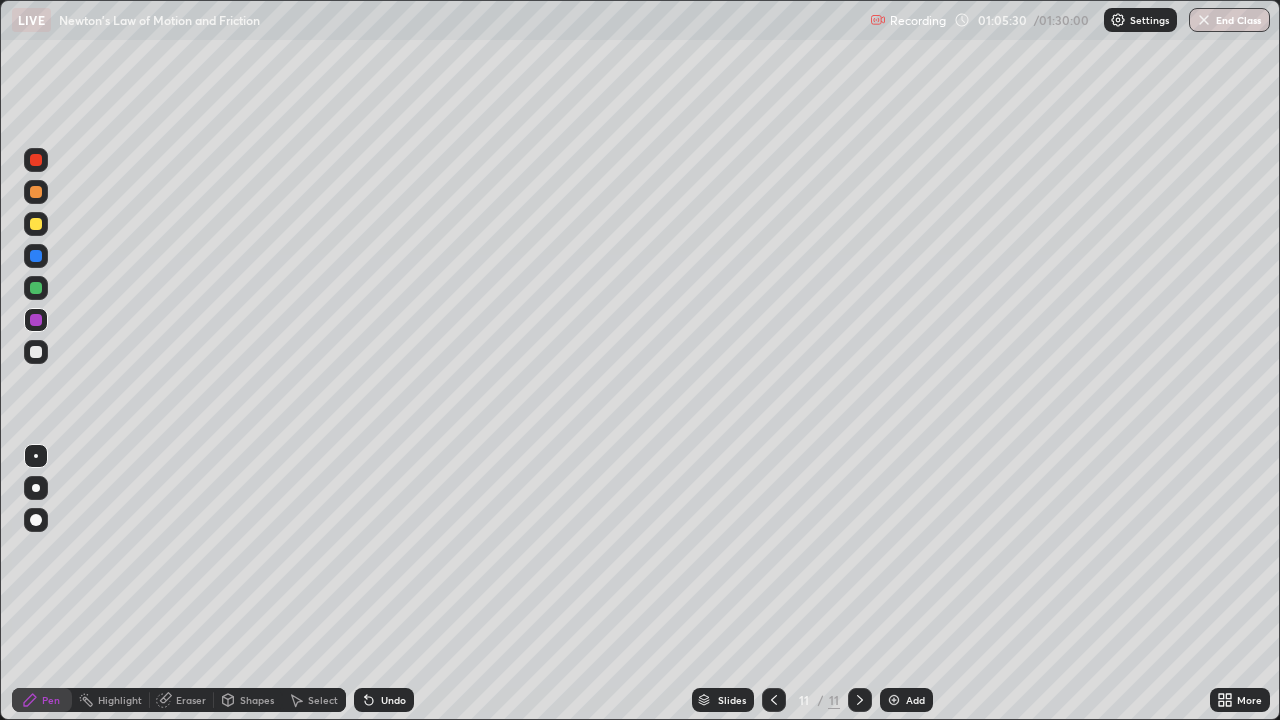click at bounding box center [36, 256] 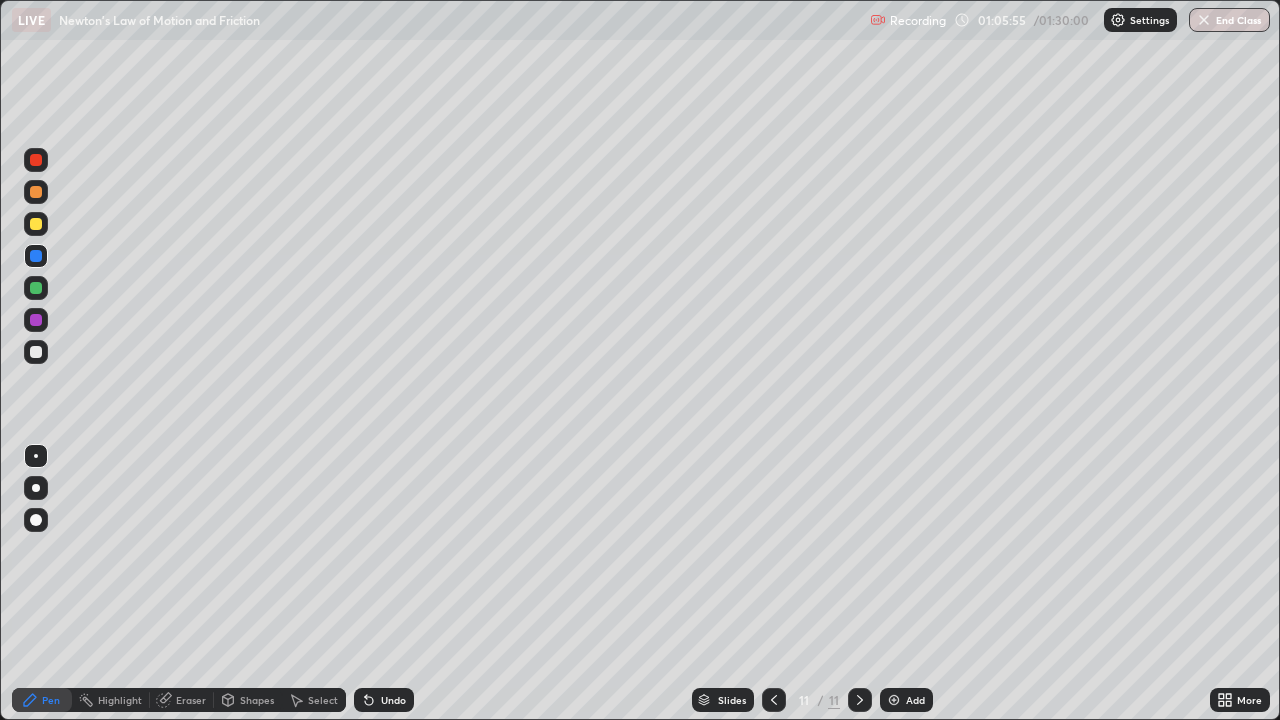 click on "Eraser" at bounding box center (191, 700) 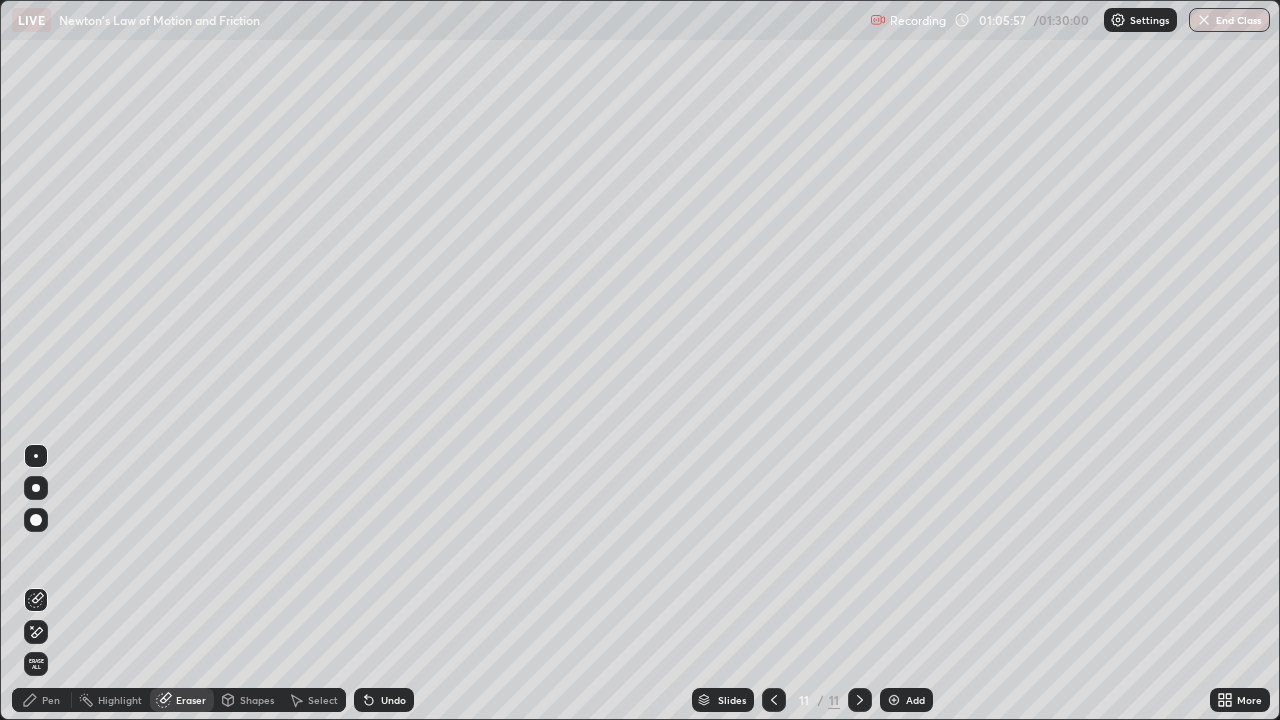 click 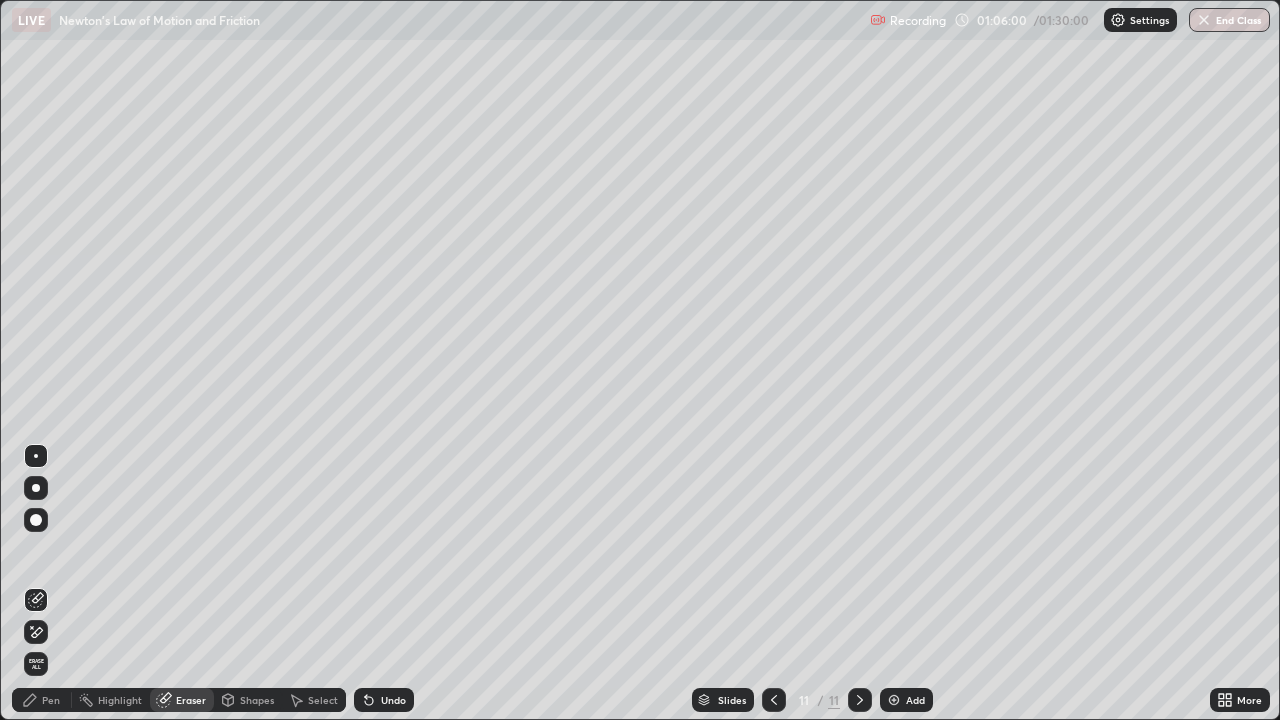 click on "Pen" at bounding box center (51, 700) 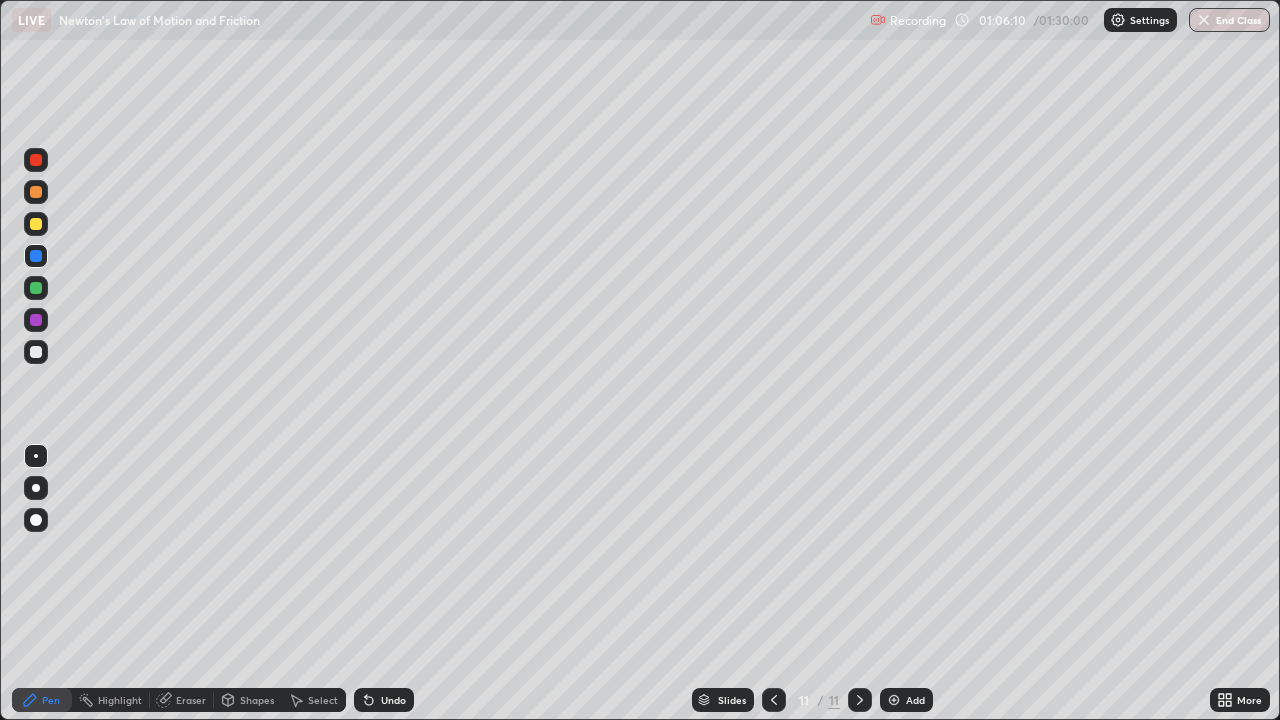 click on "Pen" at bounding box center (51, 700) 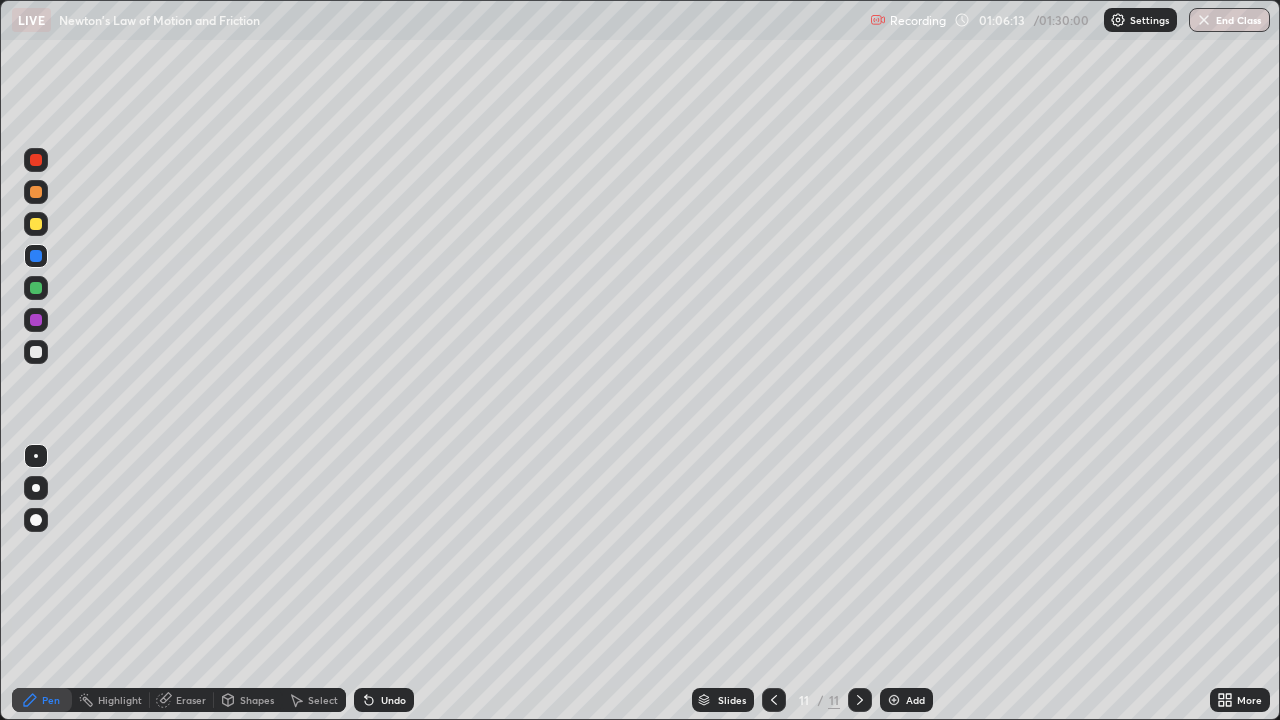 click at bounding box center (36, 224) 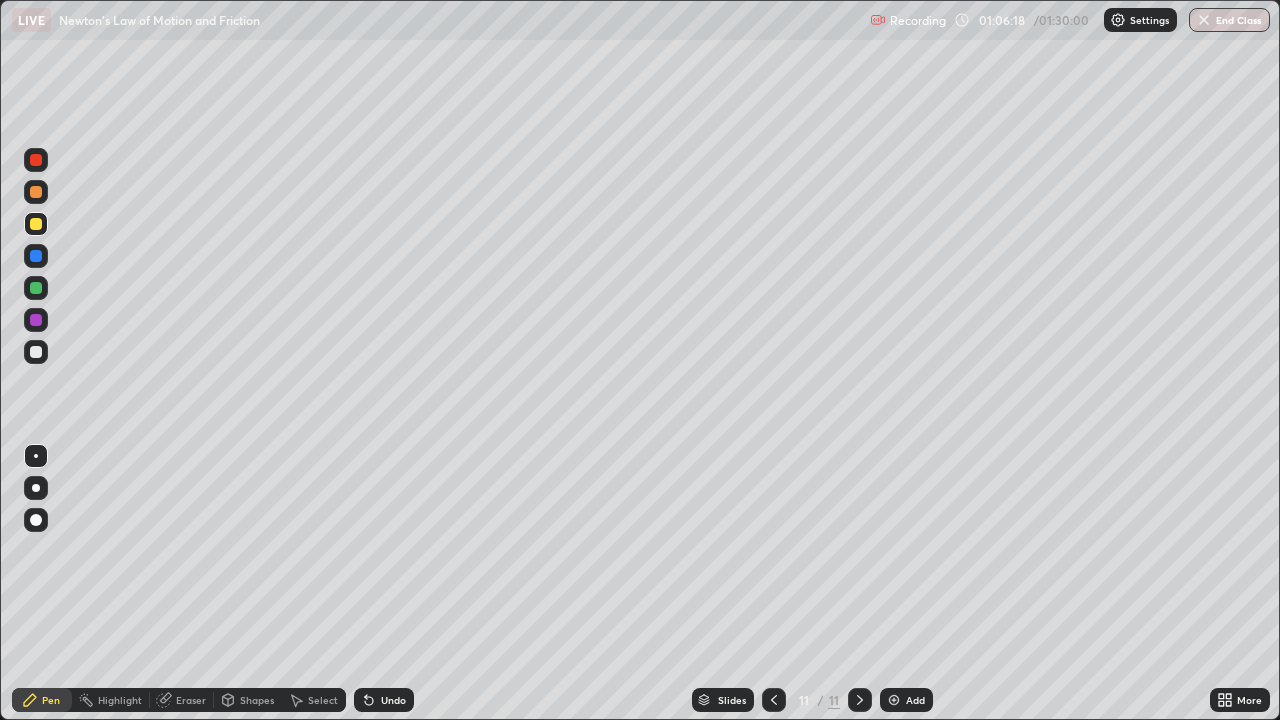 click on "Undo" at bounding box center [393, 700] 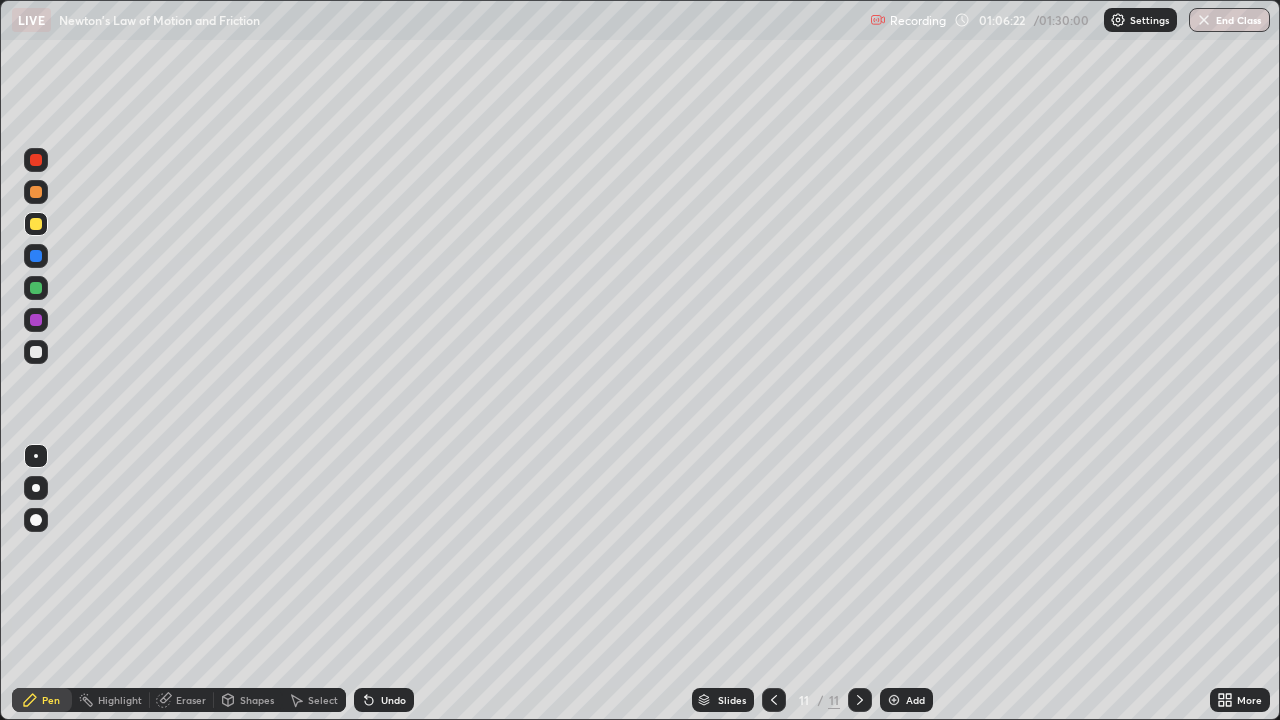 click on "Undo" at bounding box center (393, 700) 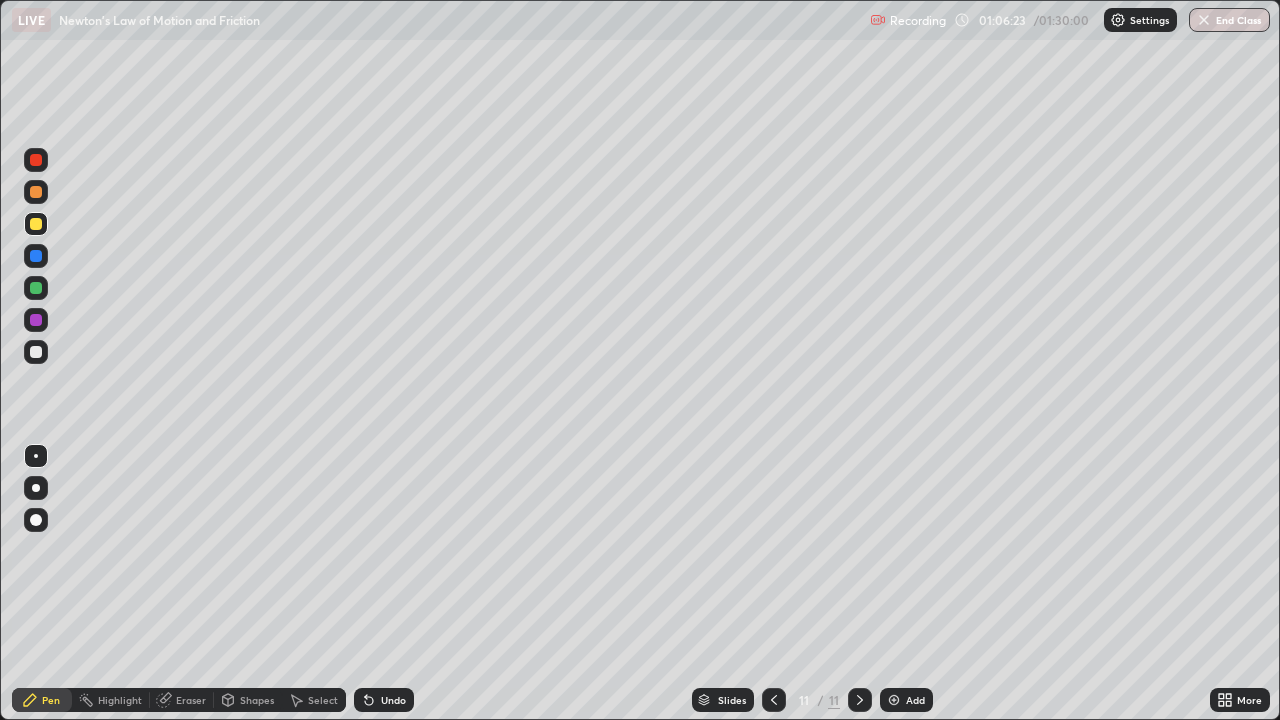 click on "Undo" at bounding box center [393, 700] 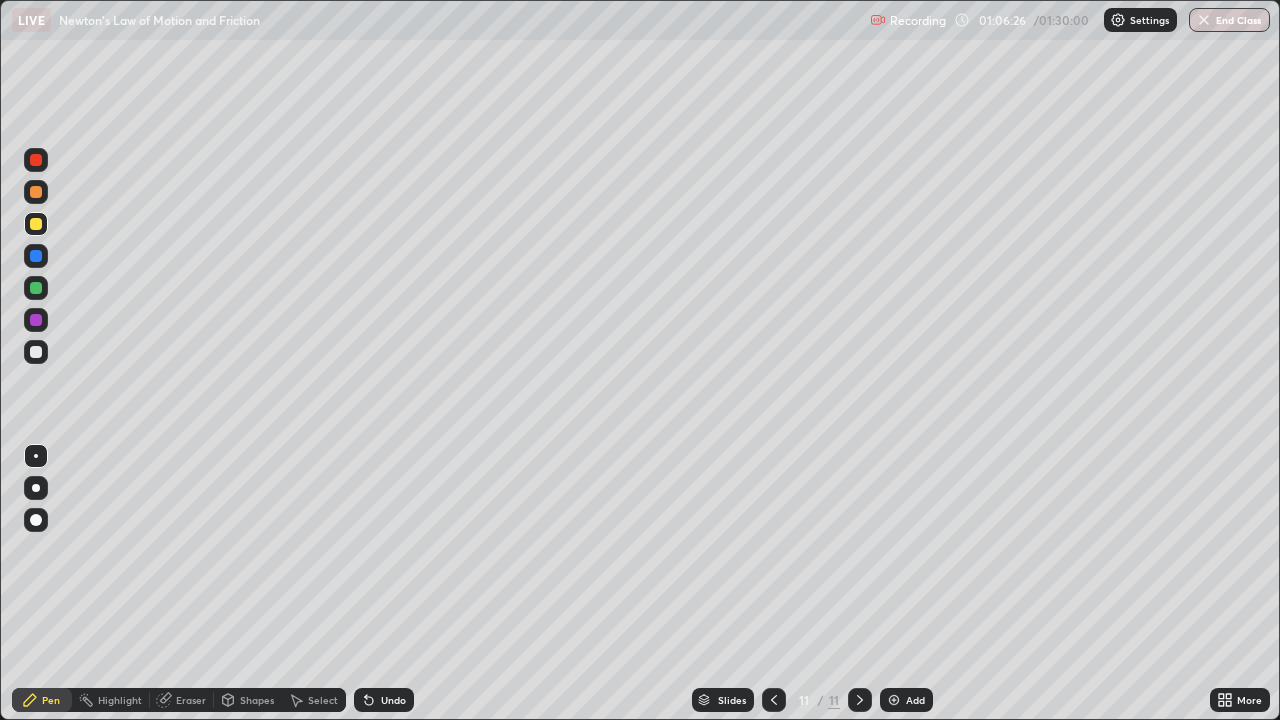 click on "Undo" at bounding box center [393, 700] 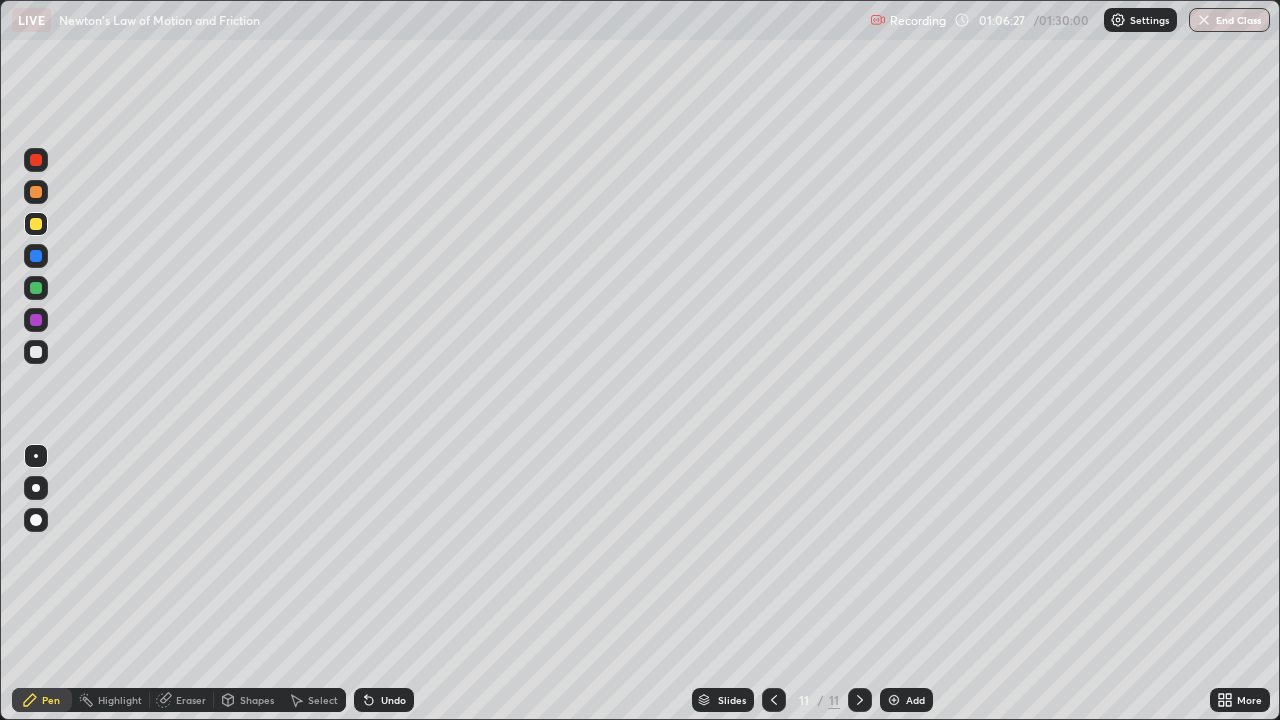 click on "Undo" at bounding box center (393, 700) 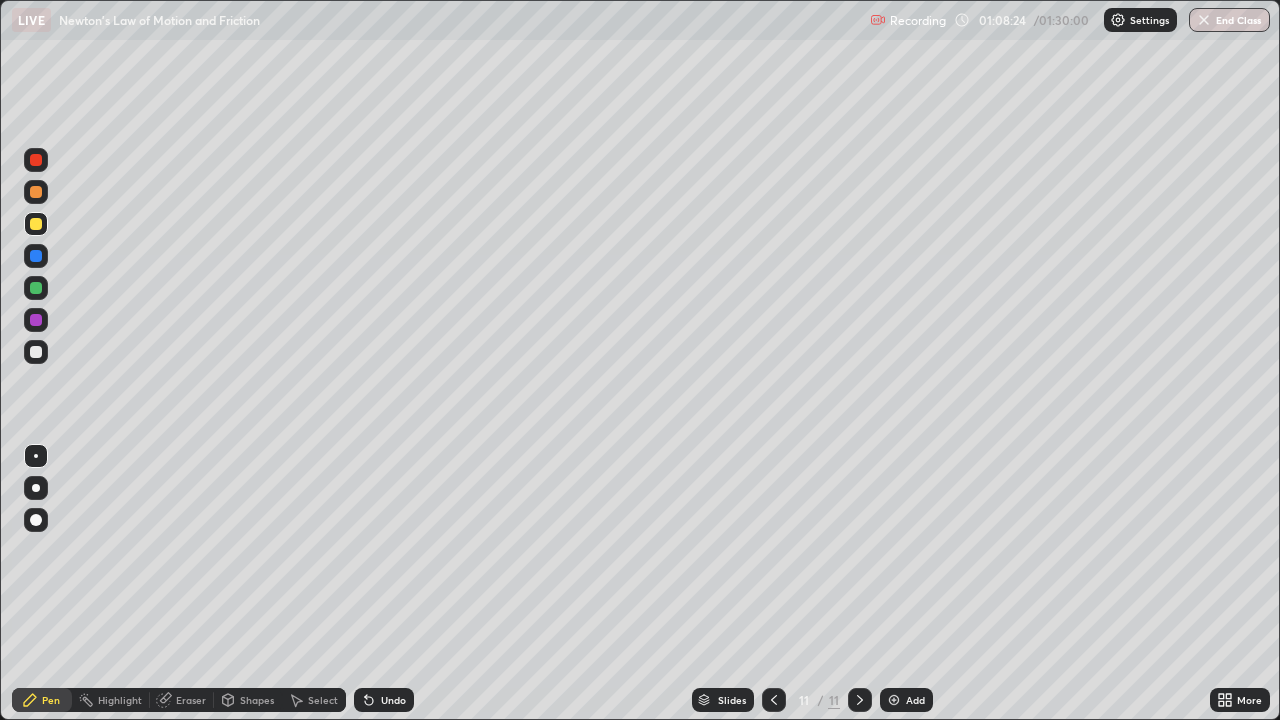 click on "Eraser" at bounding box center [191, 700] 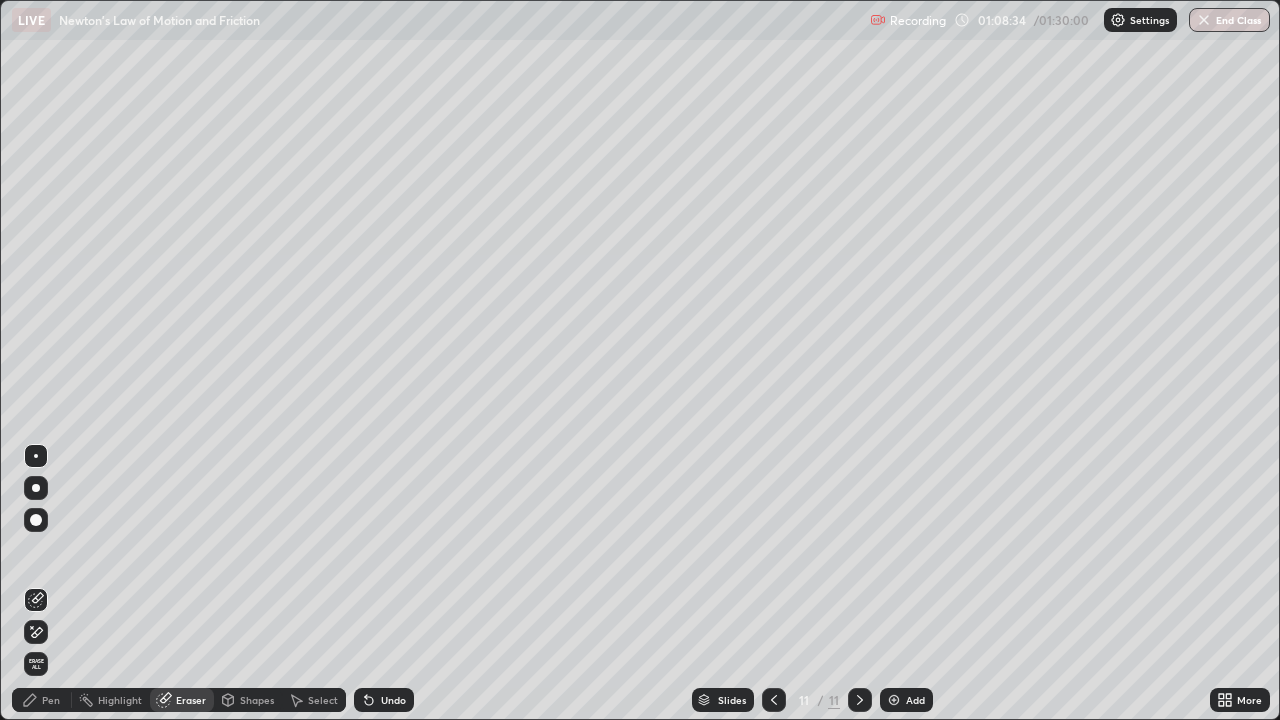 click on "Pen" at bounding box center (51, 700) 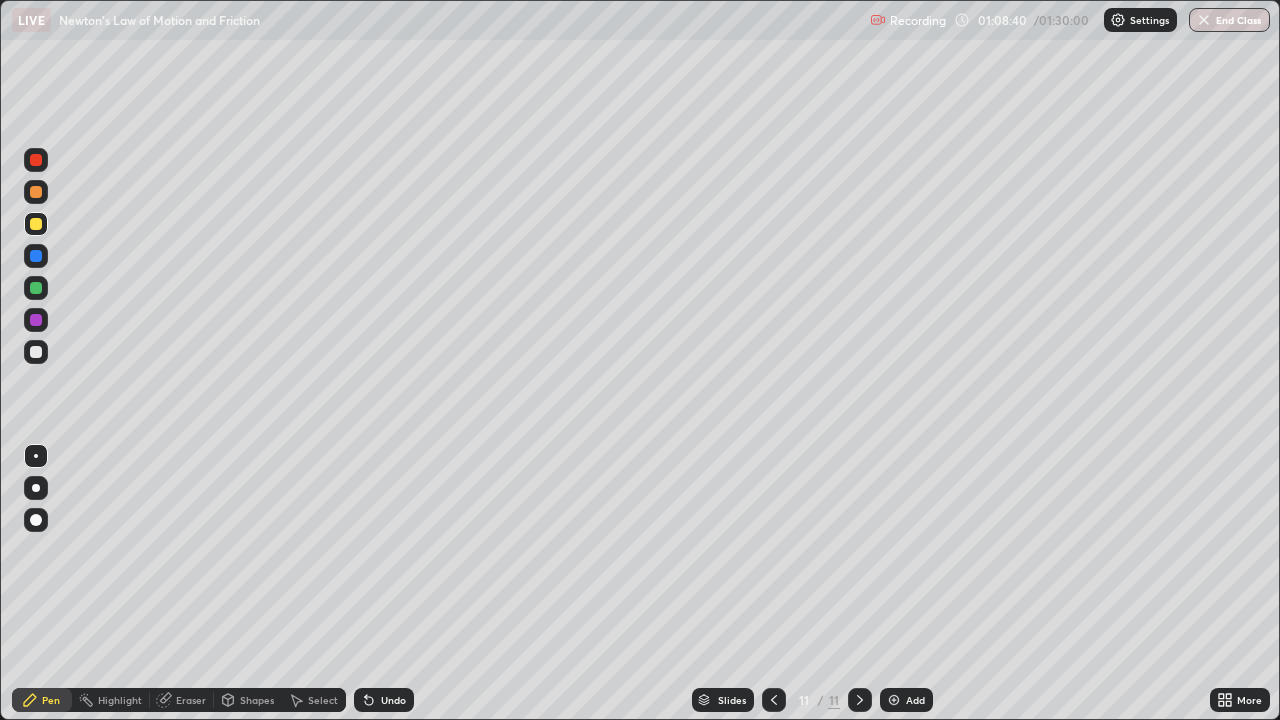 click on "Undo" at bounding box center (393, 700) 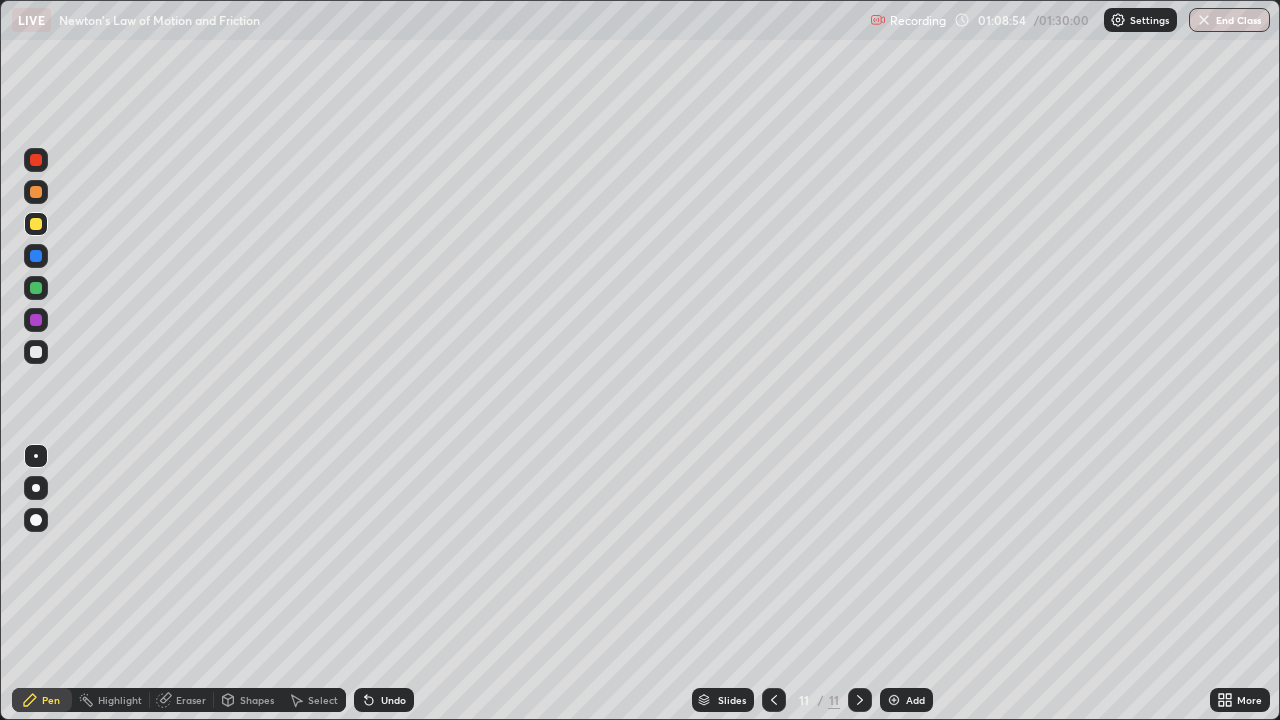 click on "Eraser" at bounding box center [191, 700] 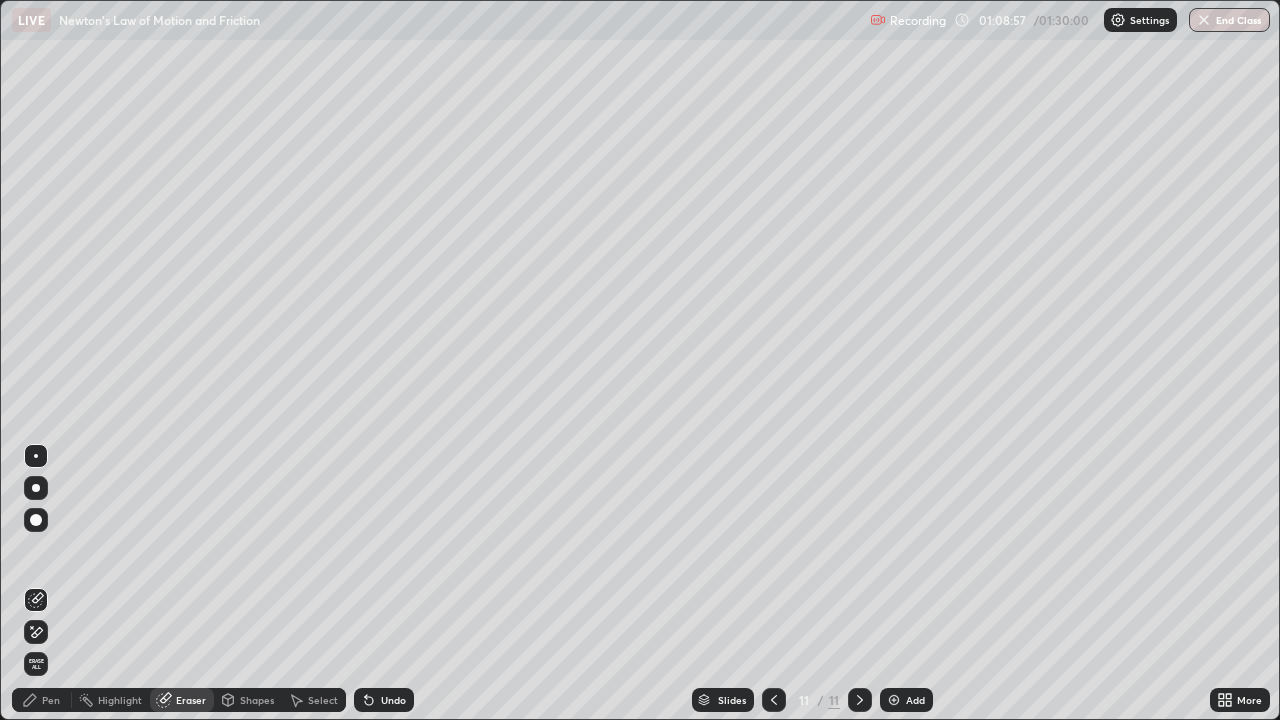click on "Pen" at bounding box center [51, 700] 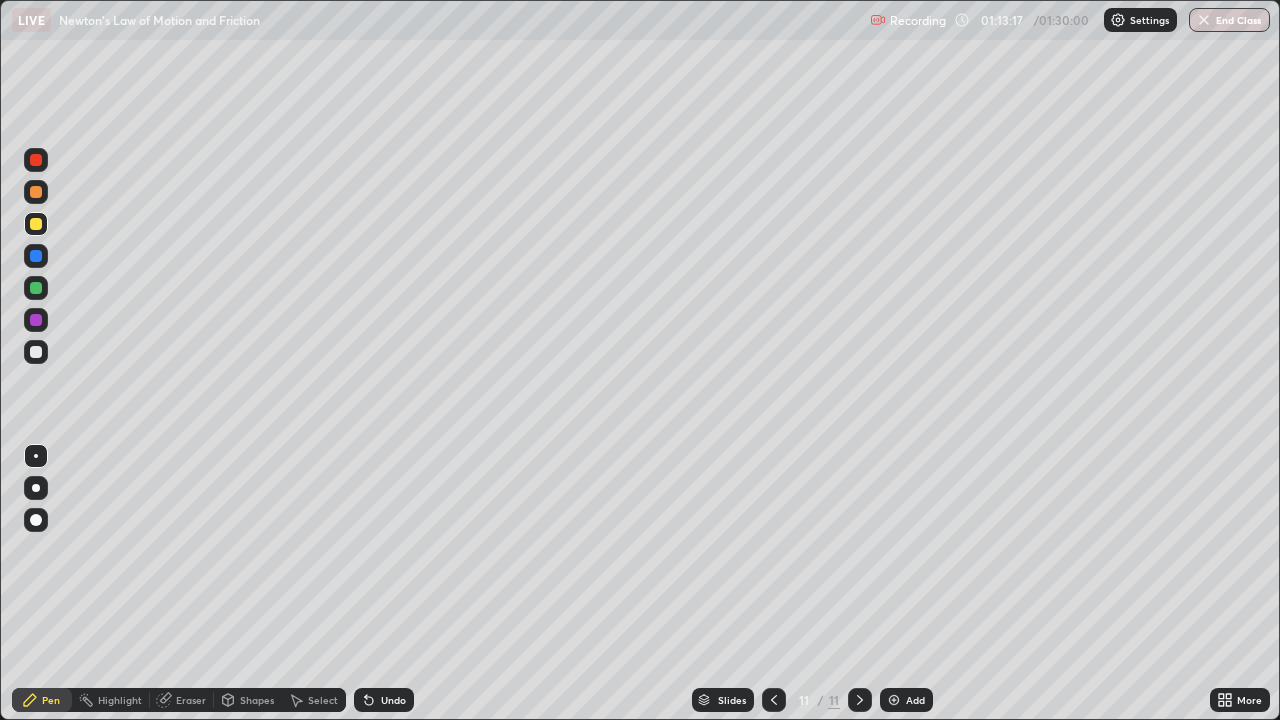 click at bounding box center [36, 256] 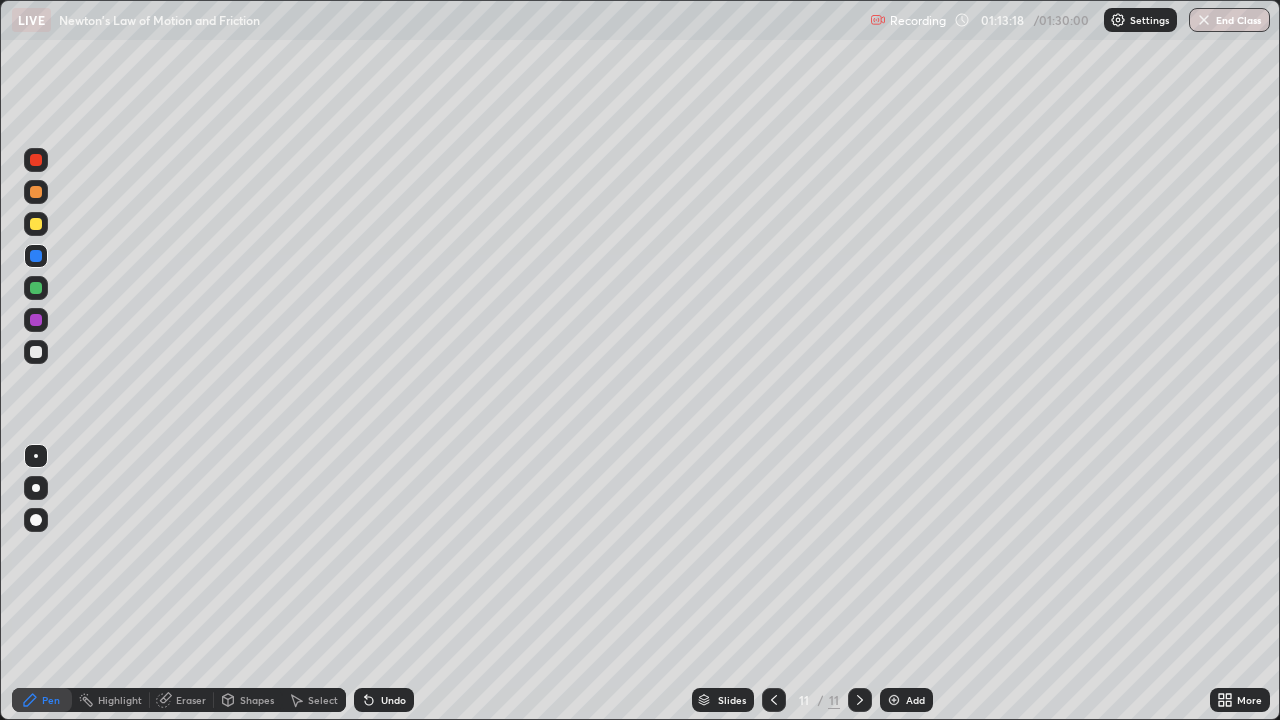 click at bounding box center [36, 320] 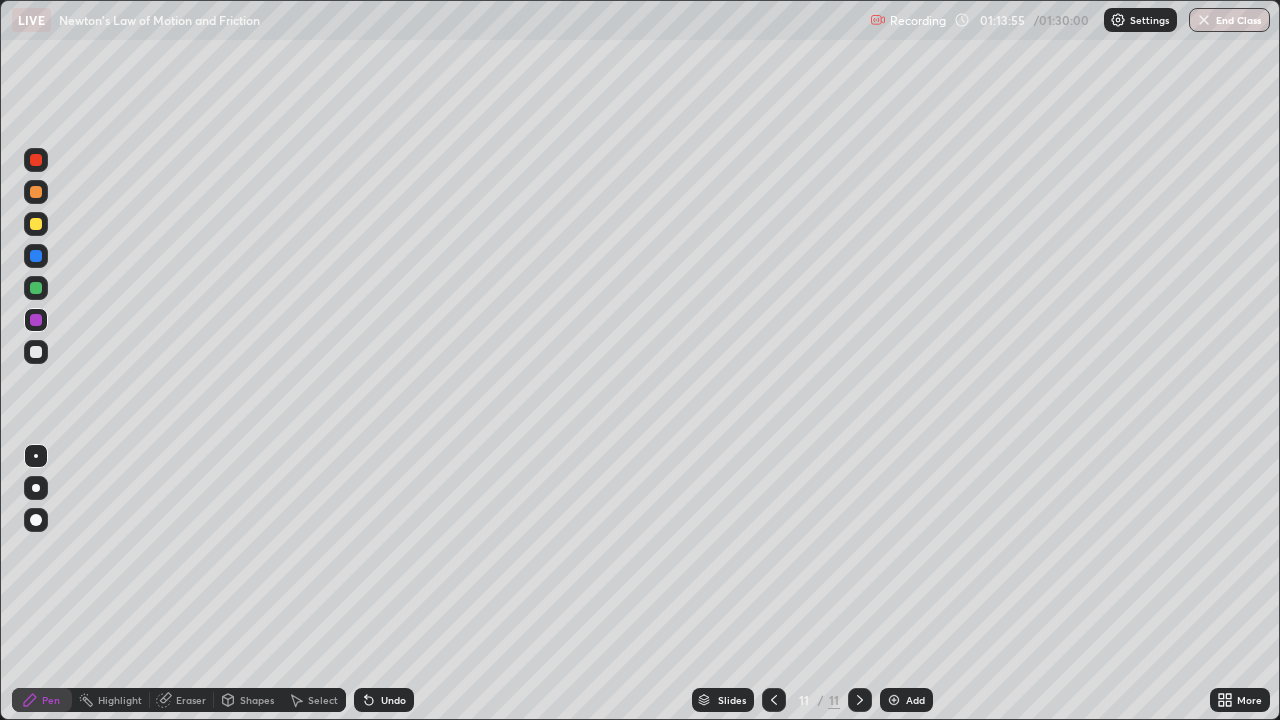 click at bounding box center [36, 288] 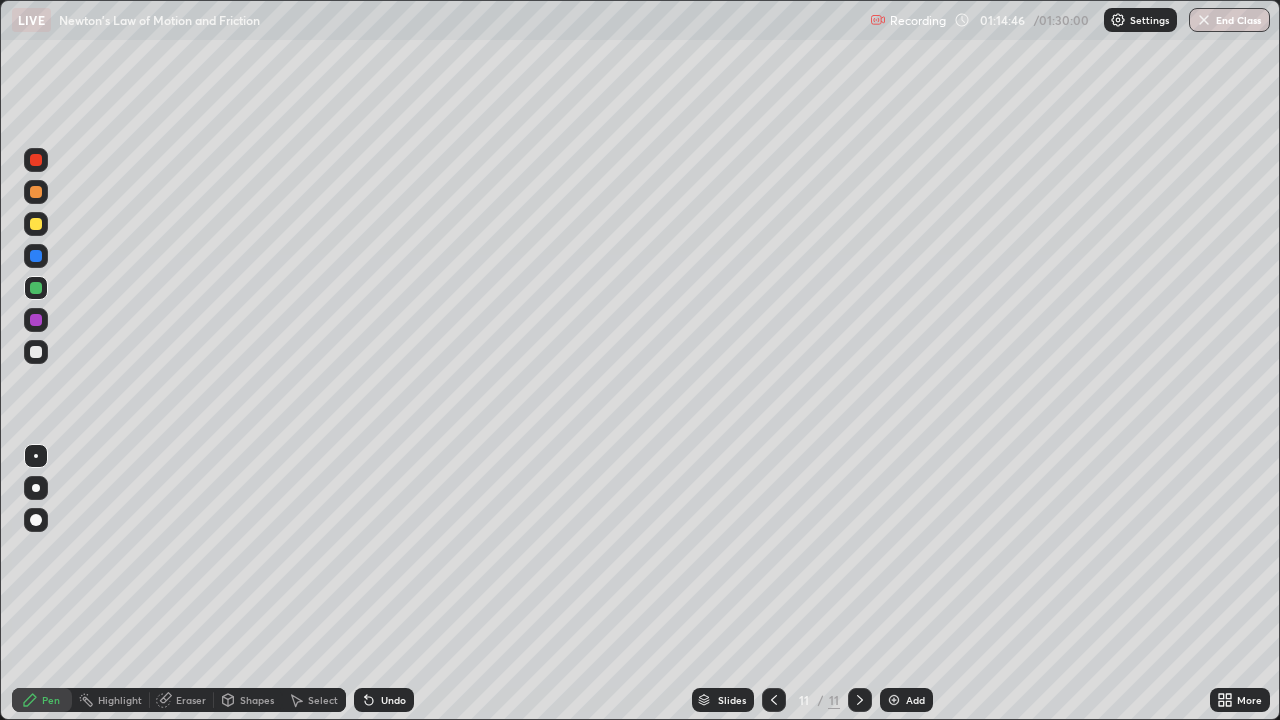 click at bounding box center (36, 288) 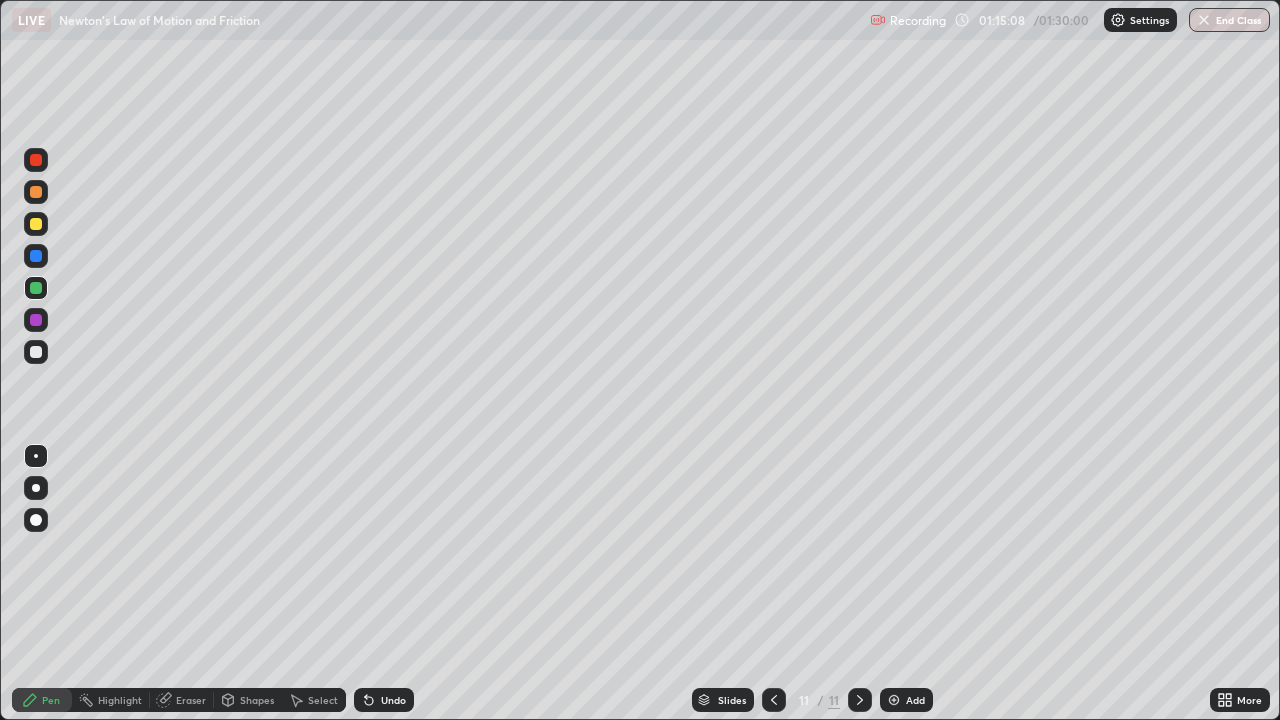 click on "Undo" at bounding box center [393, 700] 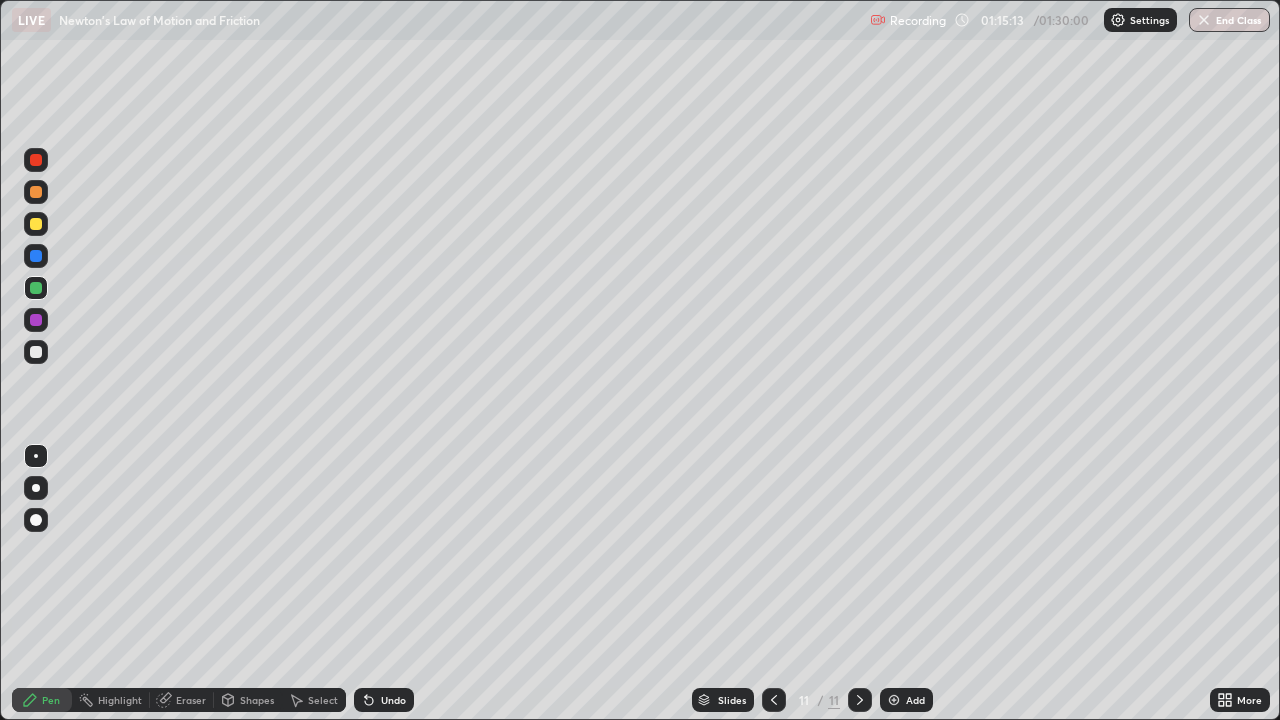 click on "Undo" at bounding box center [393, 700] 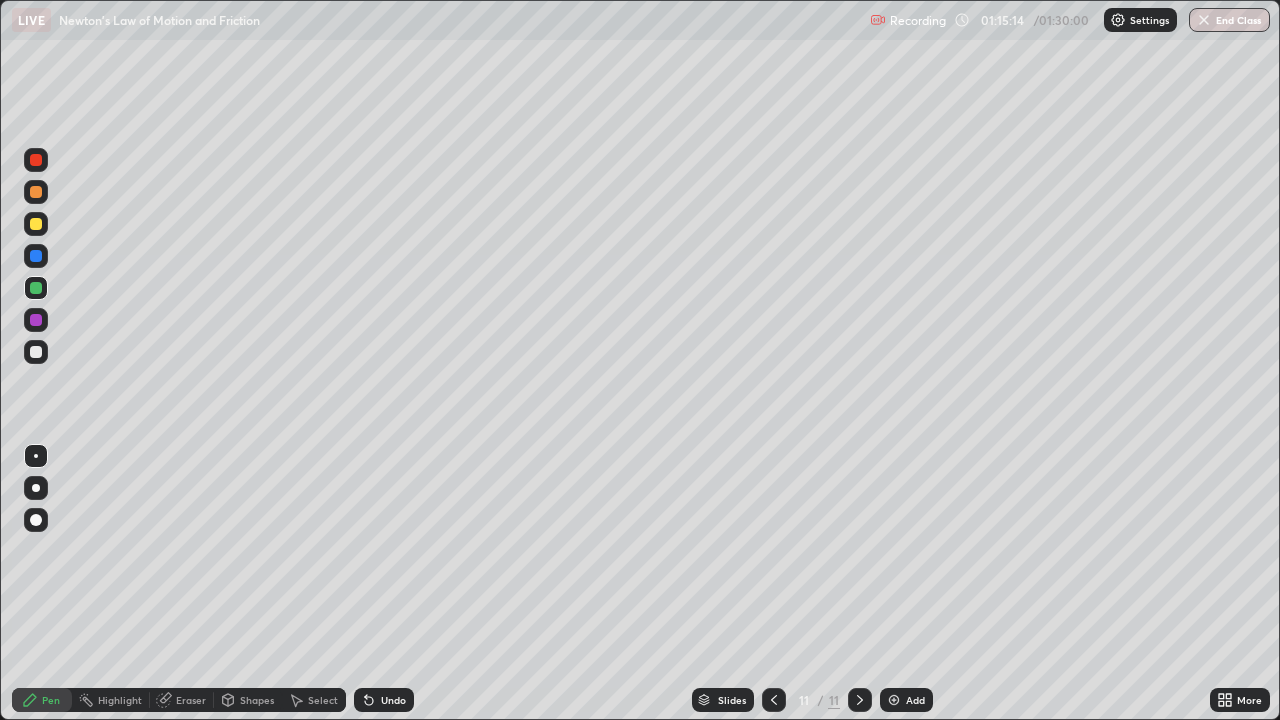 click on "Undo" at bounding box center (393, 700) 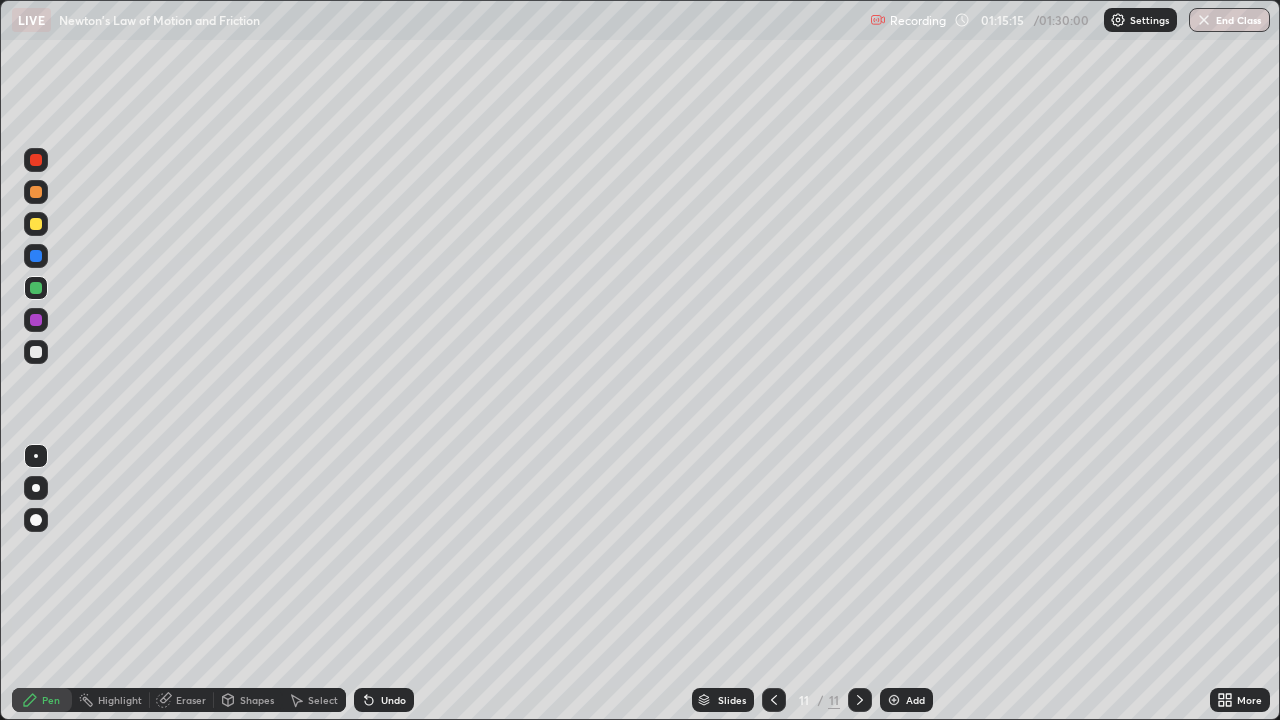 click on "Undo" at bounding box center [393, 700] 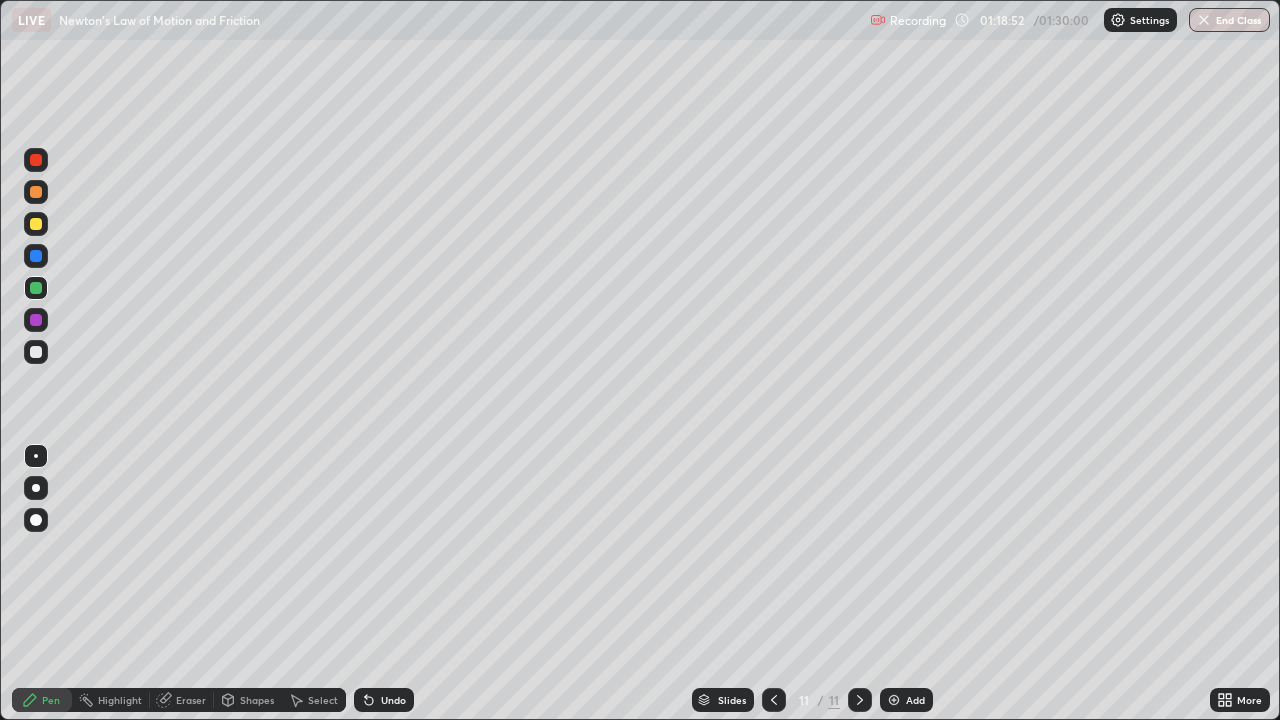 click on "Add" at bounding box center (915, 700) 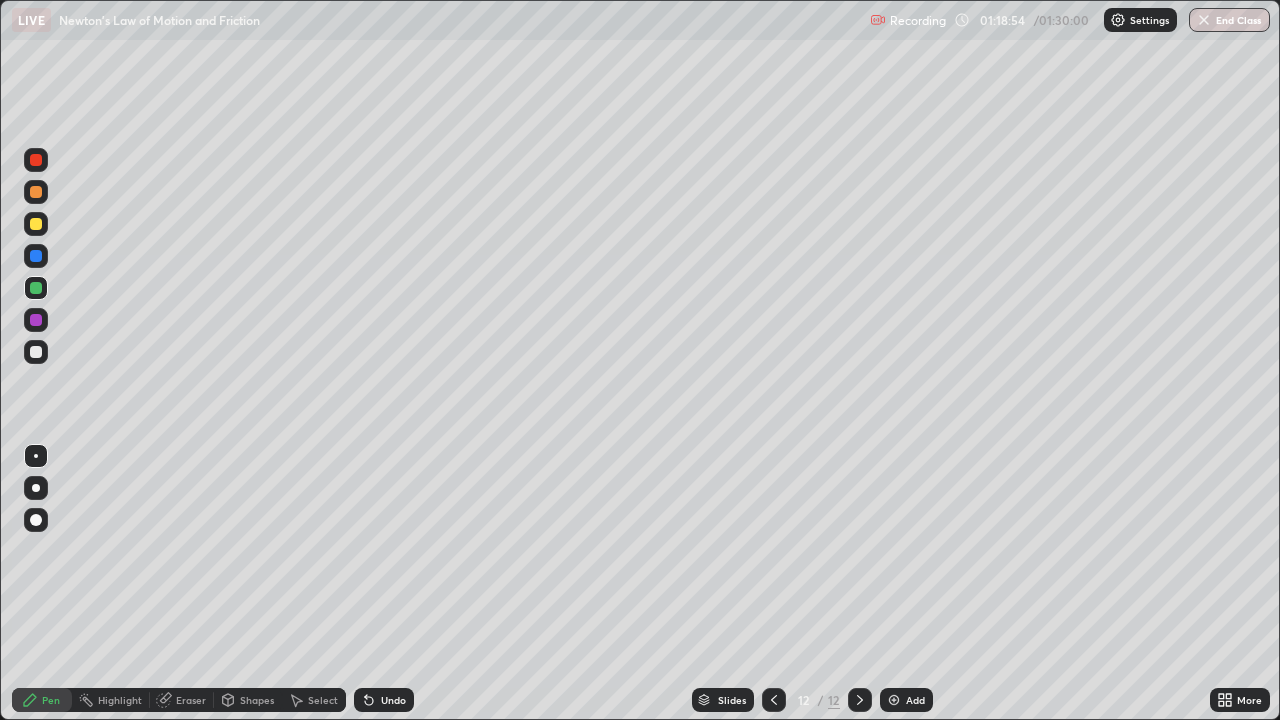 click at bounding box center [36, 288] 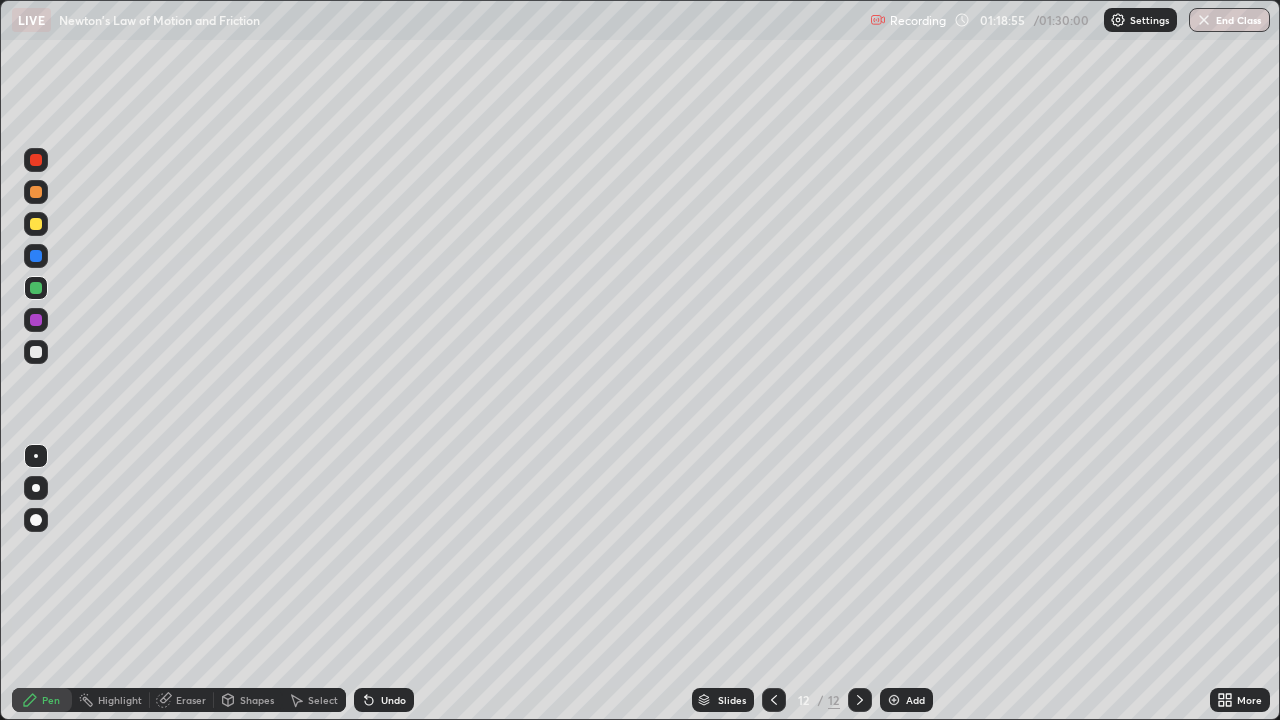 click at bounding box center (36, 288) 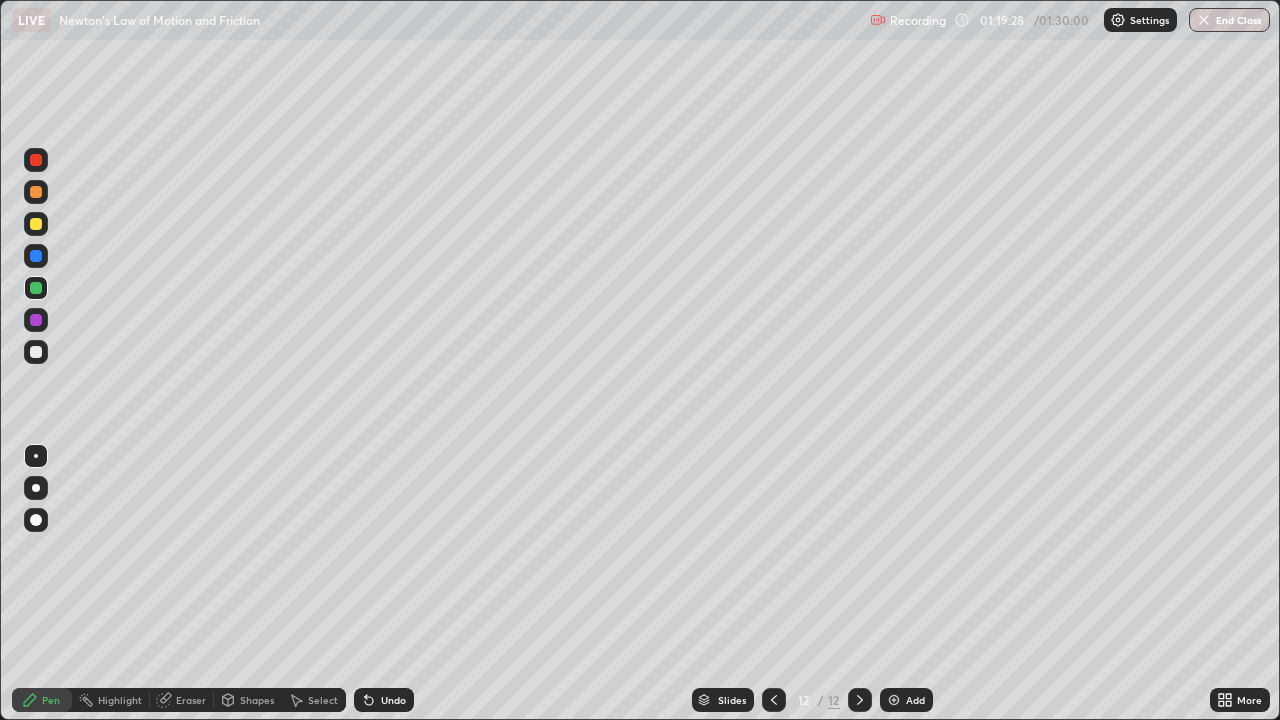 click 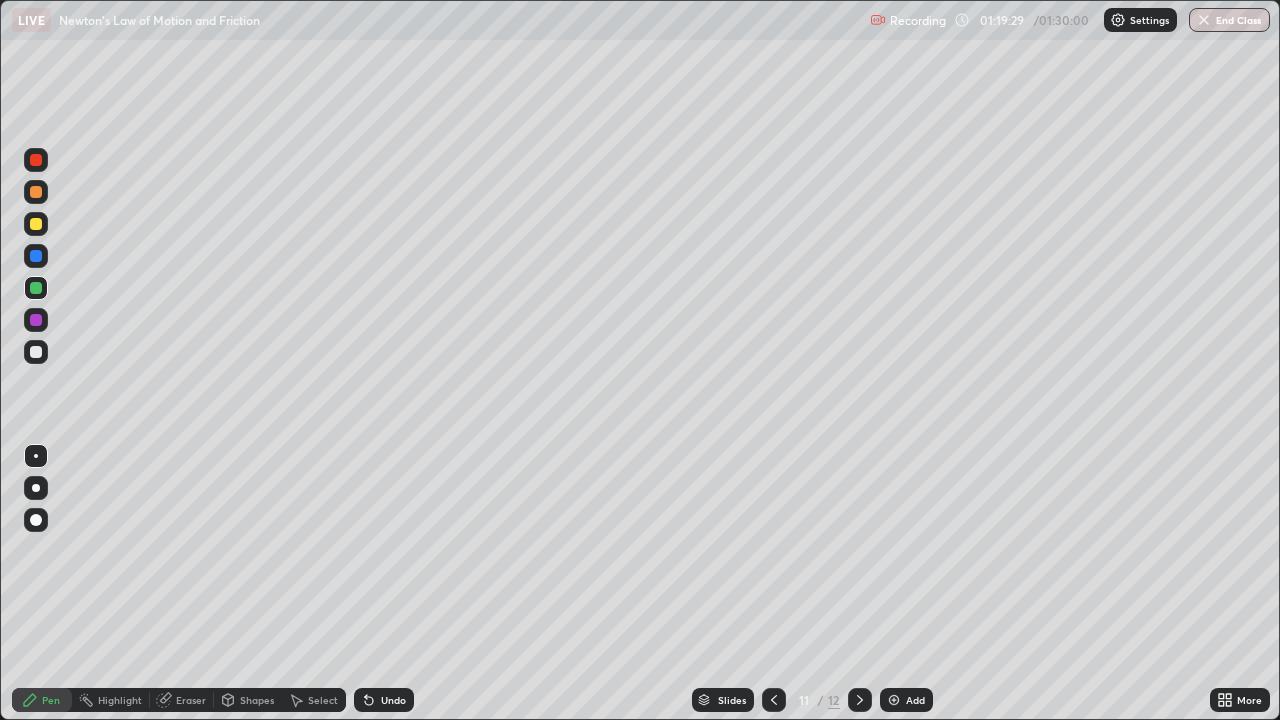click 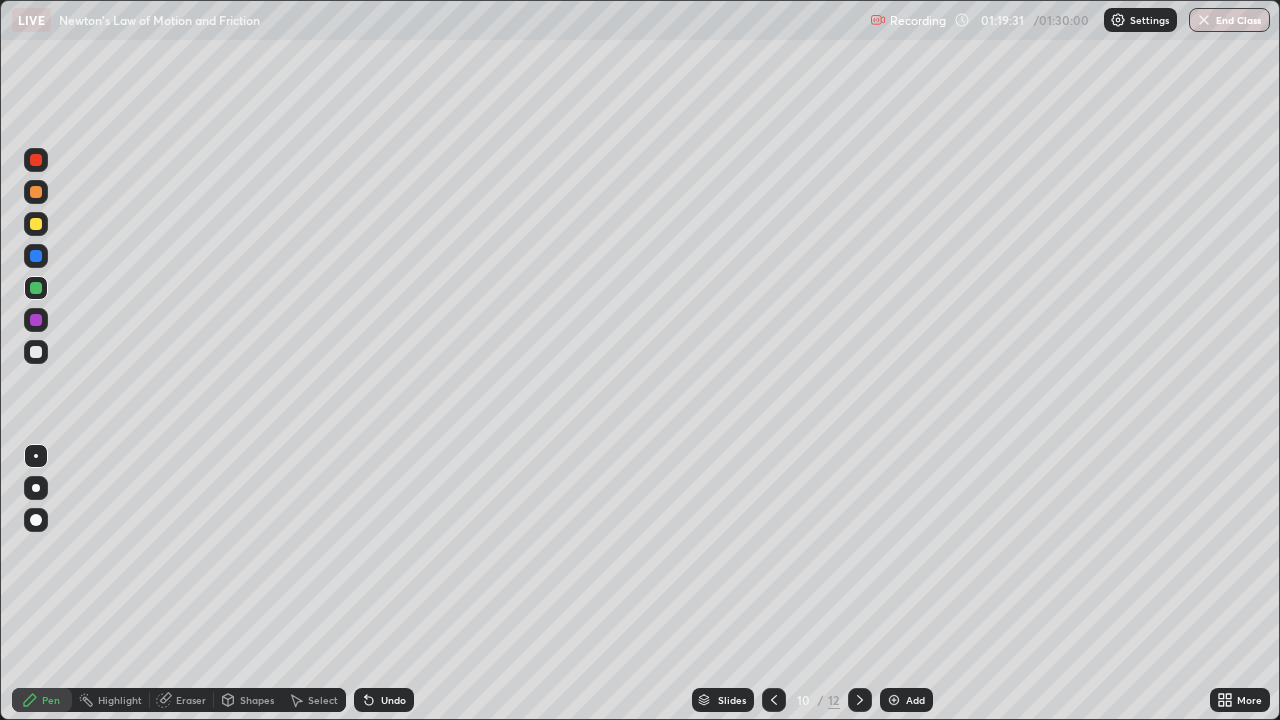 click 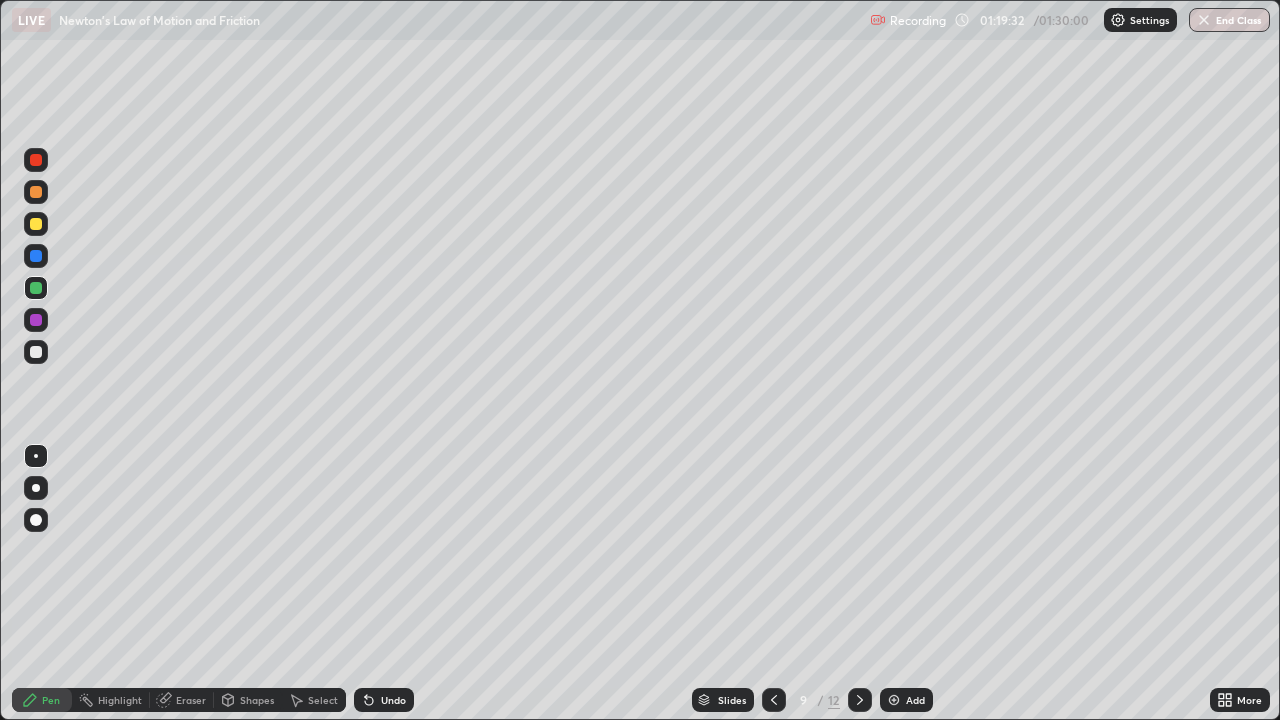 click 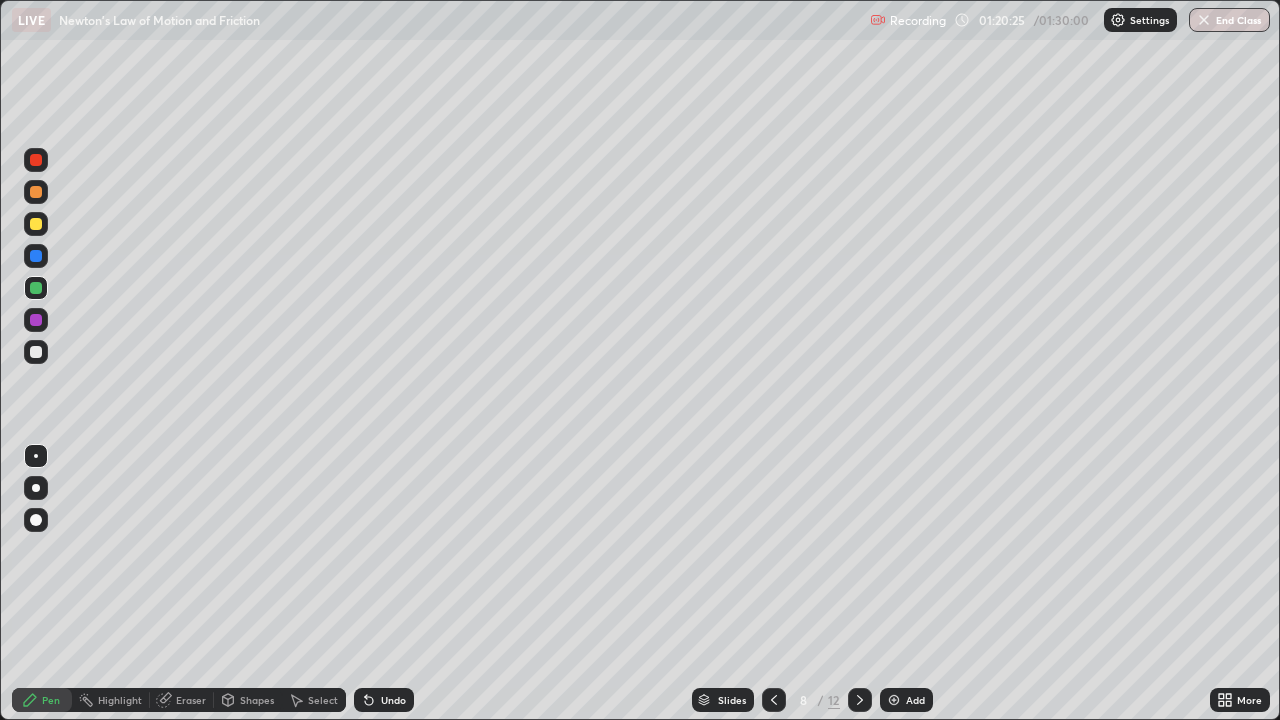 click at bounding box center (774, 700) 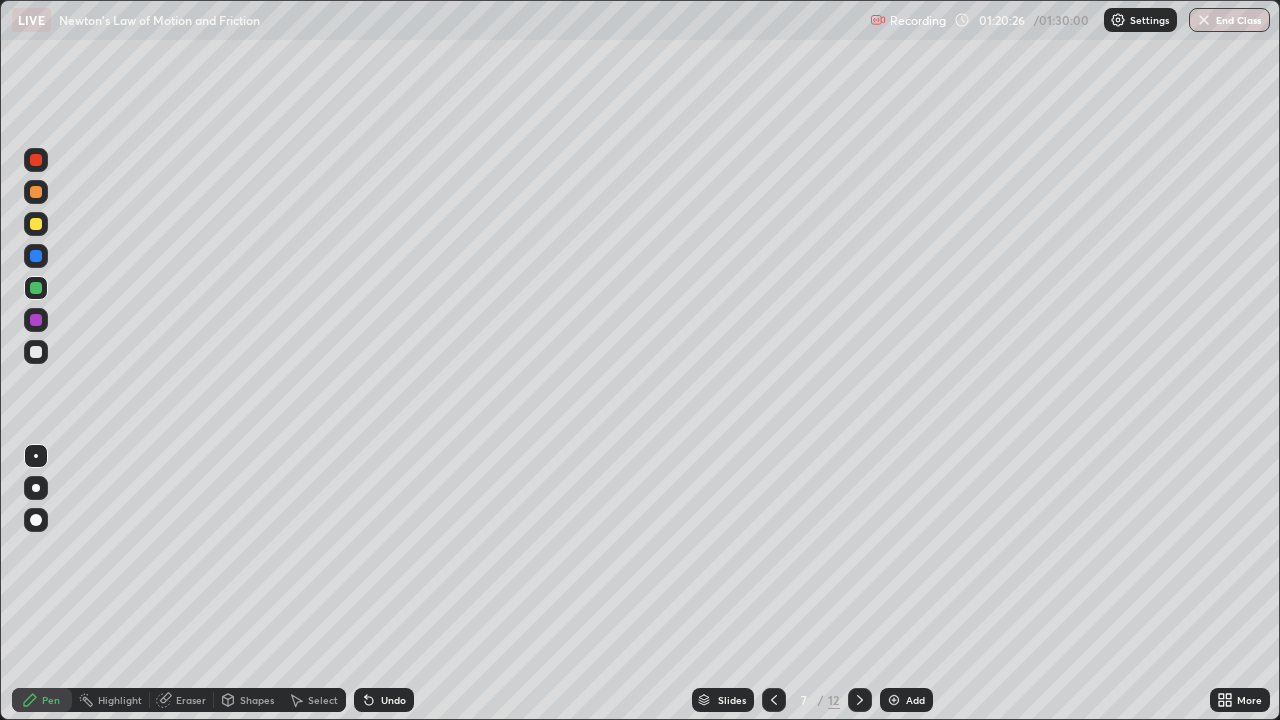 click 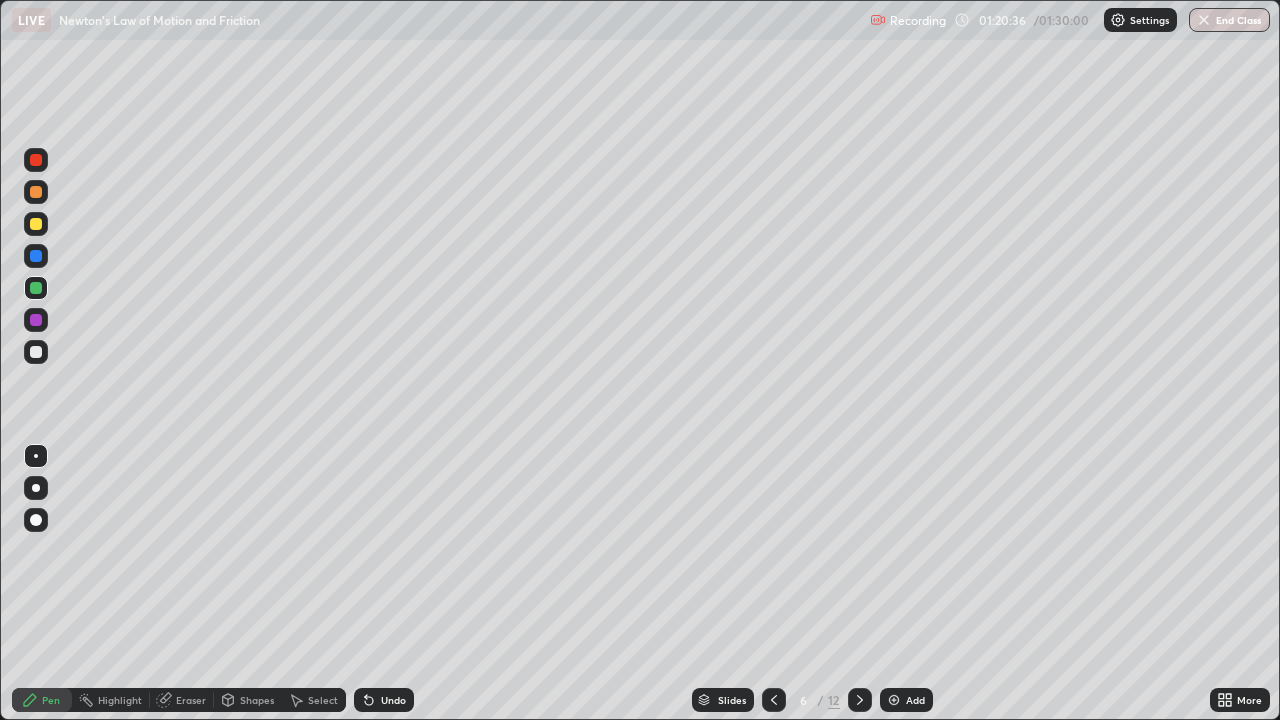 click 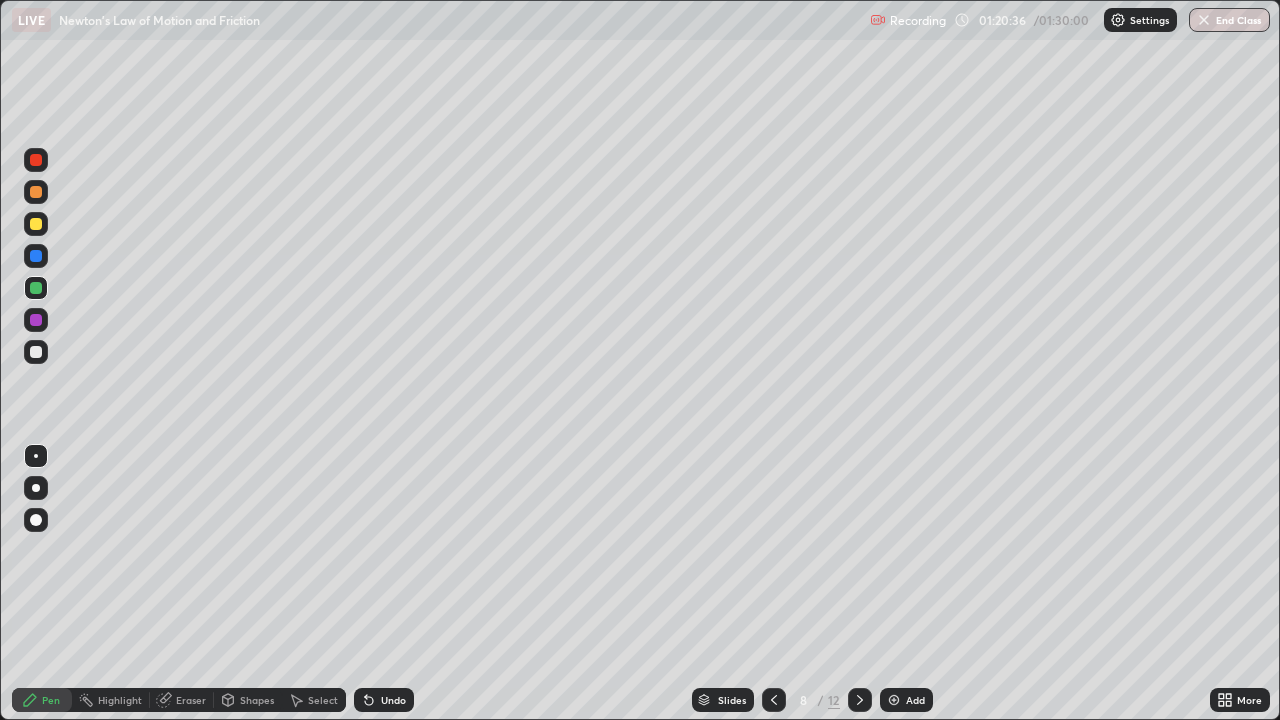 click 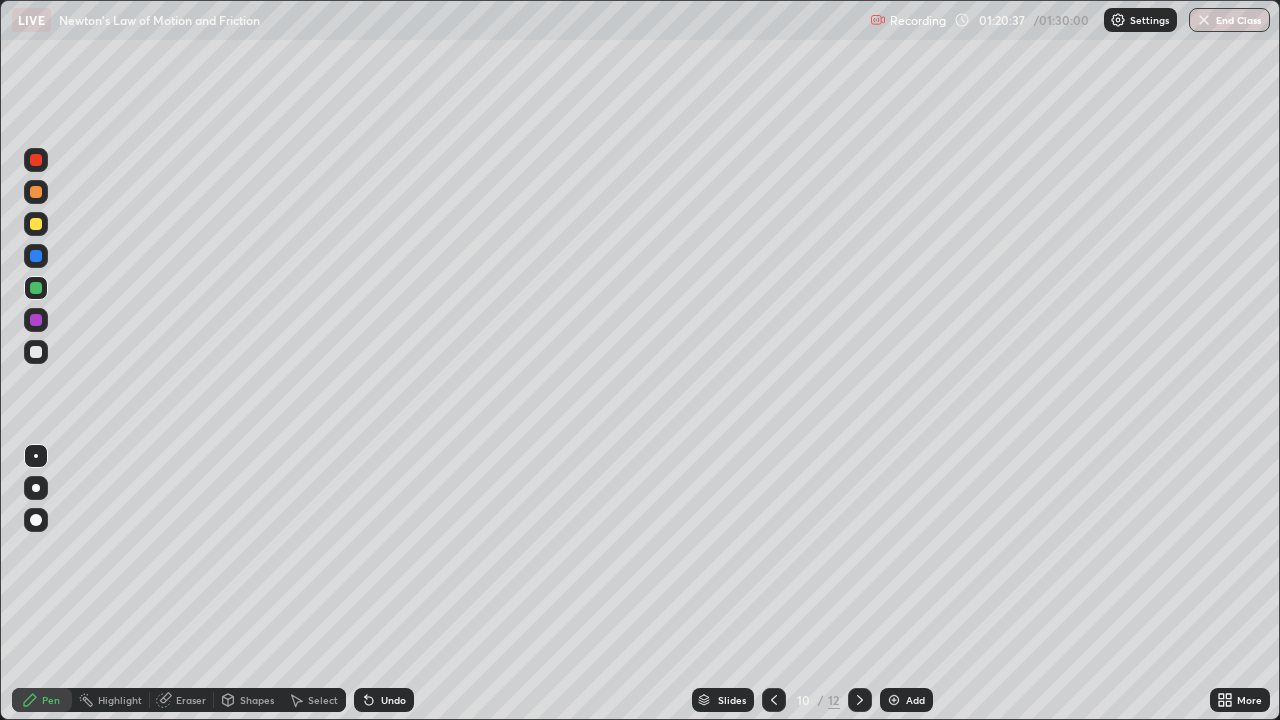 click at bounding box center [860, 700] 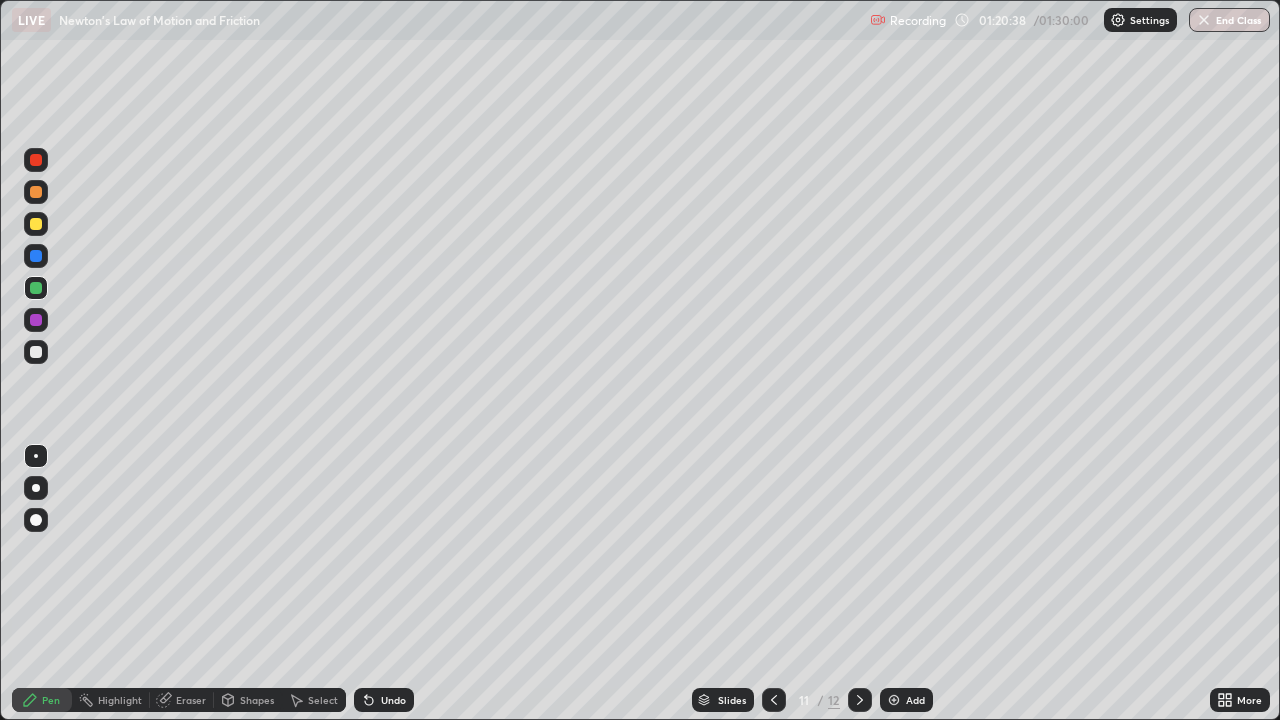 click 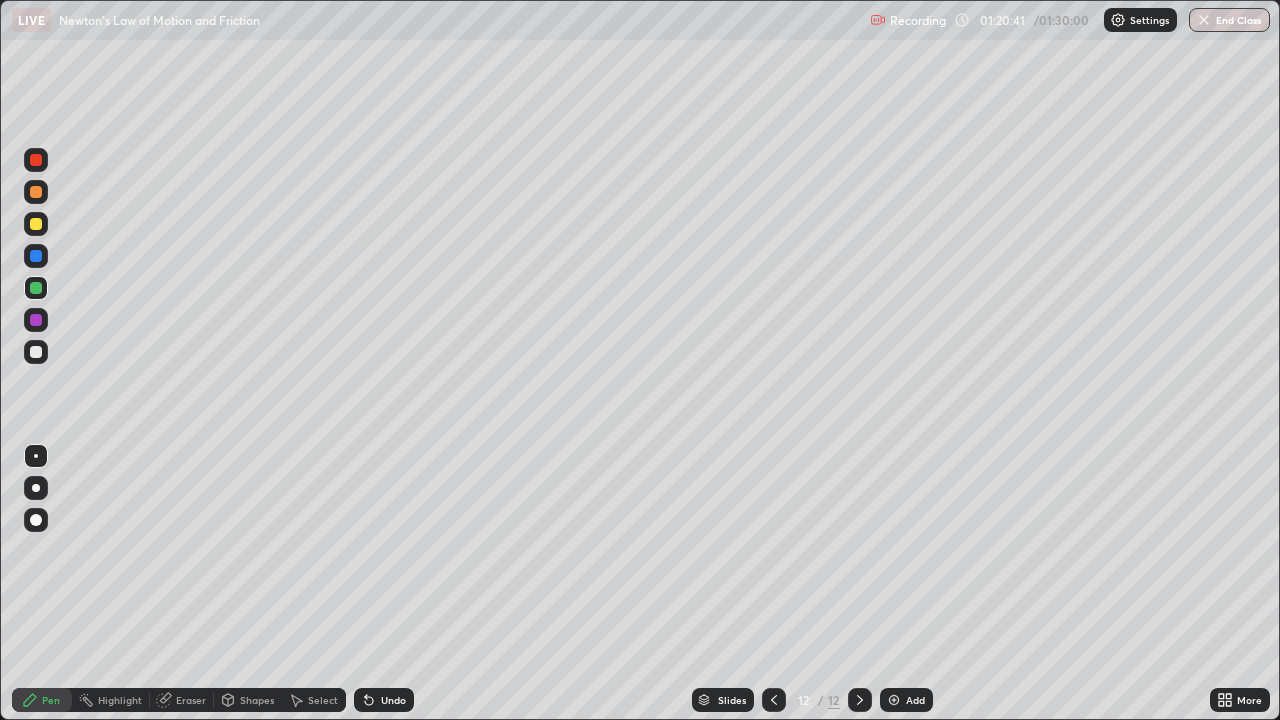 click on "Shapes" at bounding box center [257, 700] 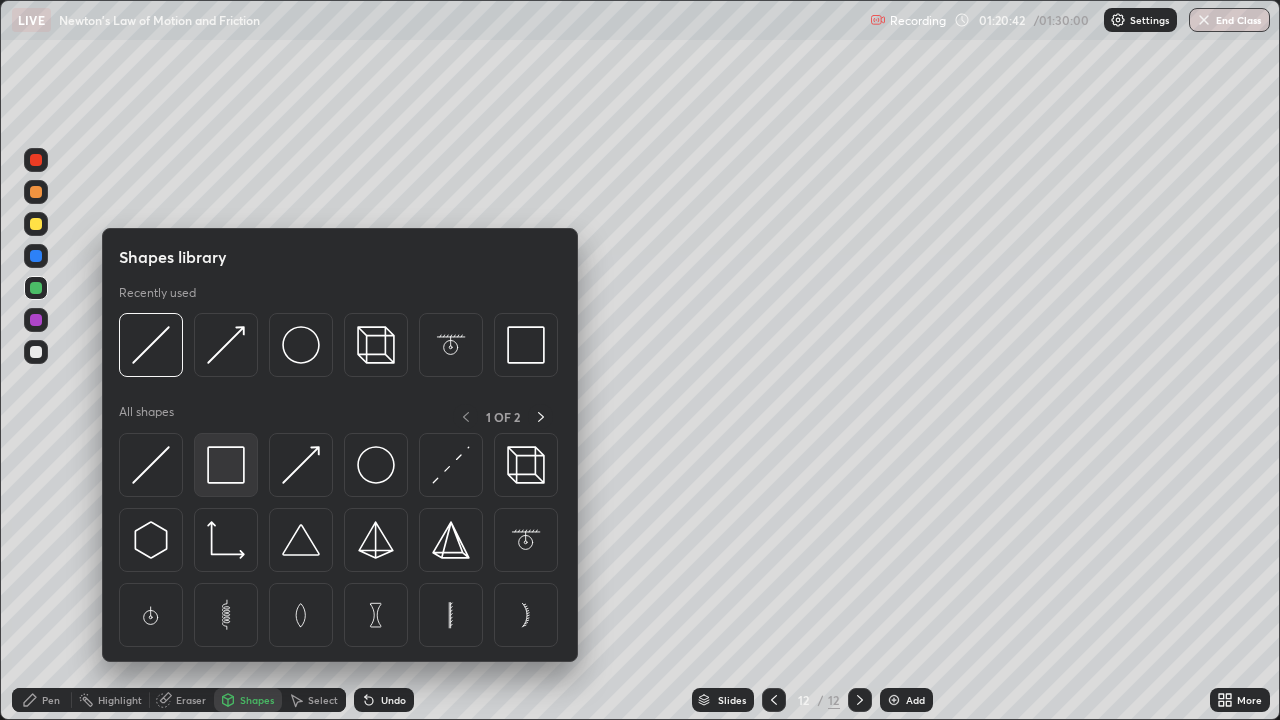click at bounding box center [226, 465] 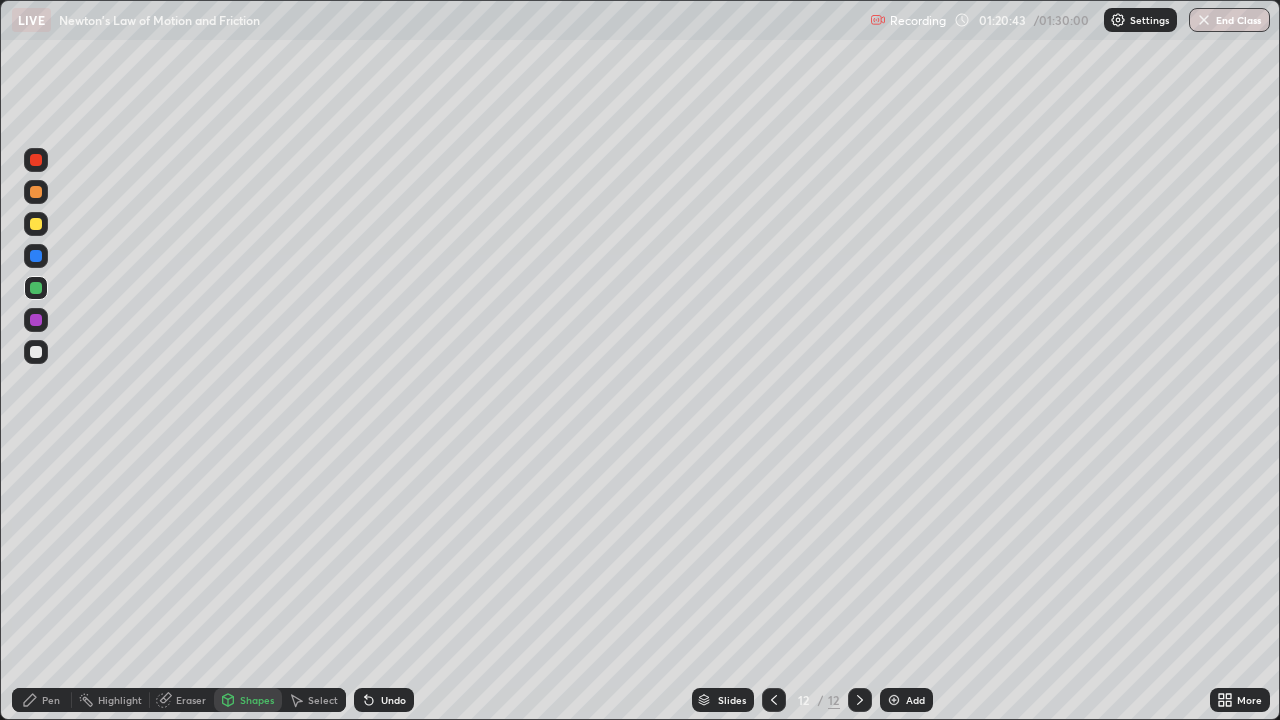 click at bounding box center (36, 160) 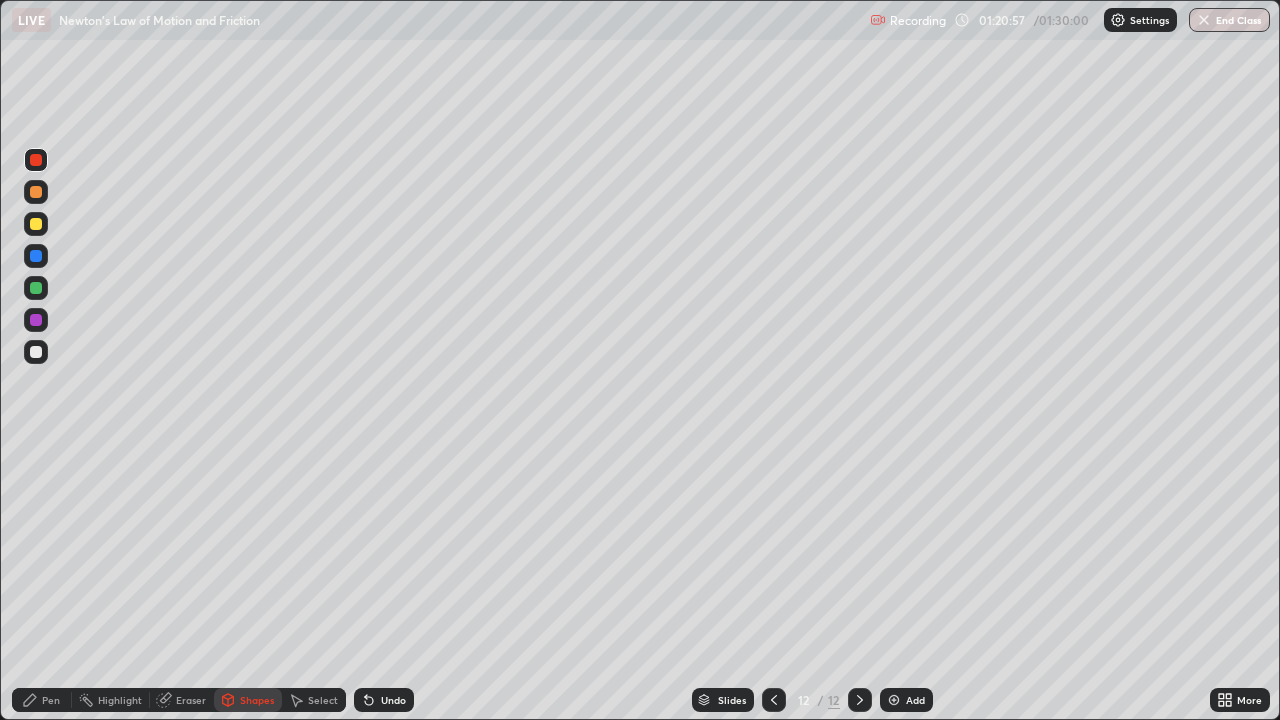 click at bounding box center (36, 288) 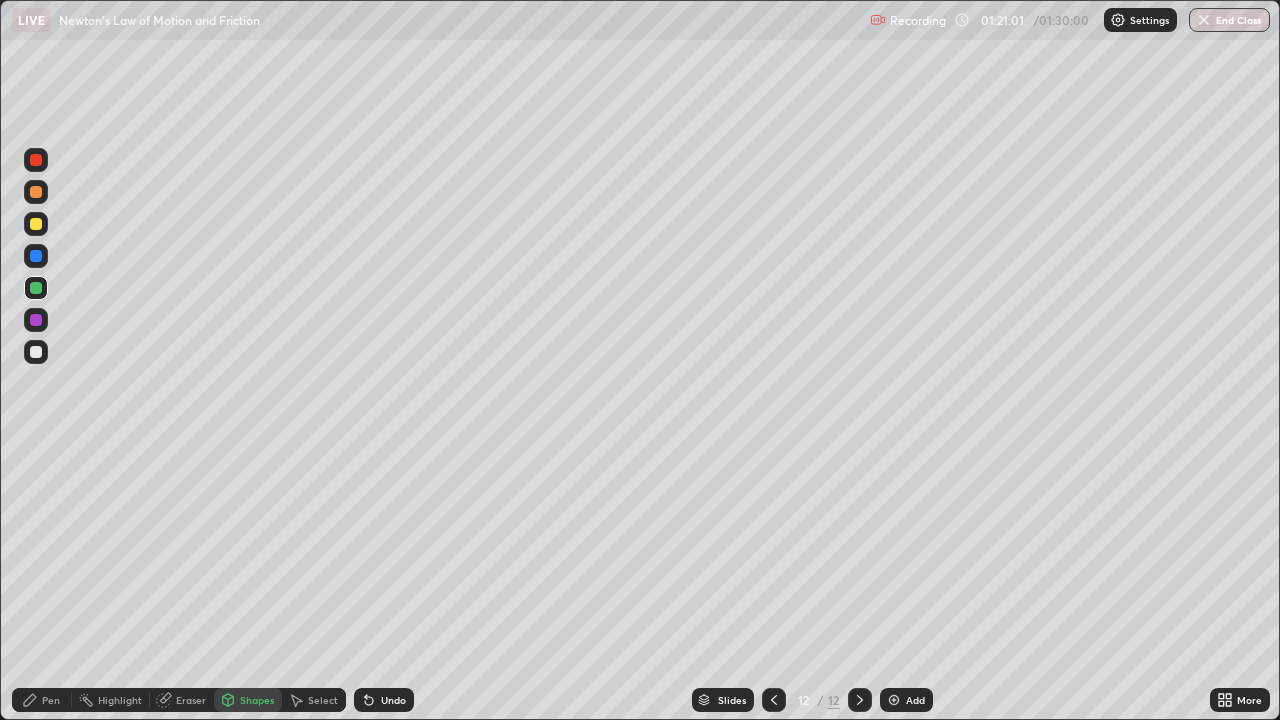 click 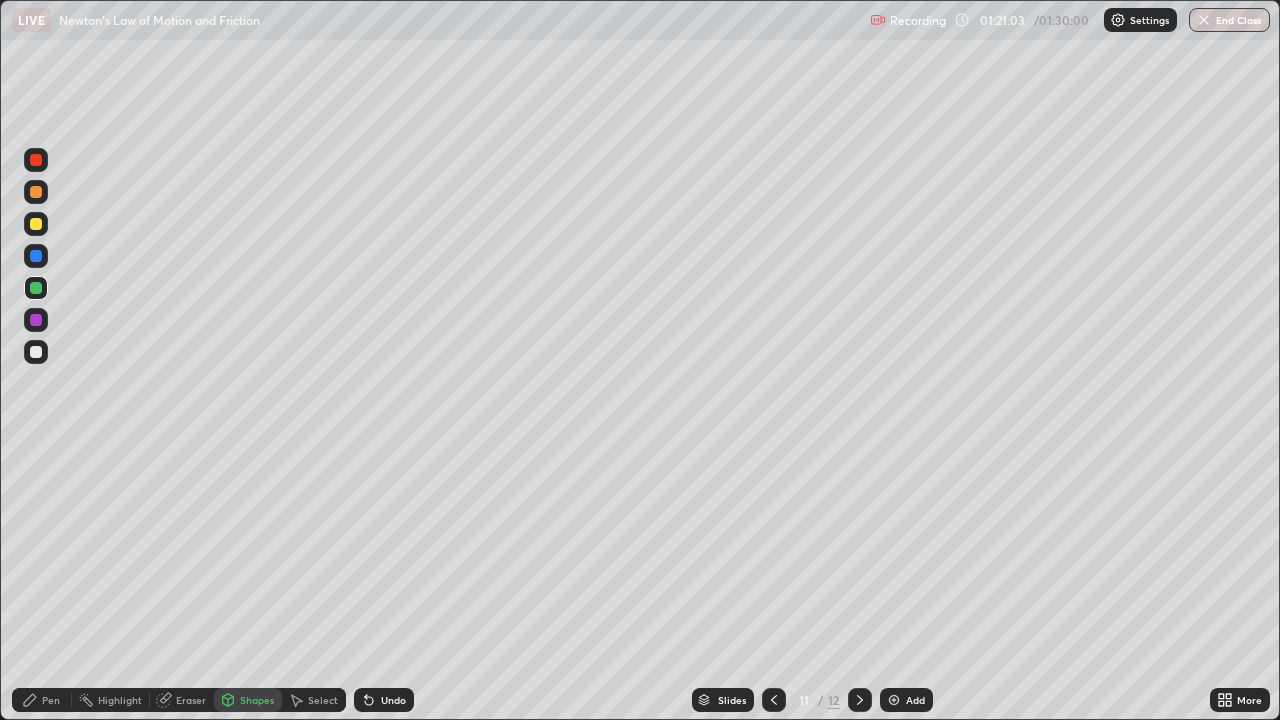 click 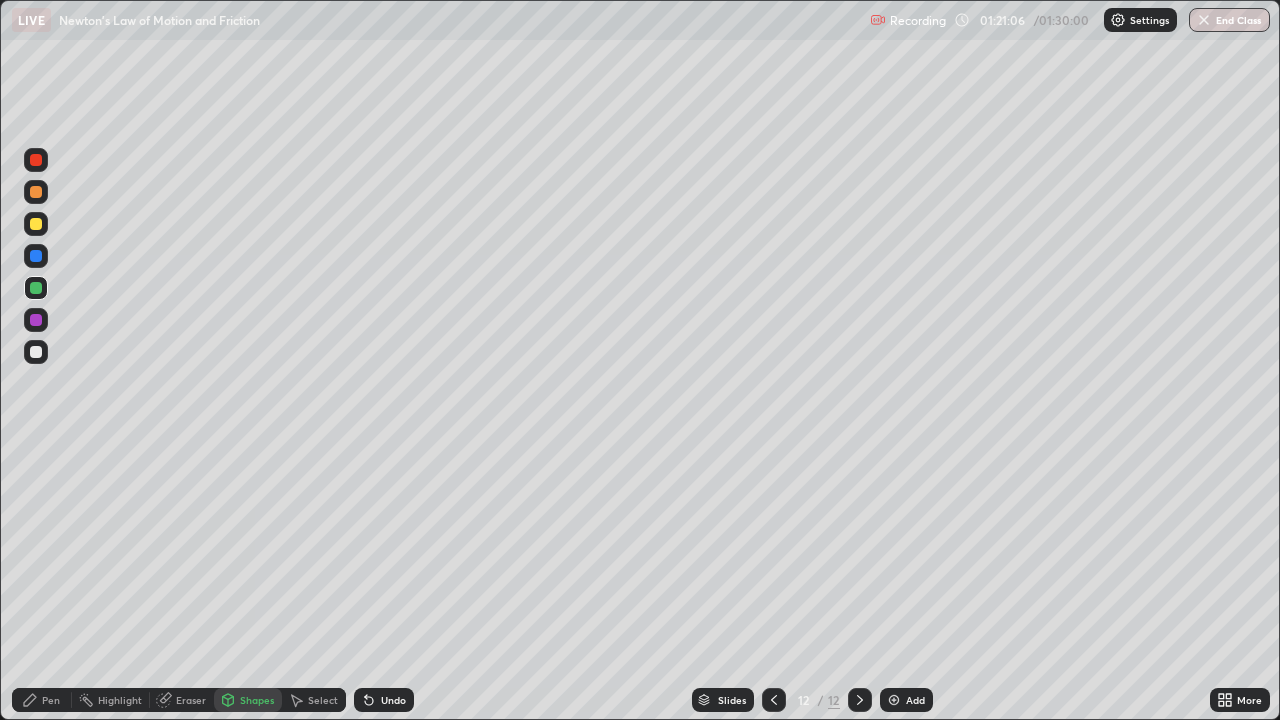 click on "Undo" at bounding box center (384, 700) 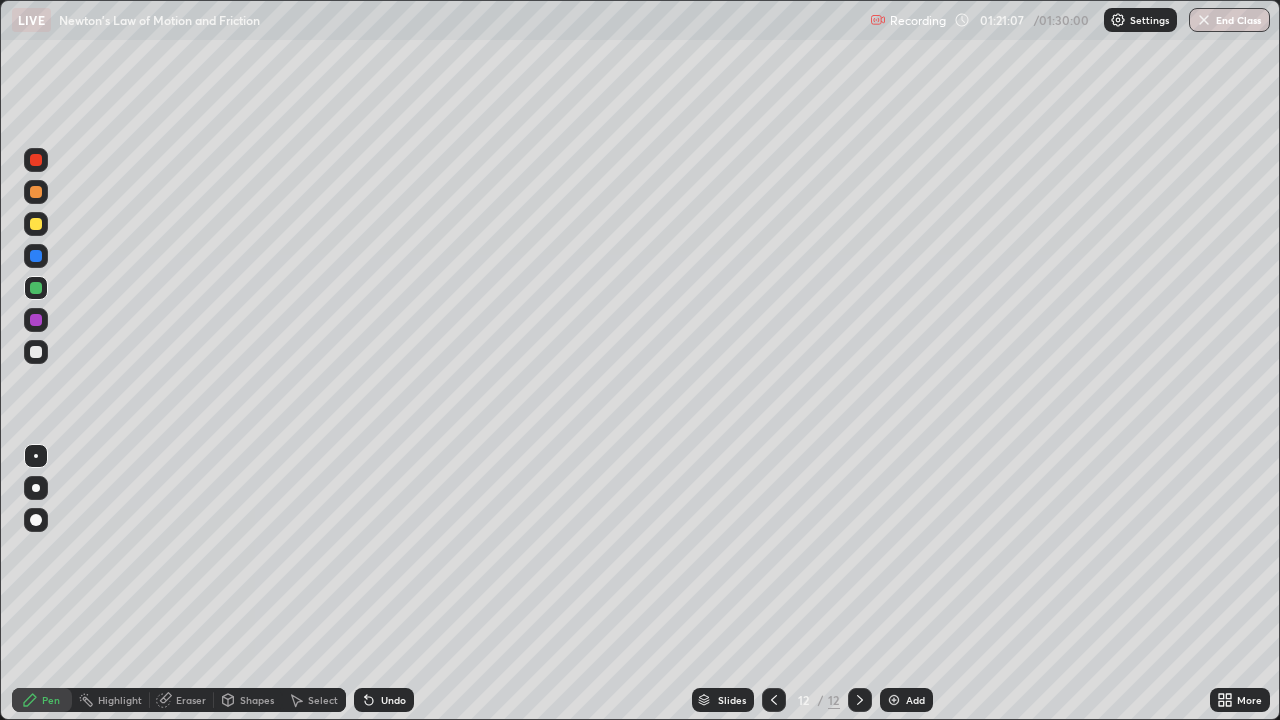 click at bounding box center (36, 352) 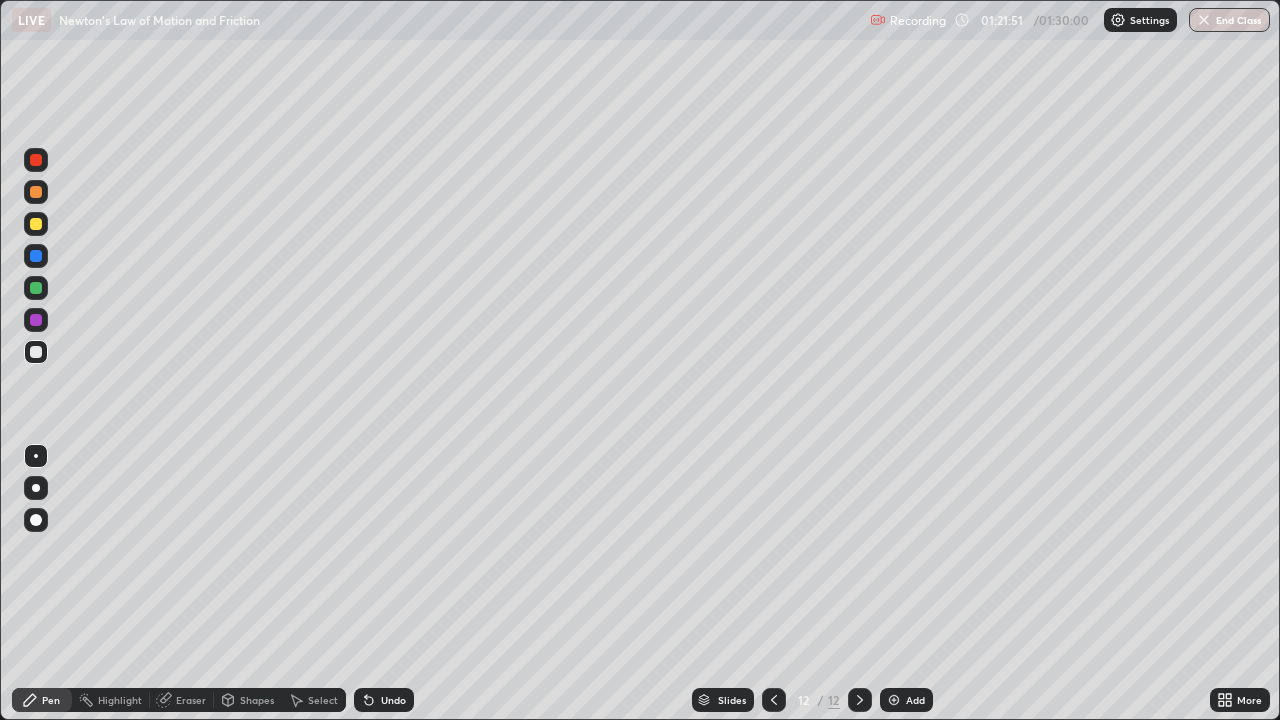 click 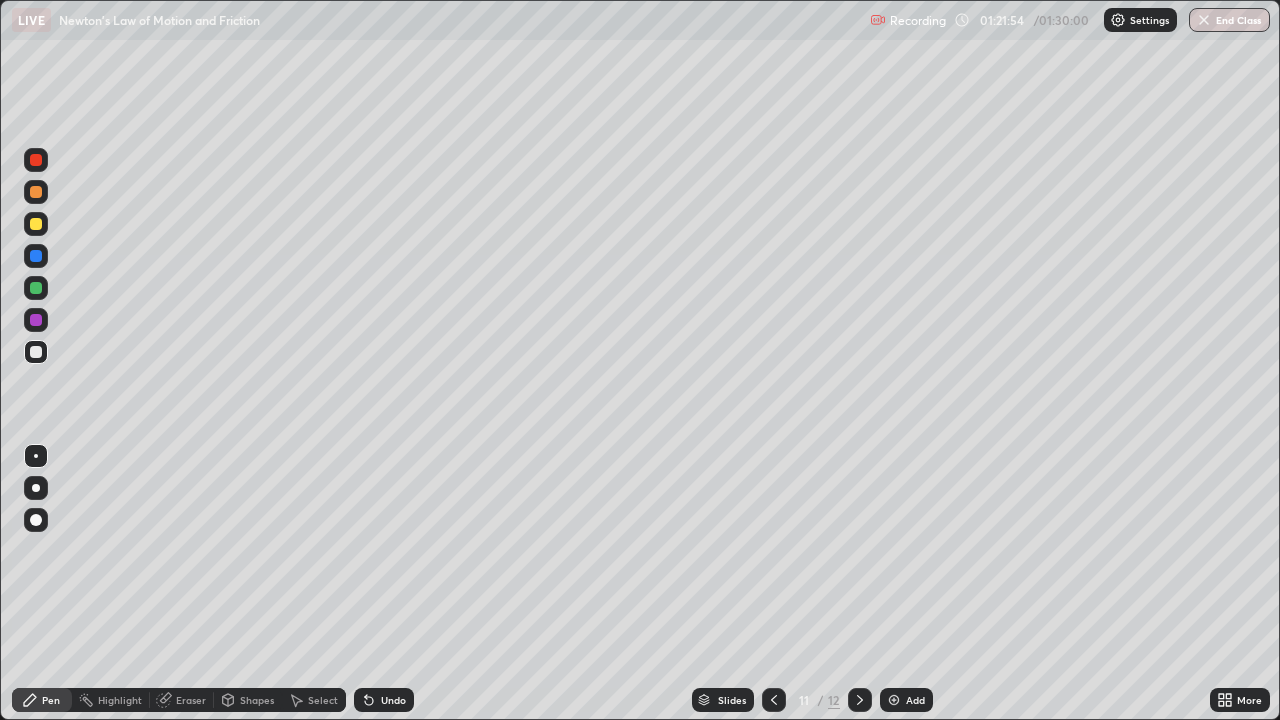 click 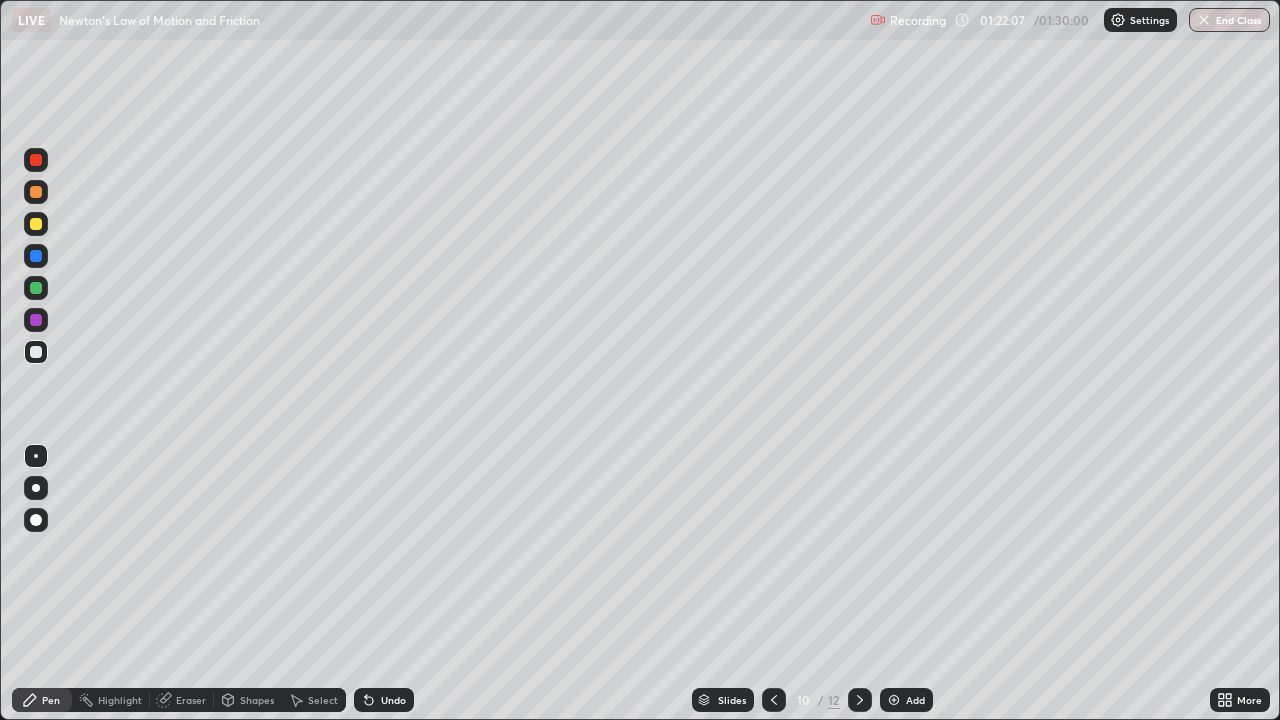 click 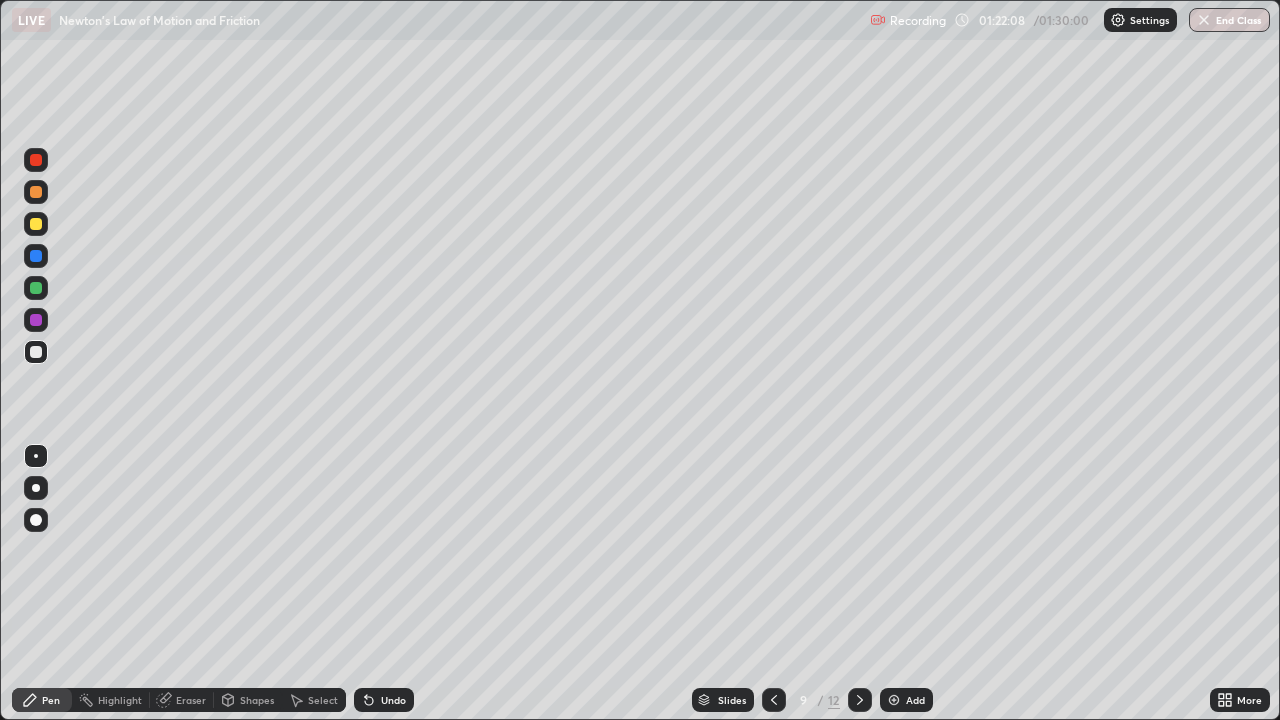 click at bounding box center [774, 700] 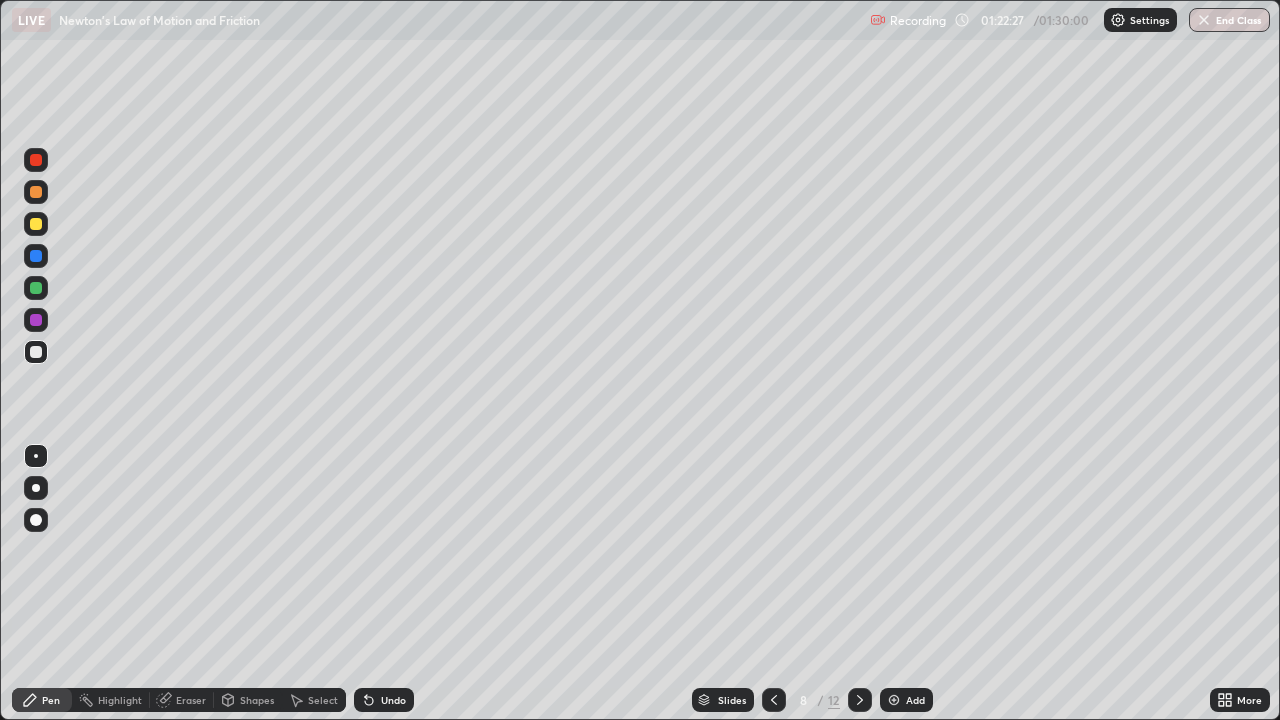 click 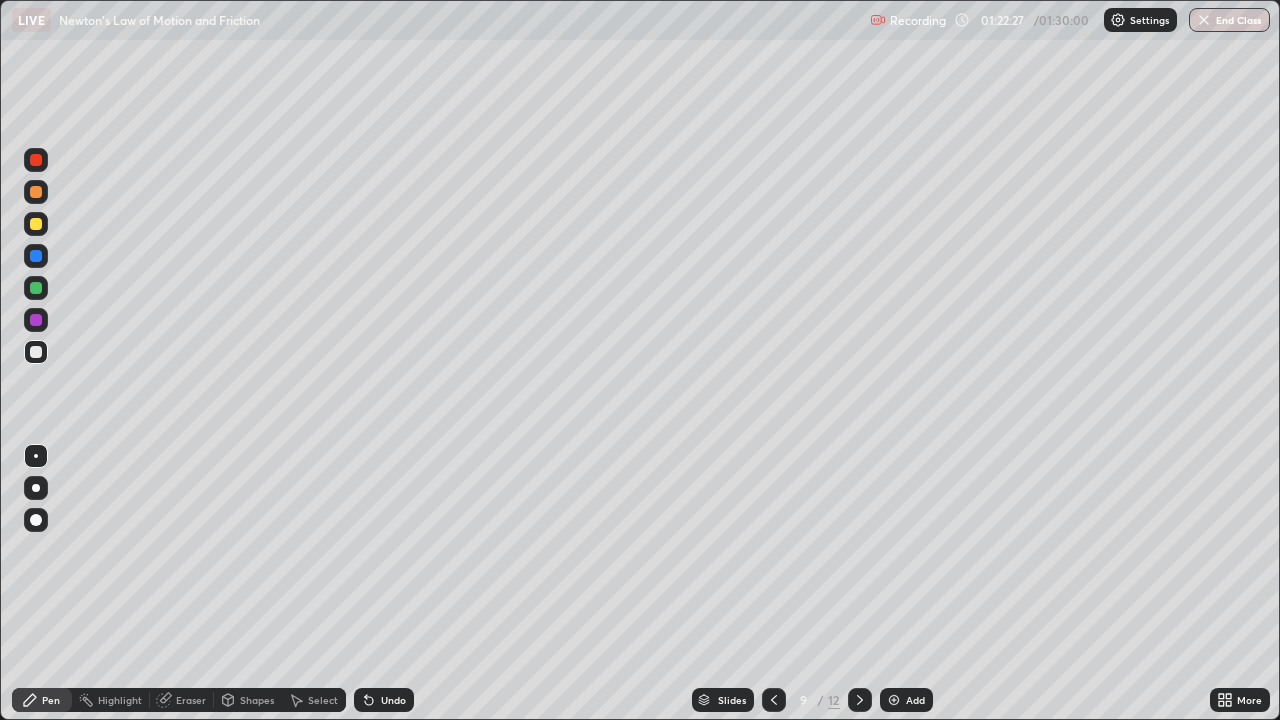 click 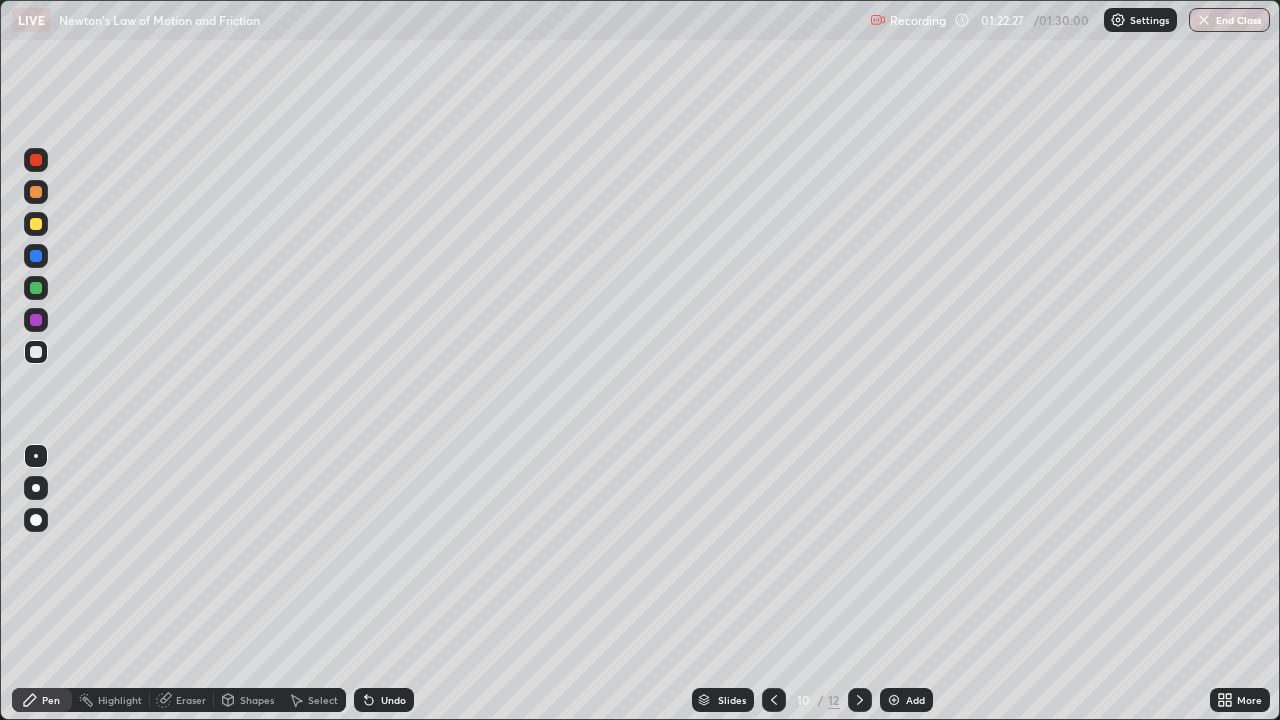 click at bounding box center (860, 700) 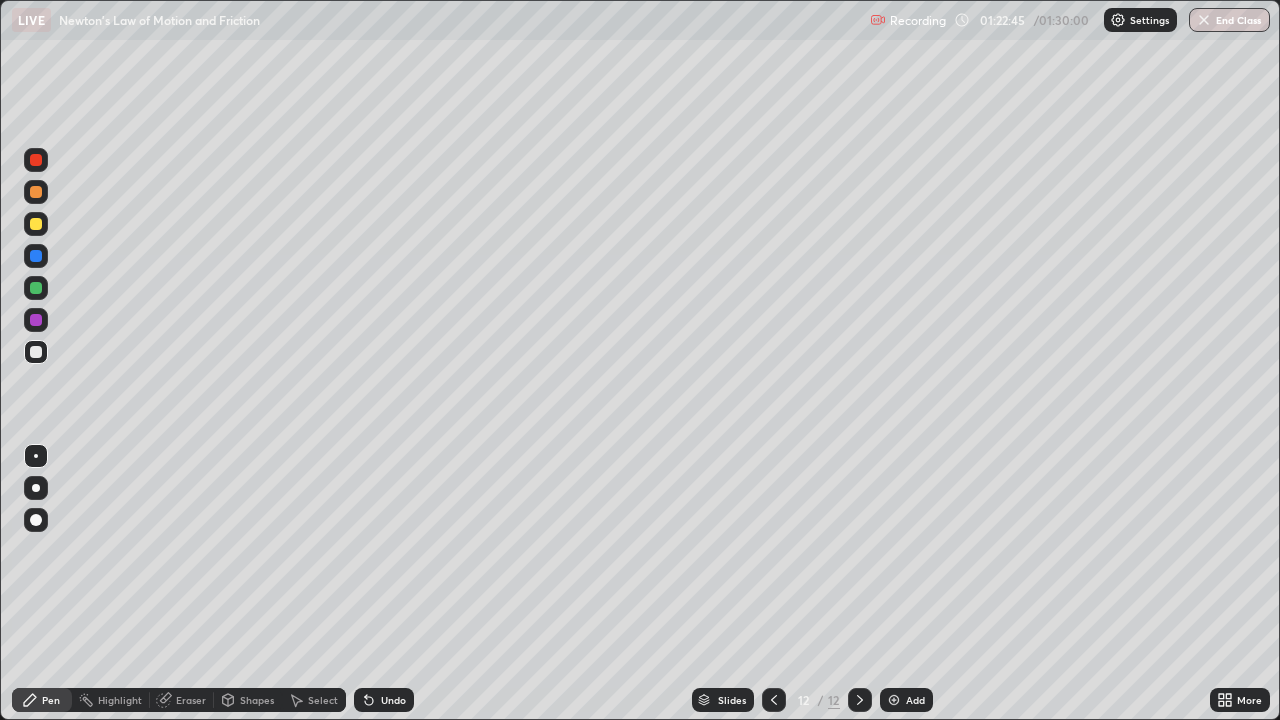click on "Add" at bounding box center [915, 700] 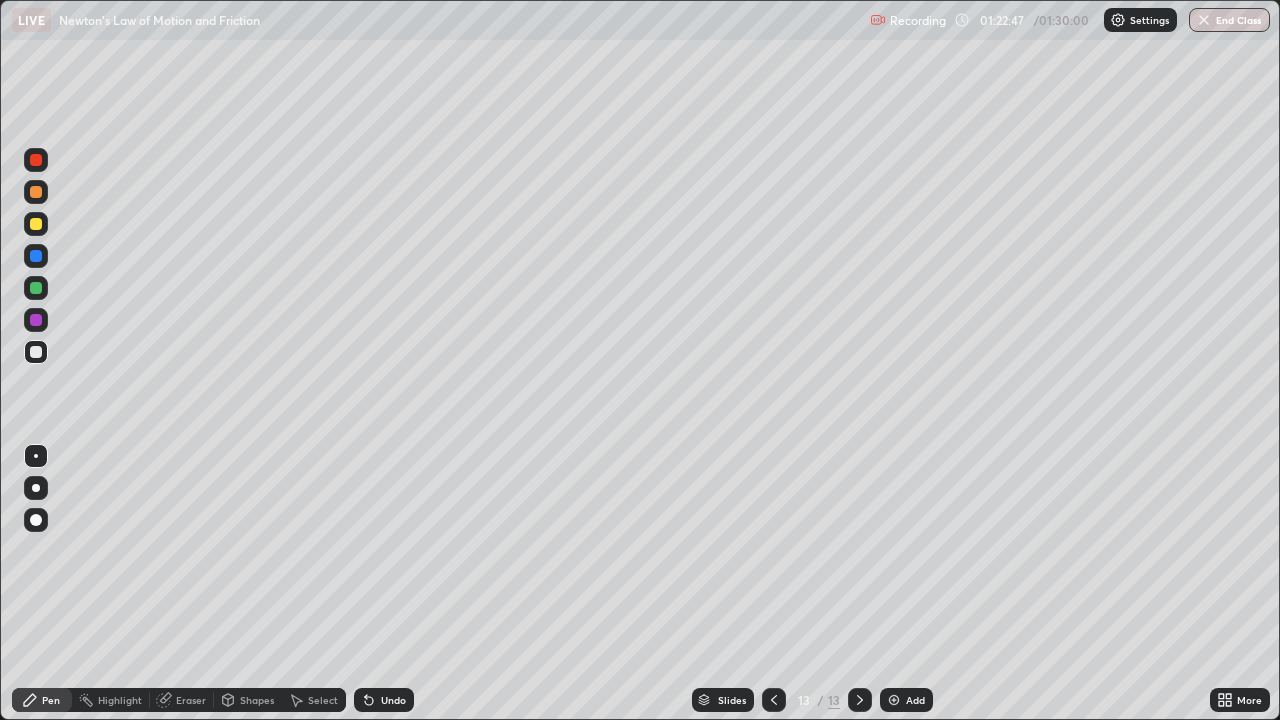 click at bounding box center [36, 160] 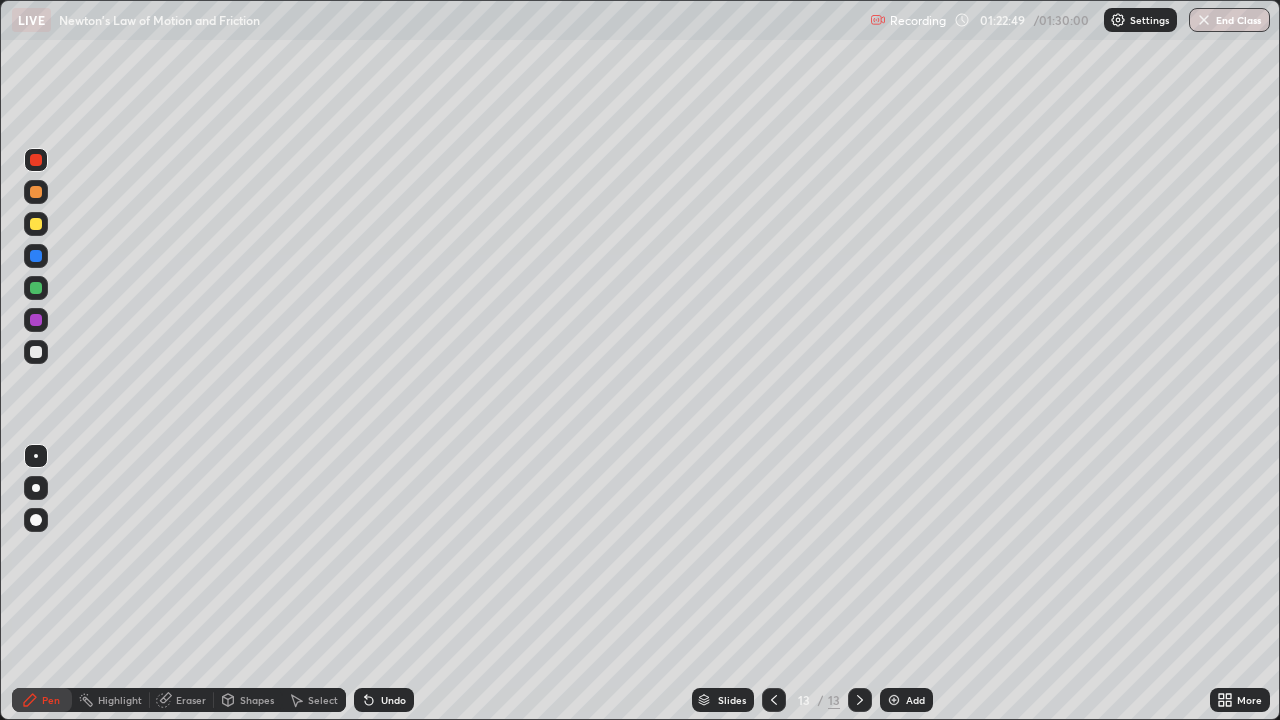 click on "Shapes" at bounding box center [248, 700] 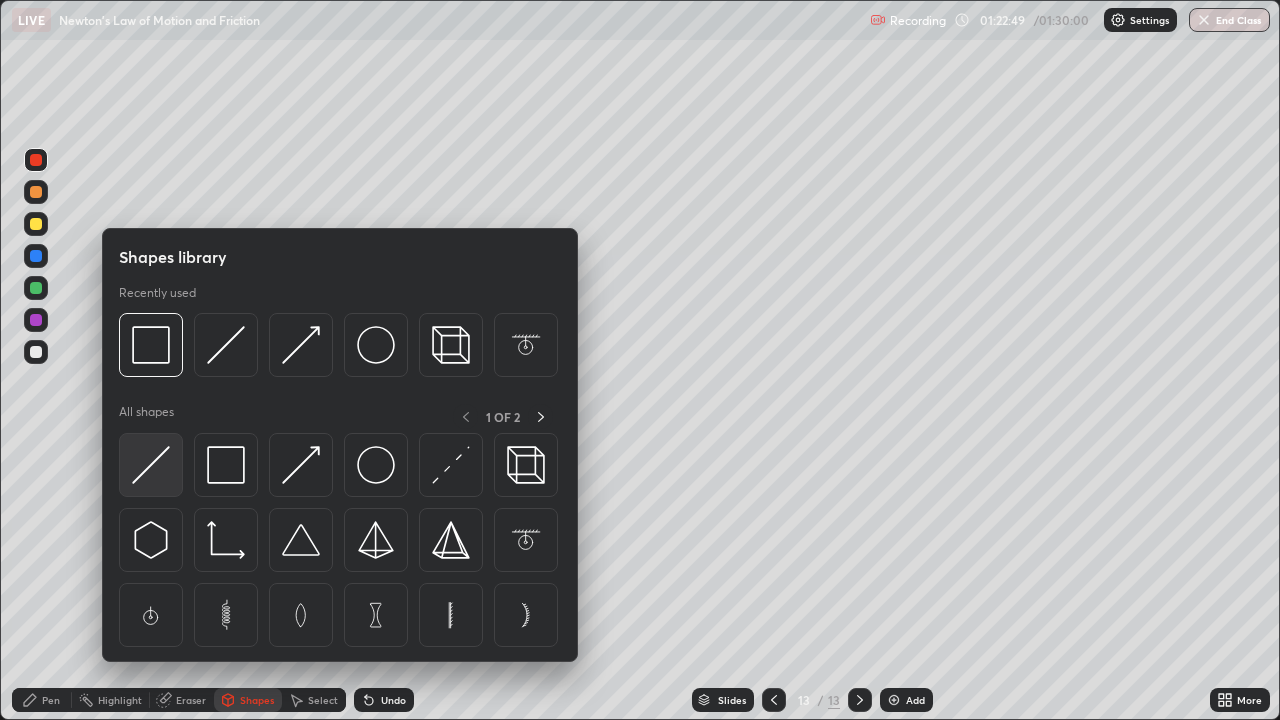 click at bounding box center (151, 465) 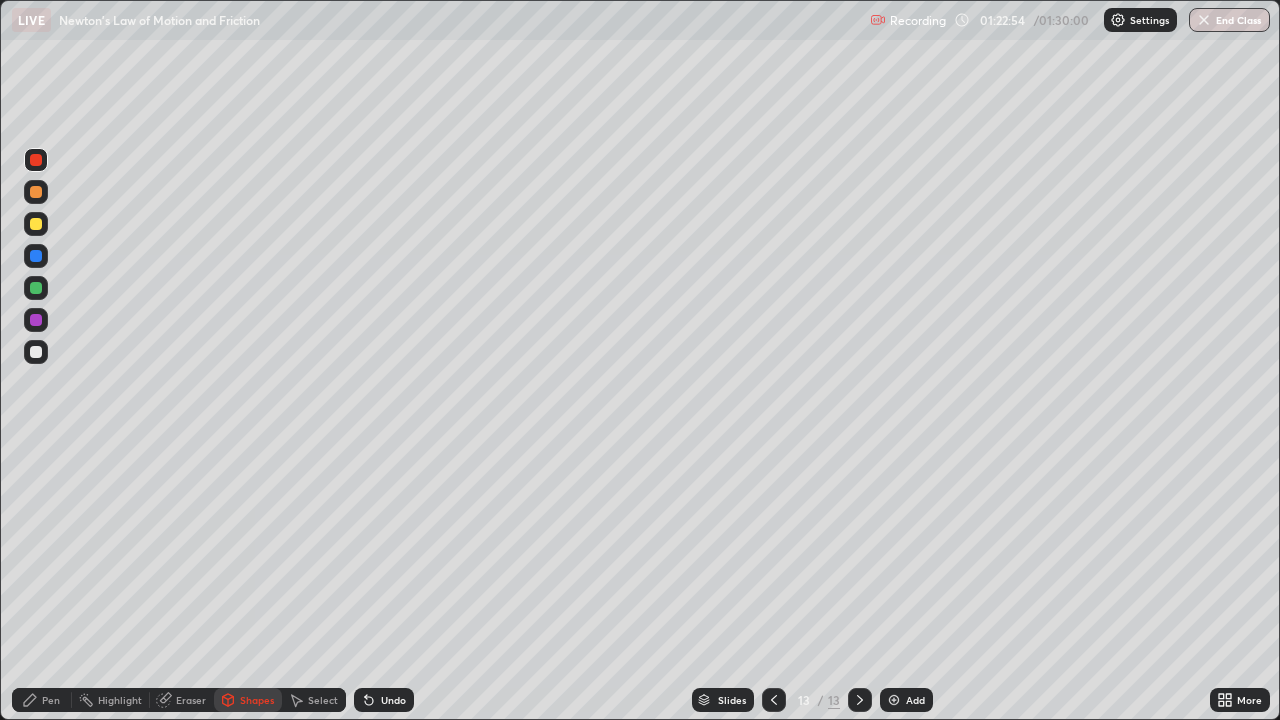 click on "Pen" at bounding box center (51, 700) 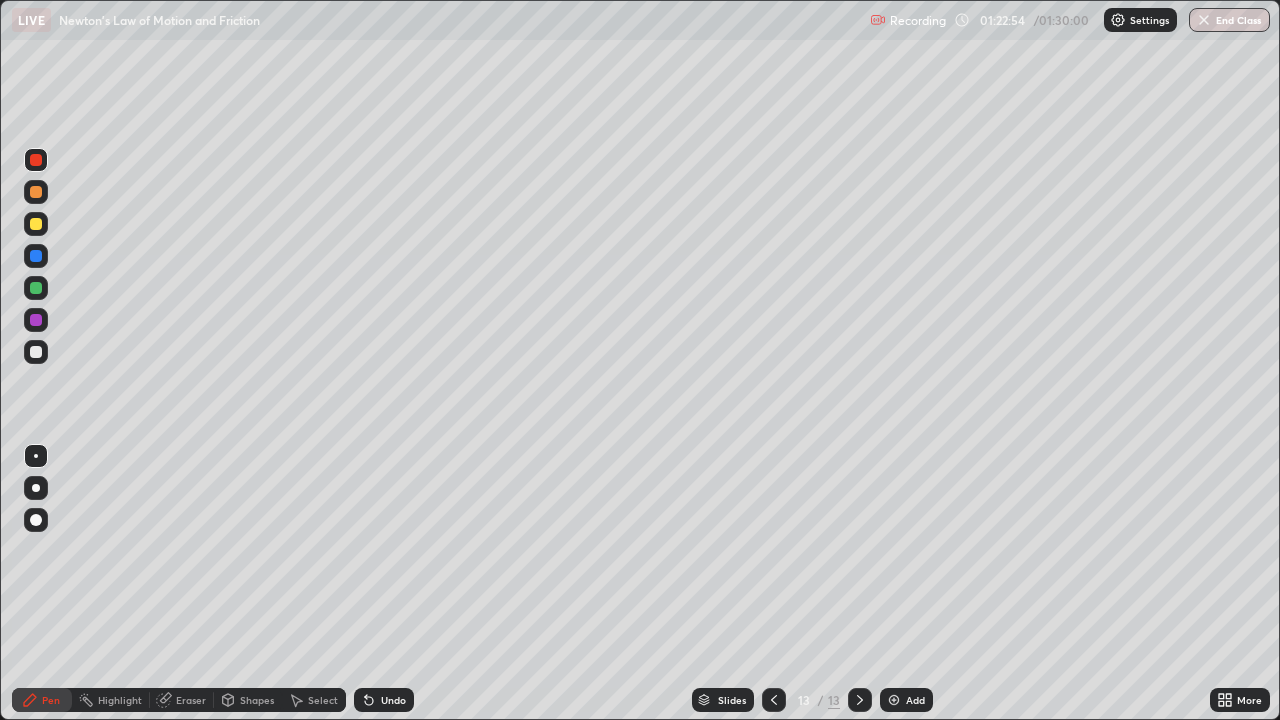 click at bounding box center (36, 352) 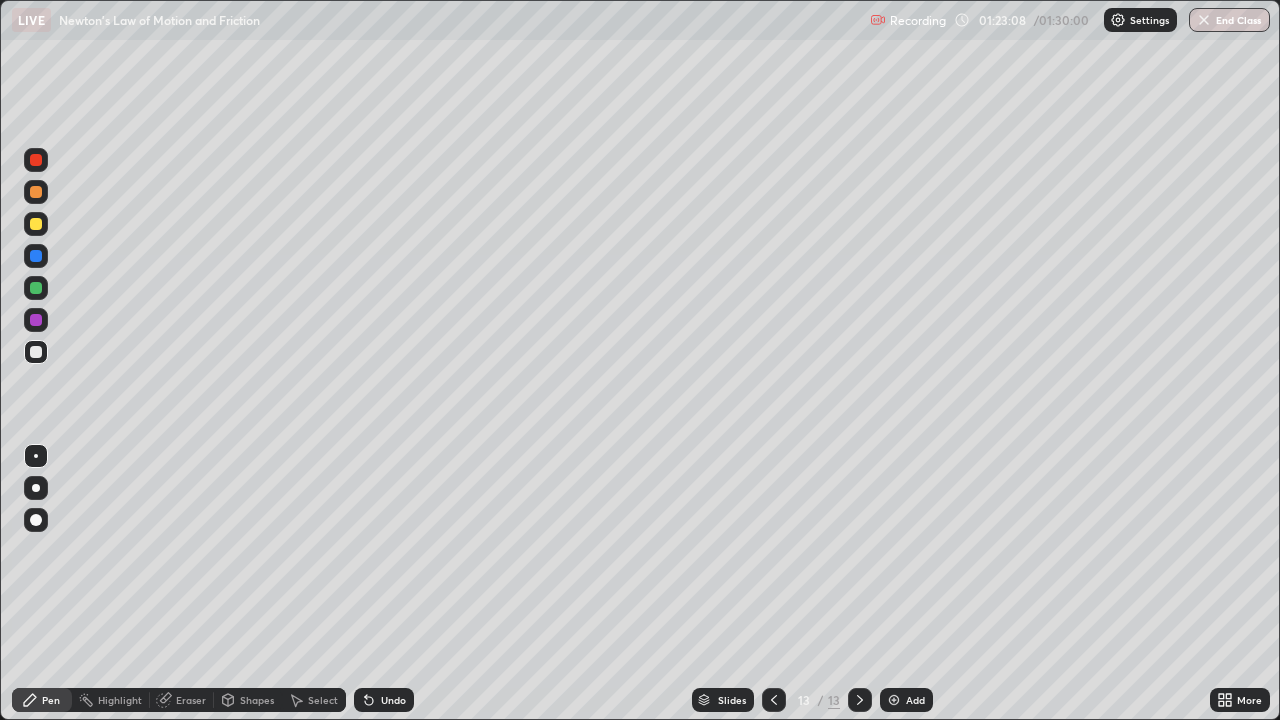 click on "Undo" at bounding box center [393, 700] 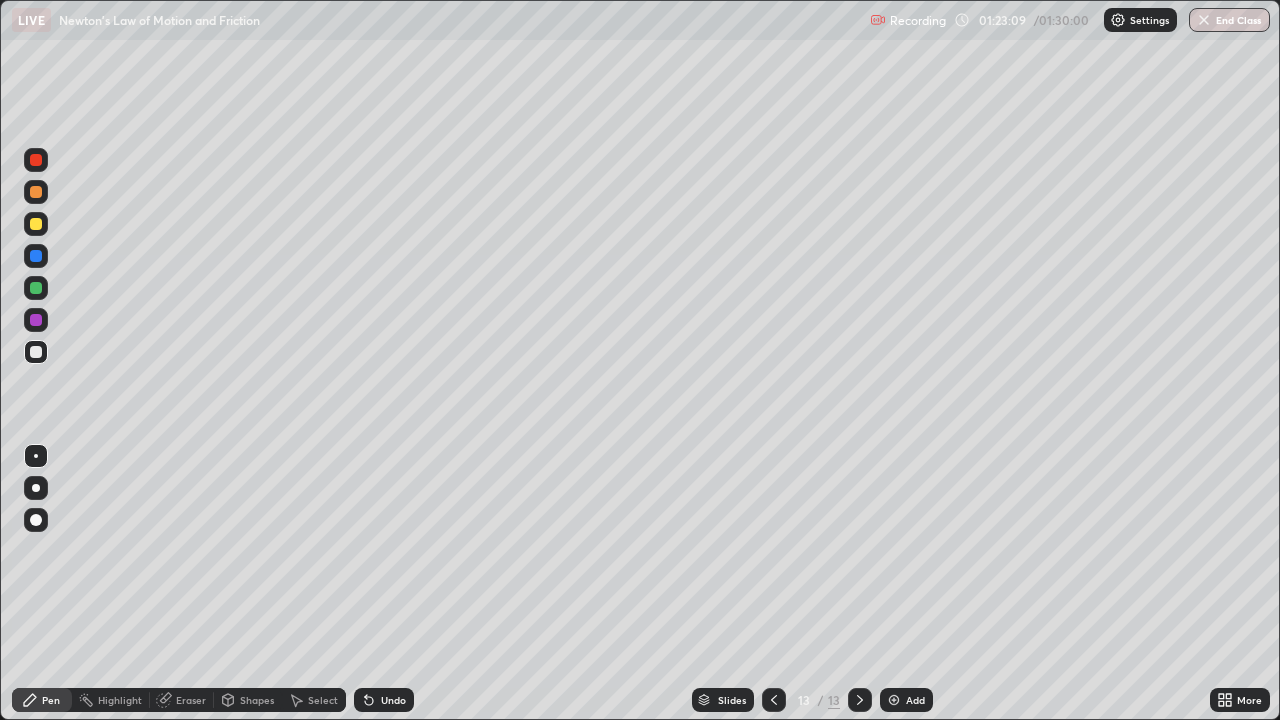 click on "Undo" at bounding box center [393, 700] 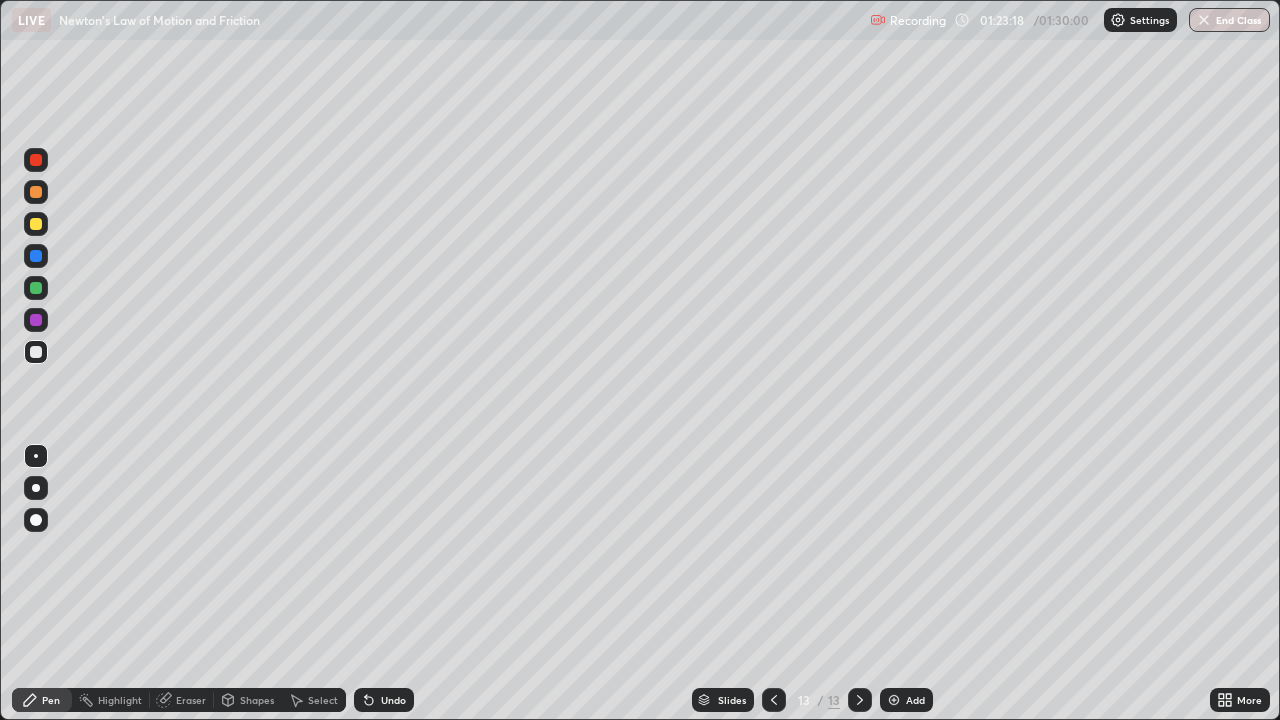 click on "Shapes" at bounding box center (248, 700) 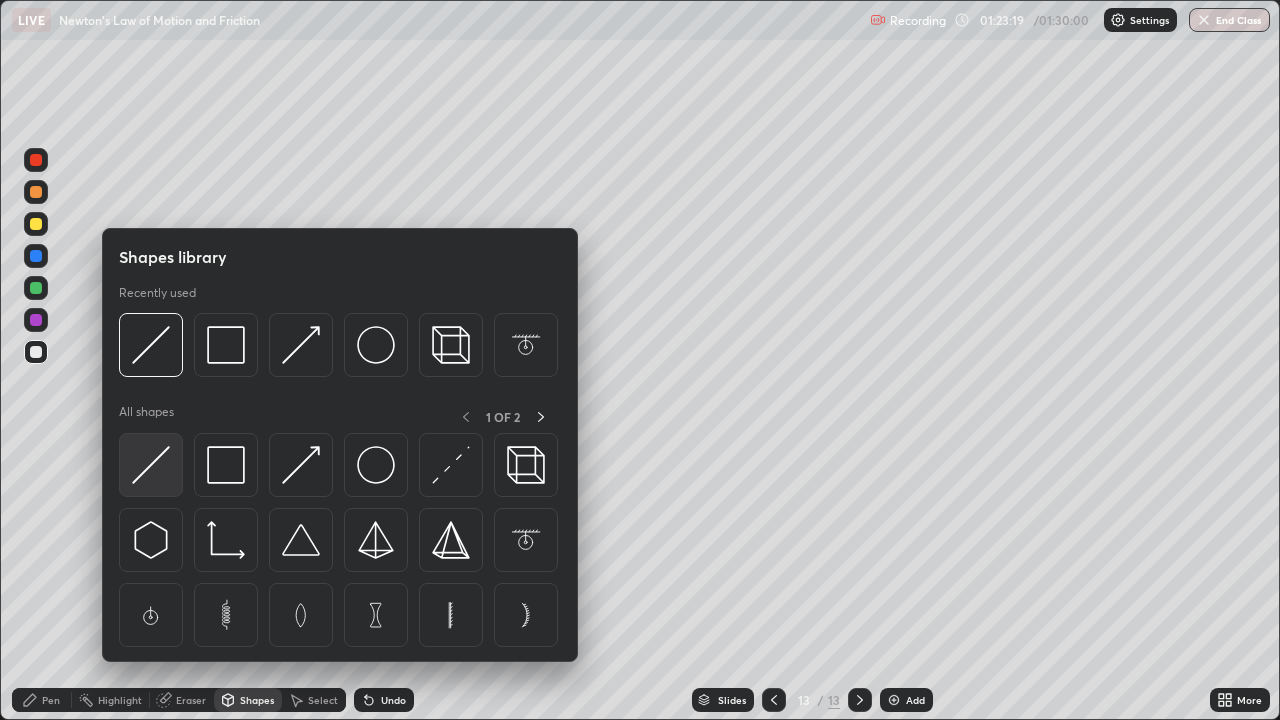 click at bounding box center [151, 465] 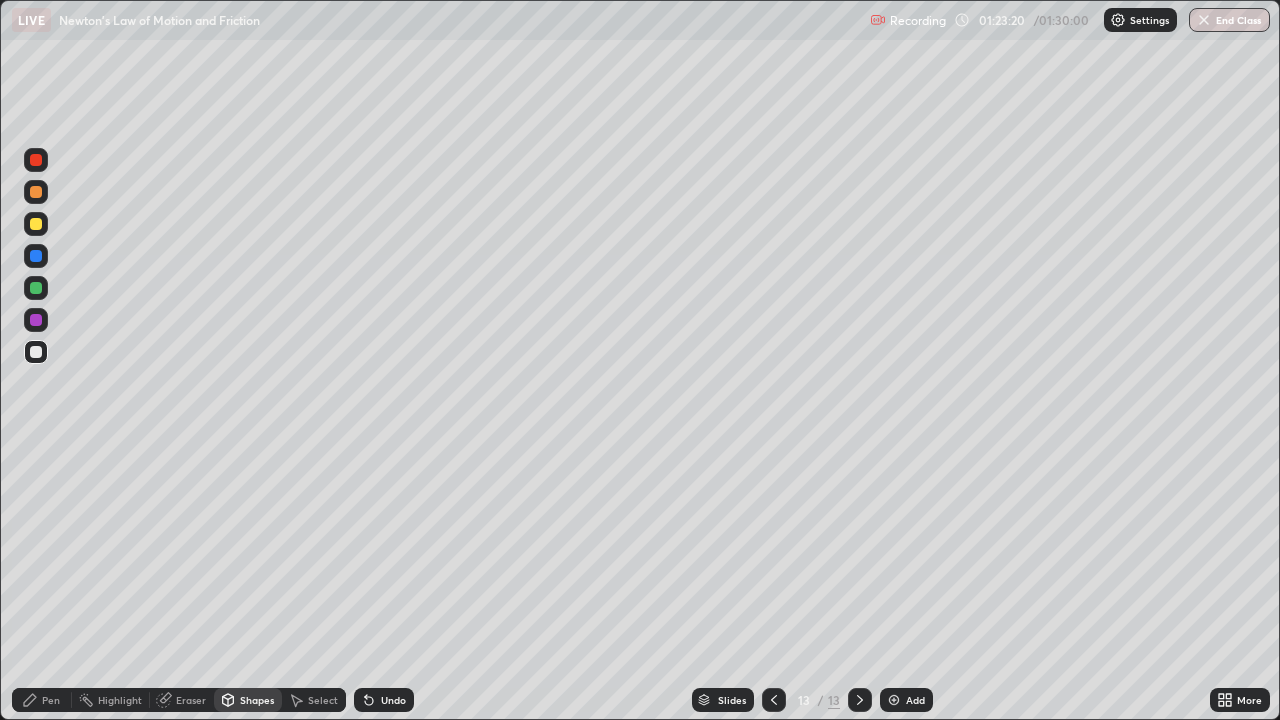 click at bounding box center [36, 288] 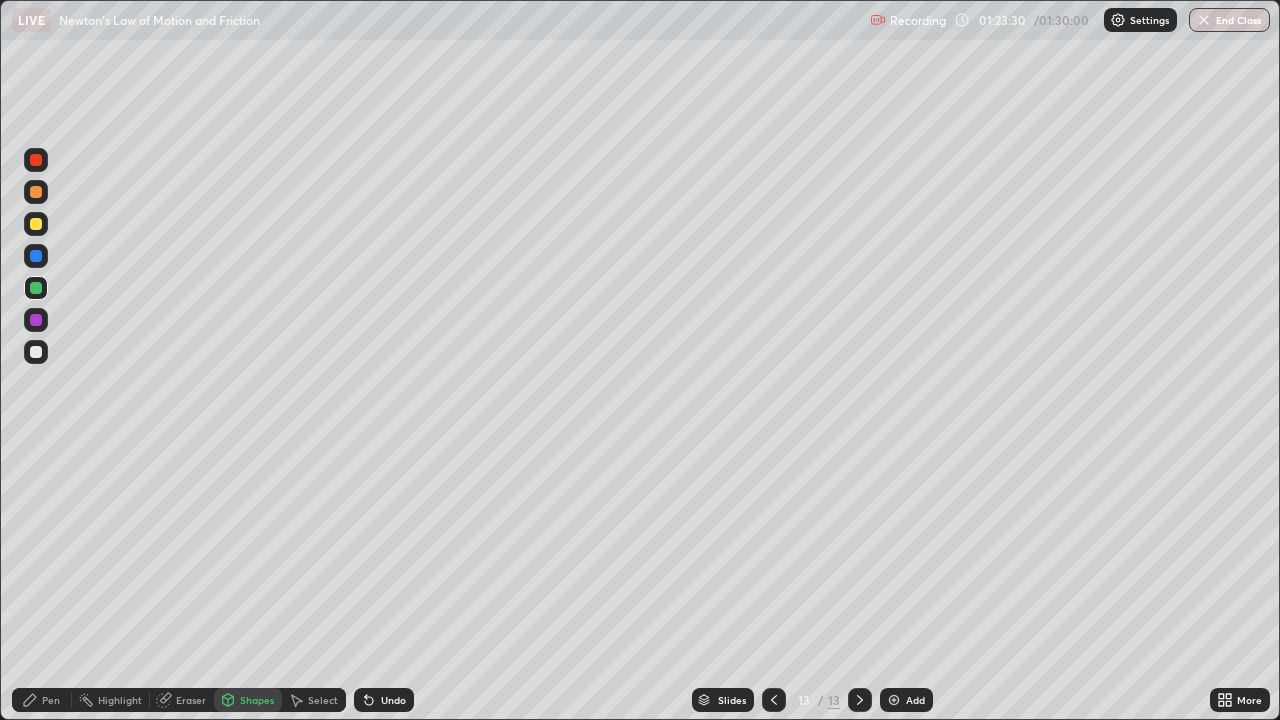 click at bounding box center (36, 288) 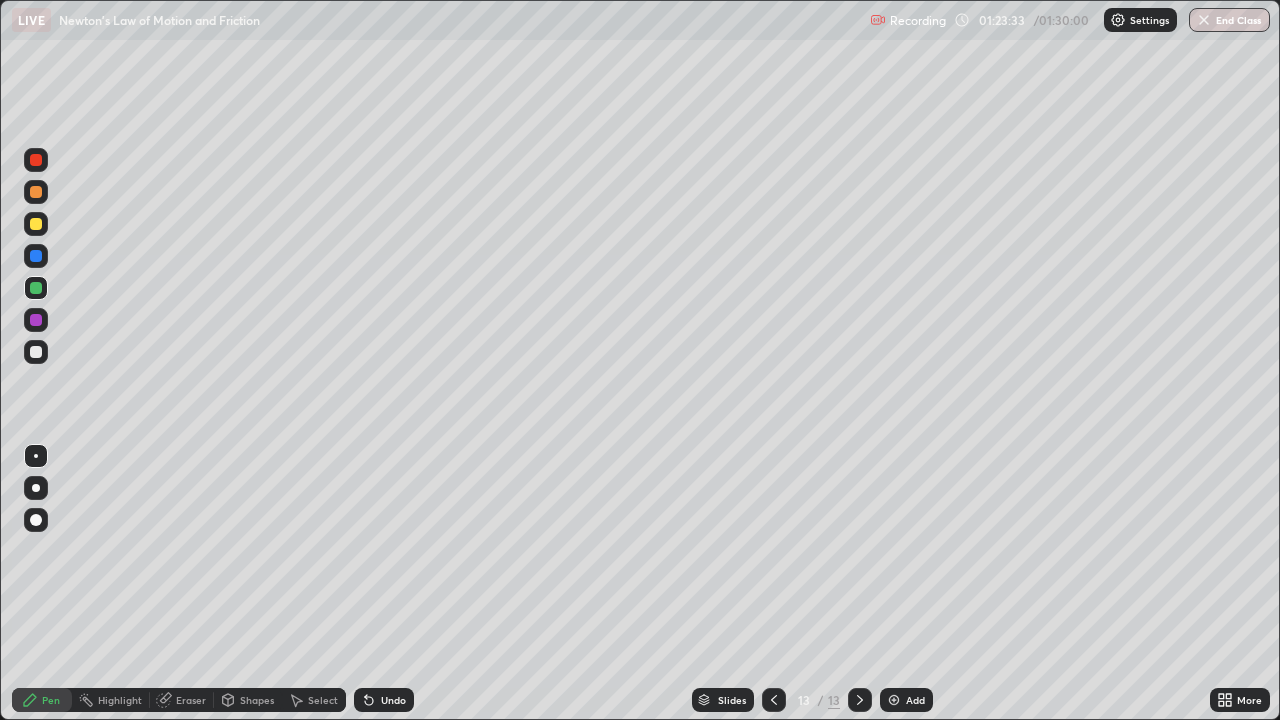 click on "Undo" at bounding box center (393, 700) 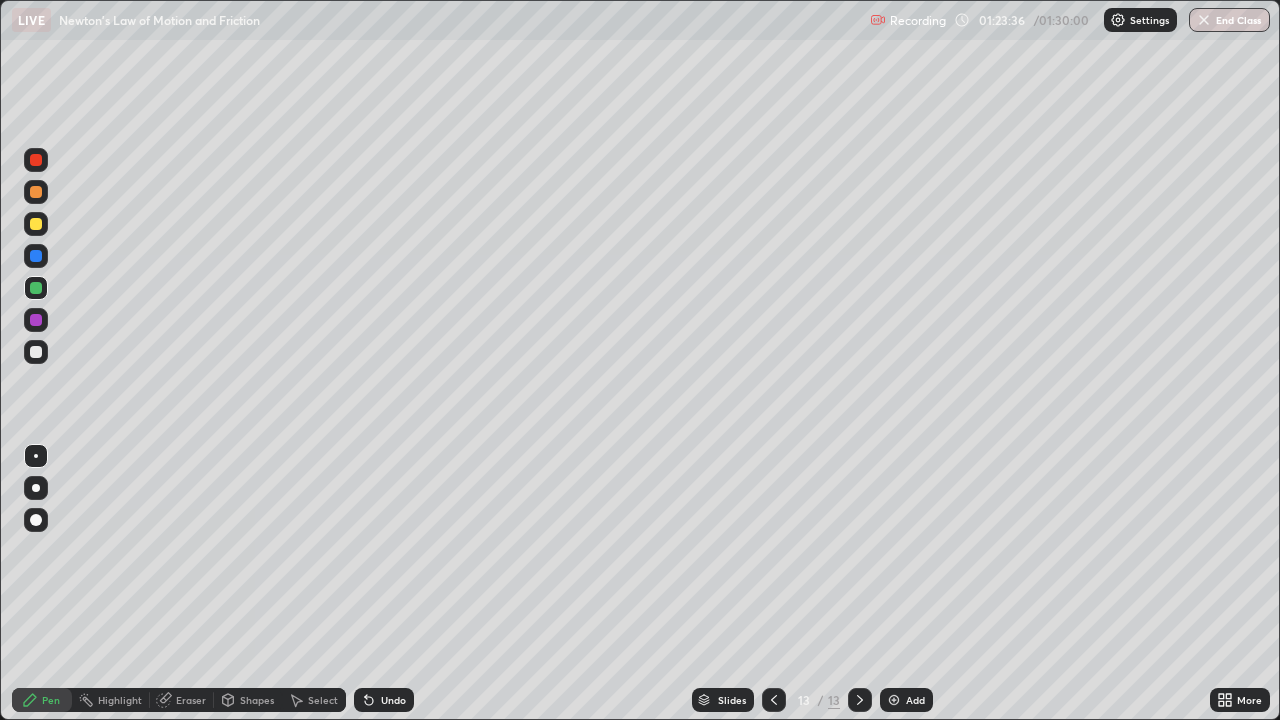 click on "Eraser" at bounding box center (191, 700) 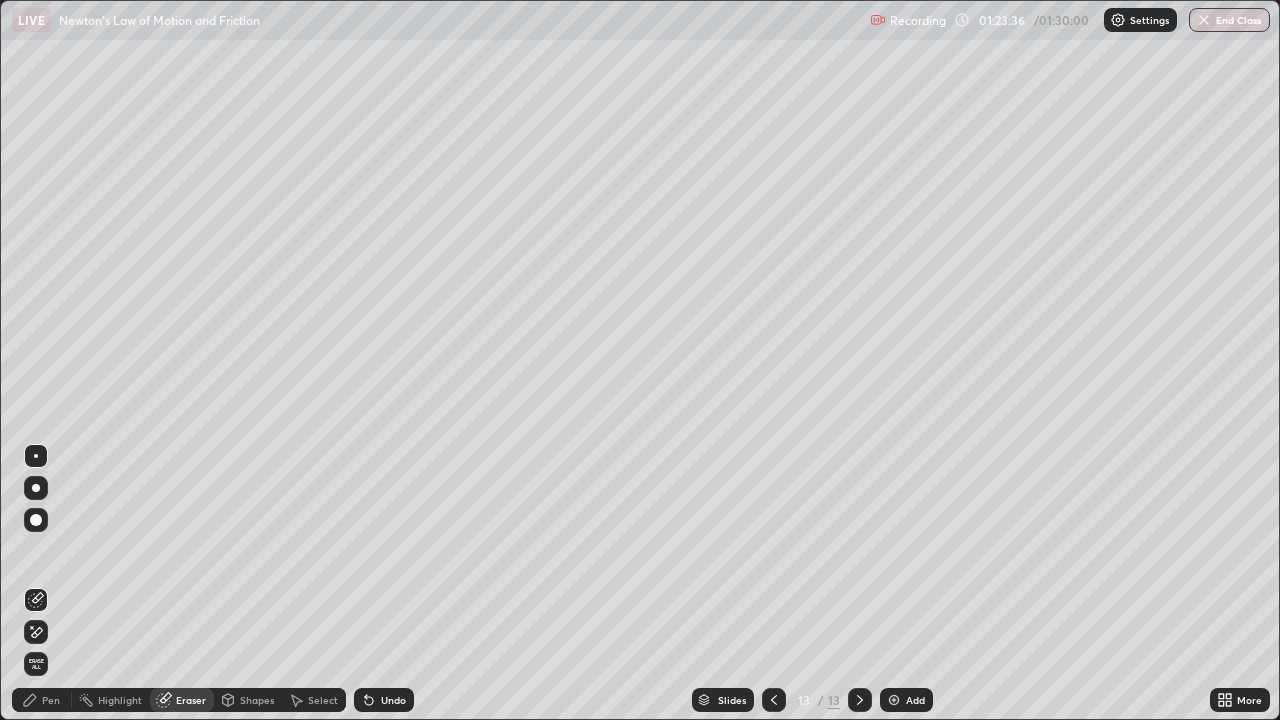 click 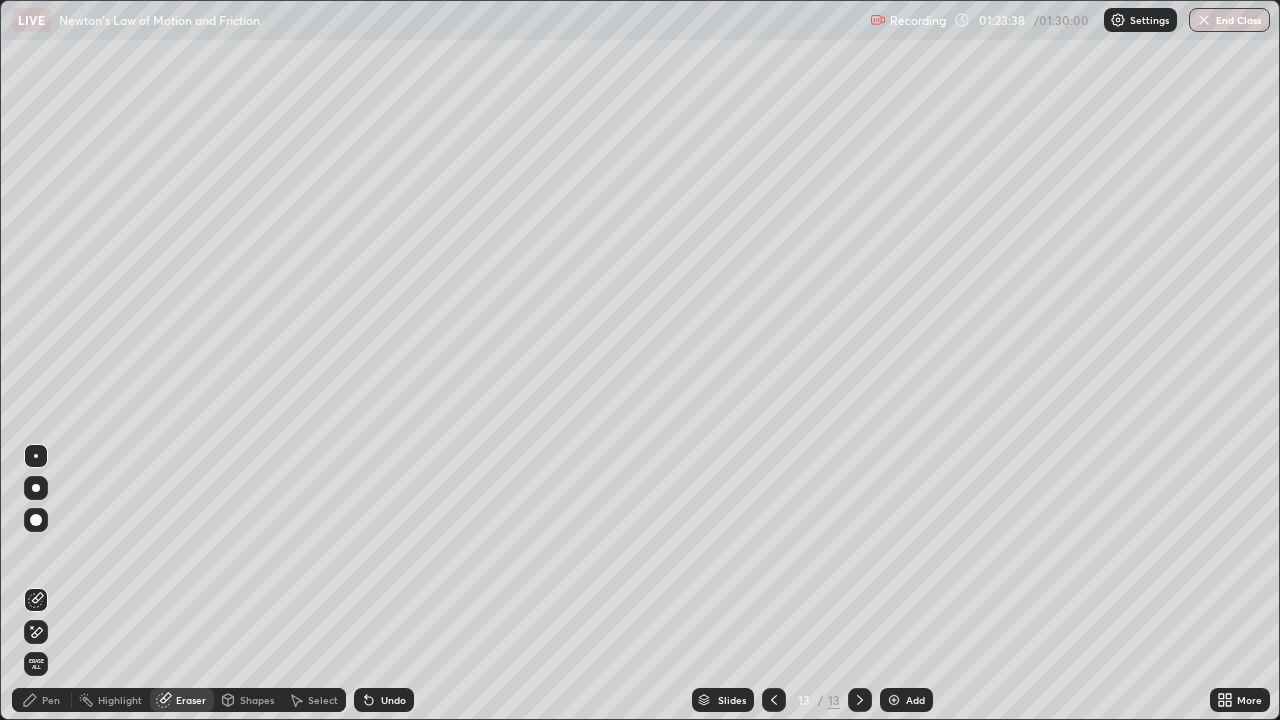 click on "Pen" at bounding box center (51, 700) 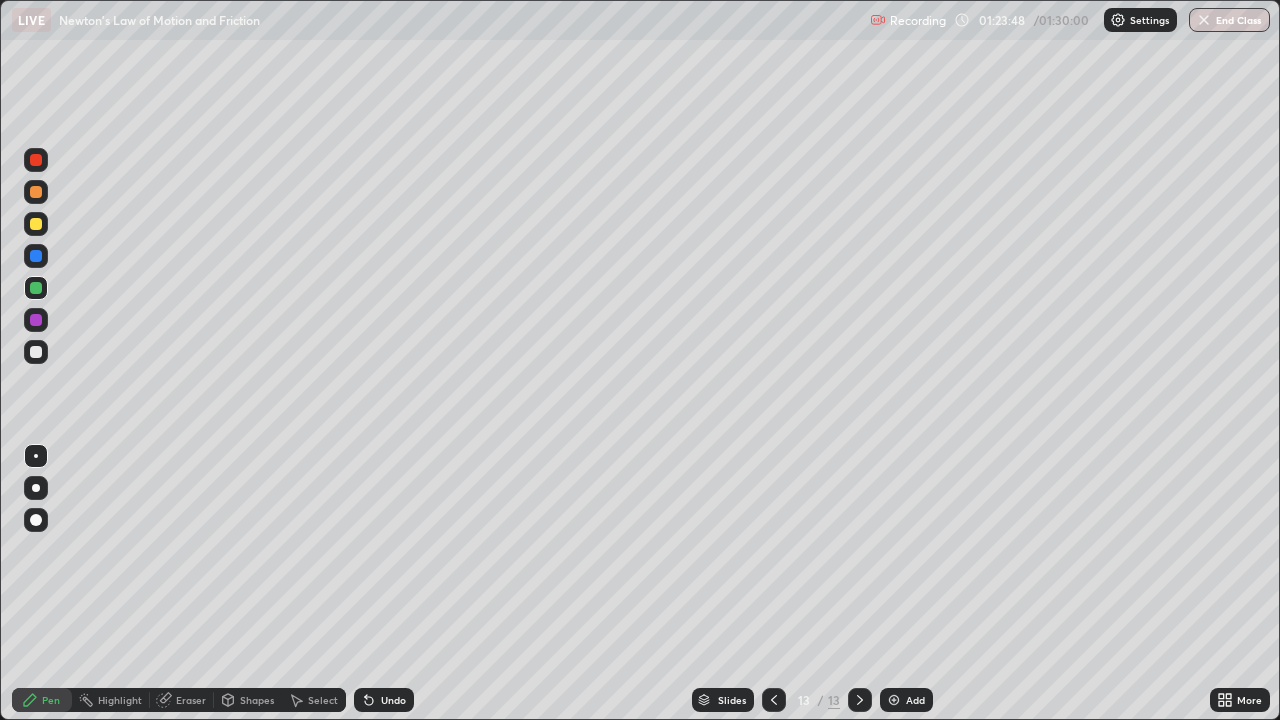 click at bounding box center (36, 160) 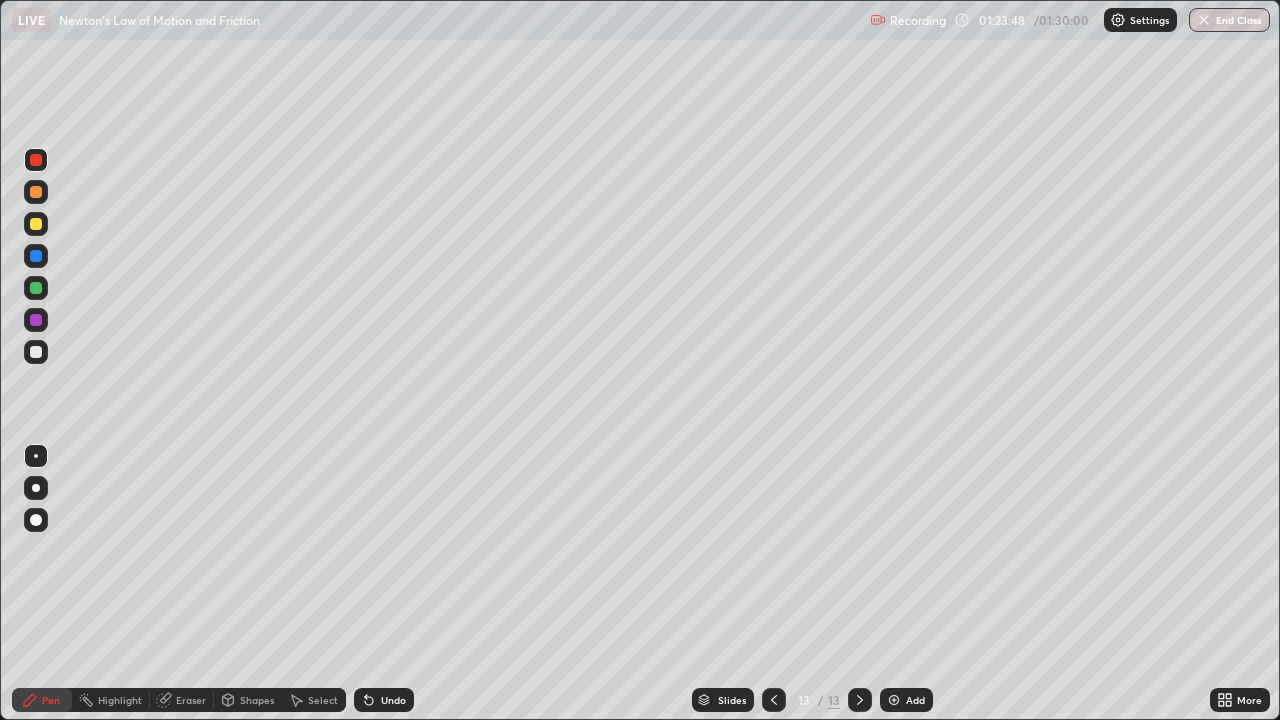 click at bounding box center [36, 192] 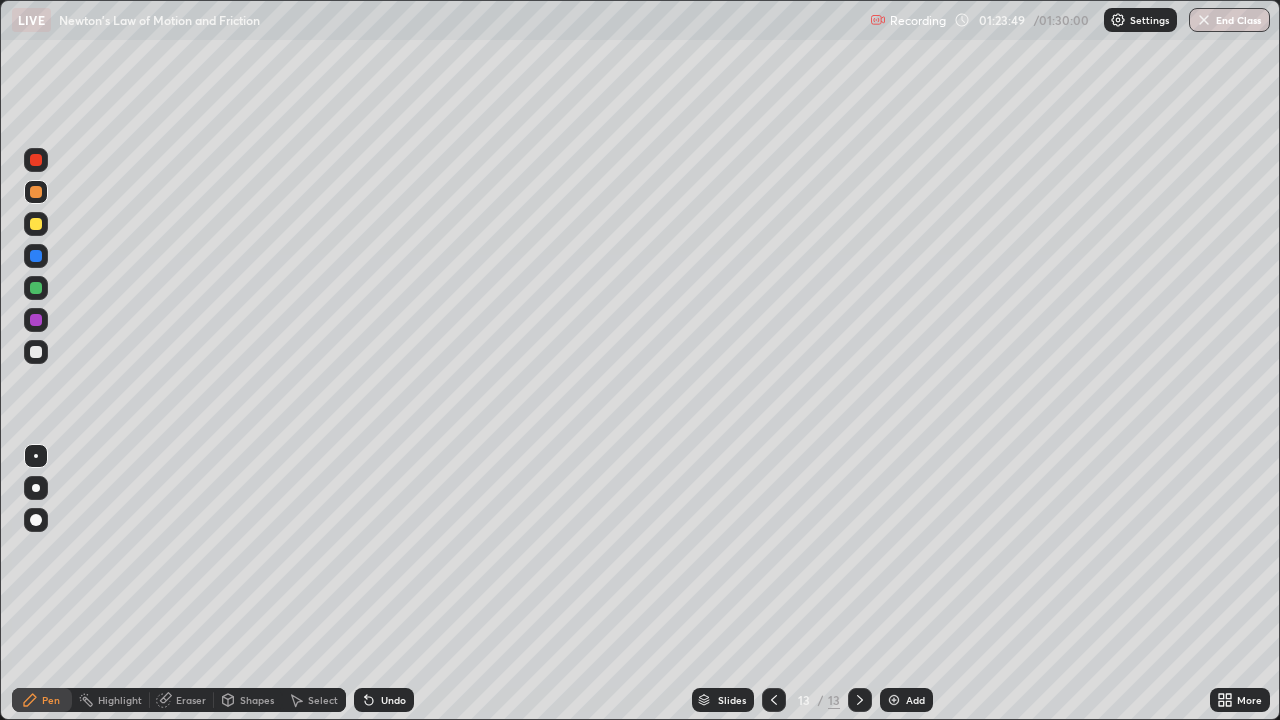 click at bounding box center (36, 320) 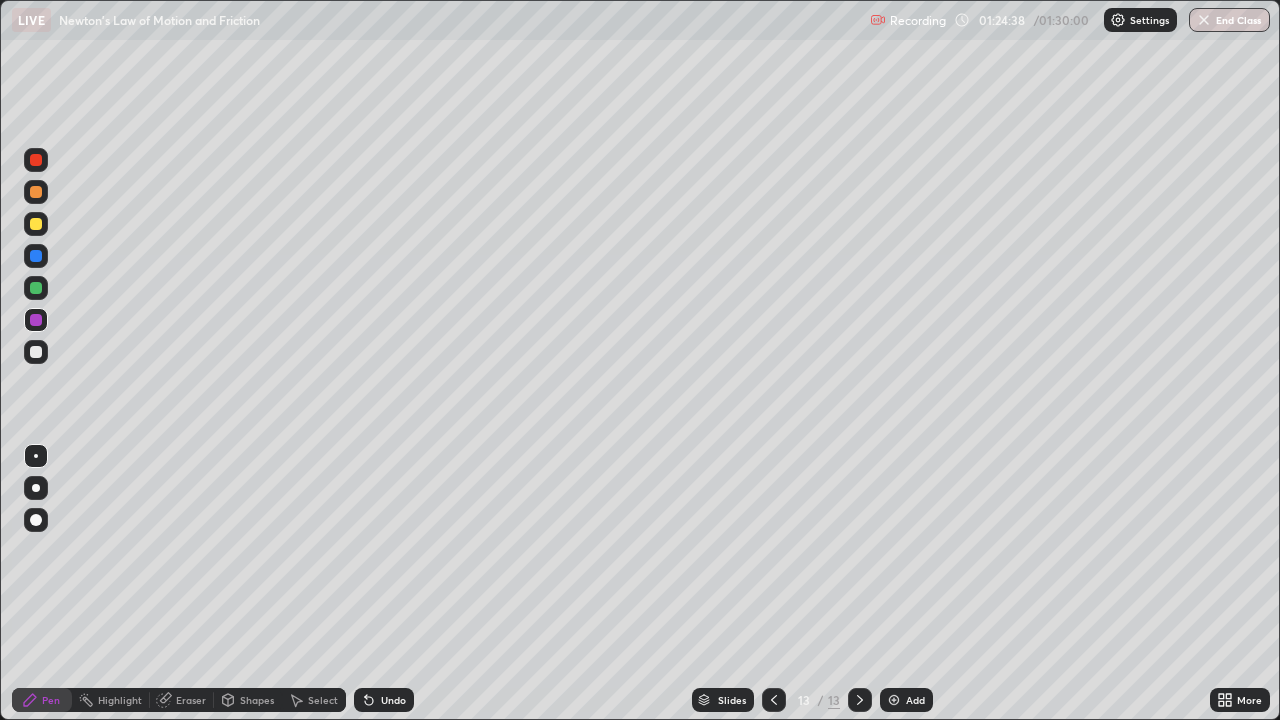 click 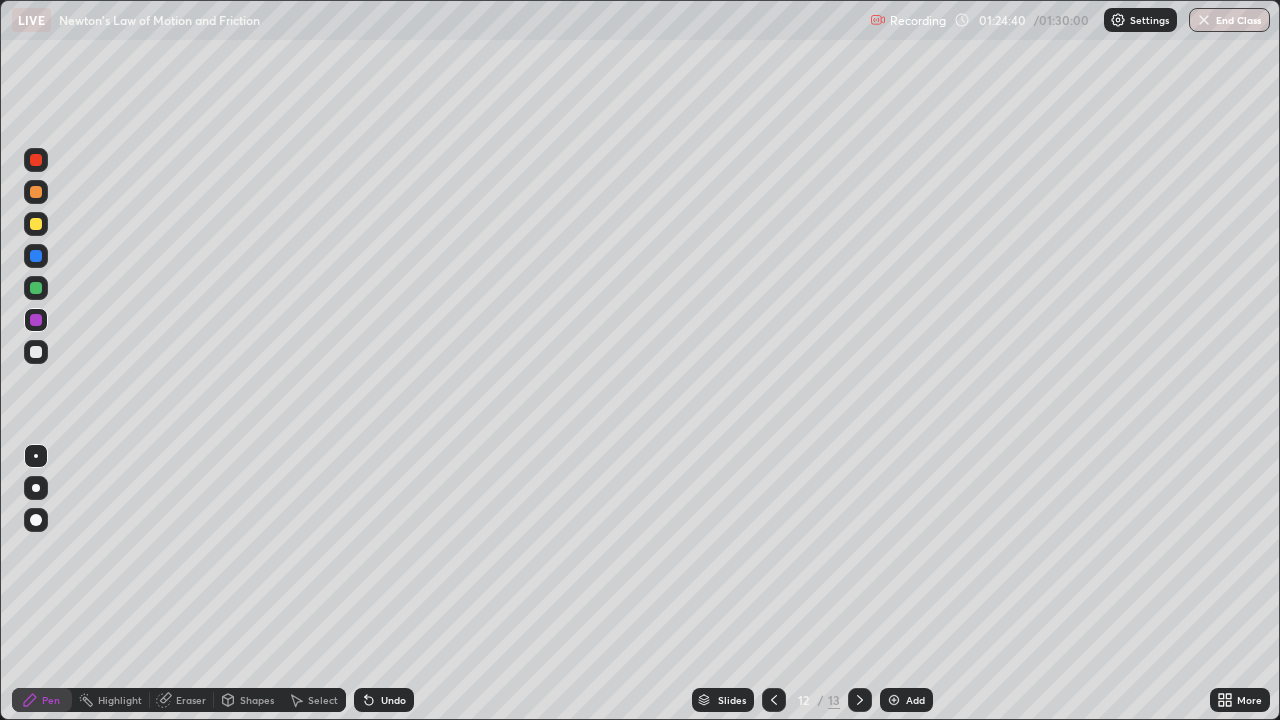 click 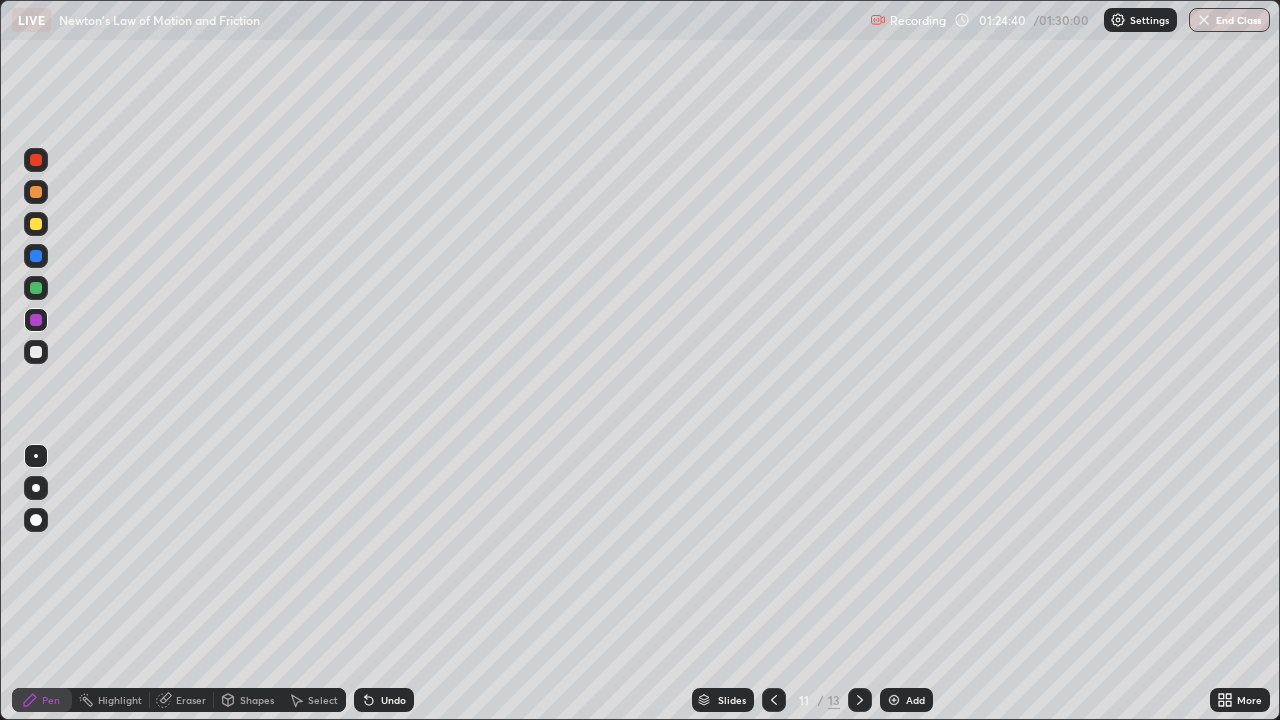 click at bounding box center [774, 700] 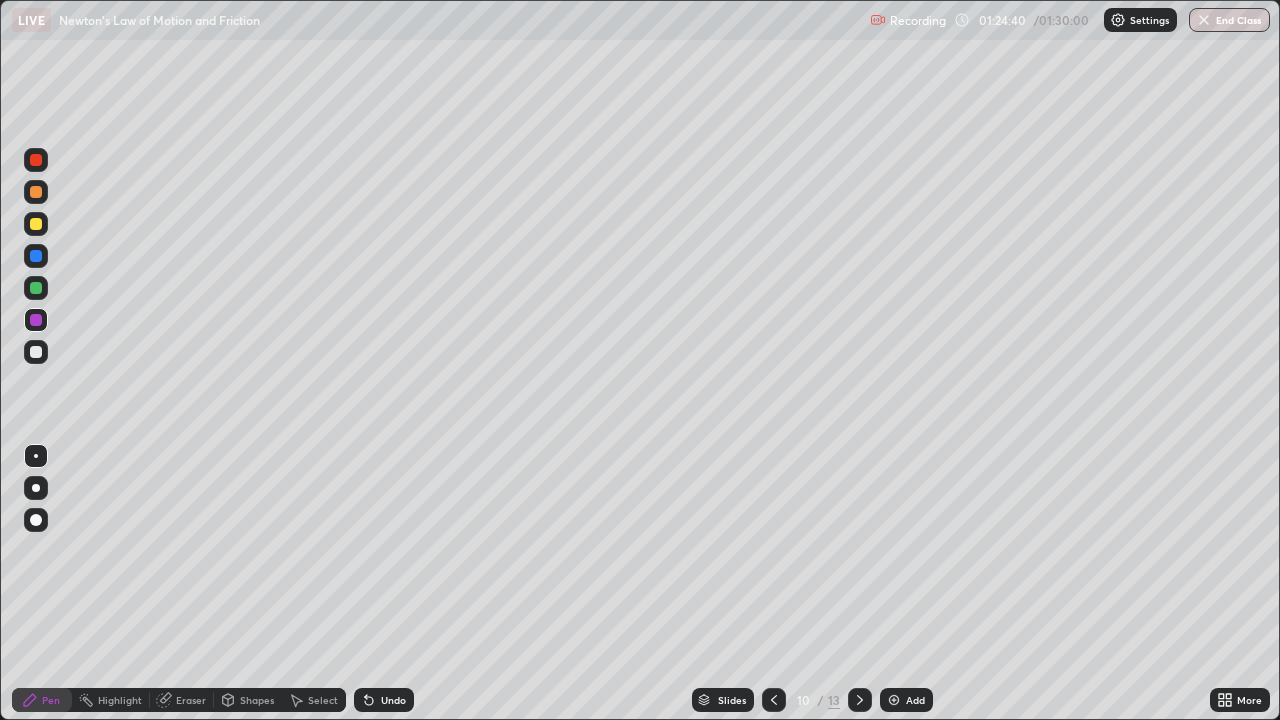 click 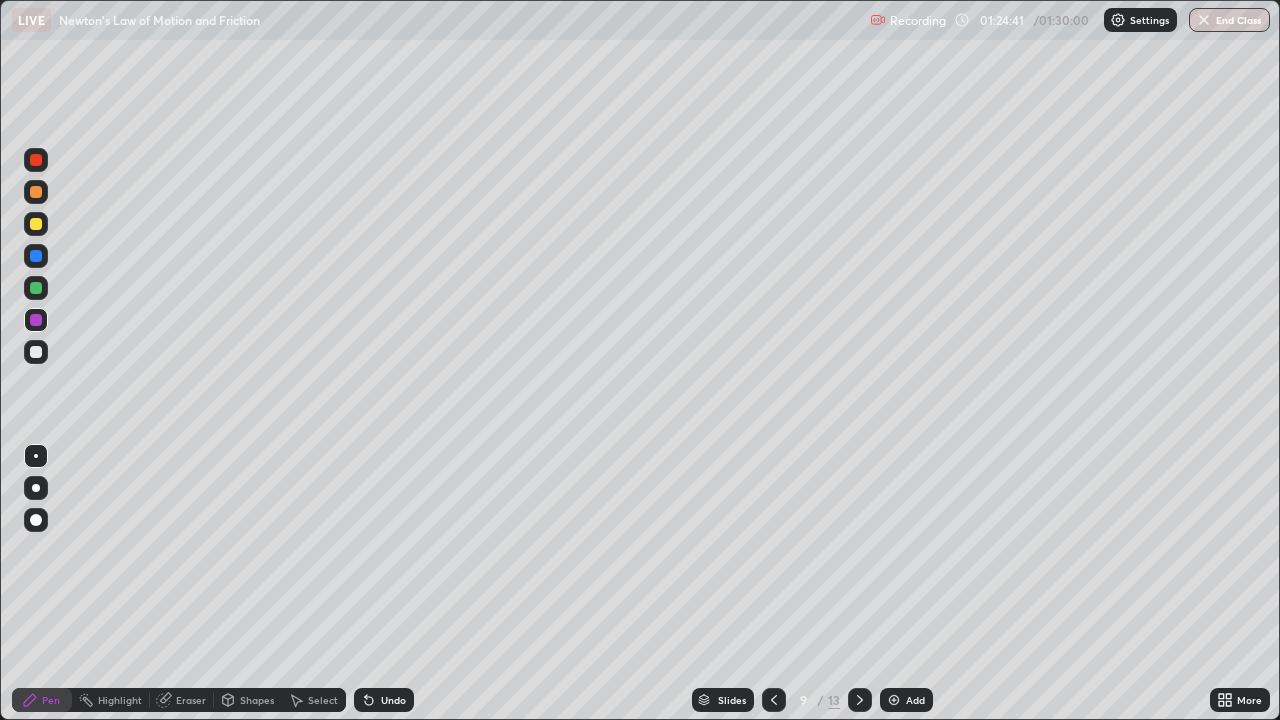 click at bounding box center (774, 700) 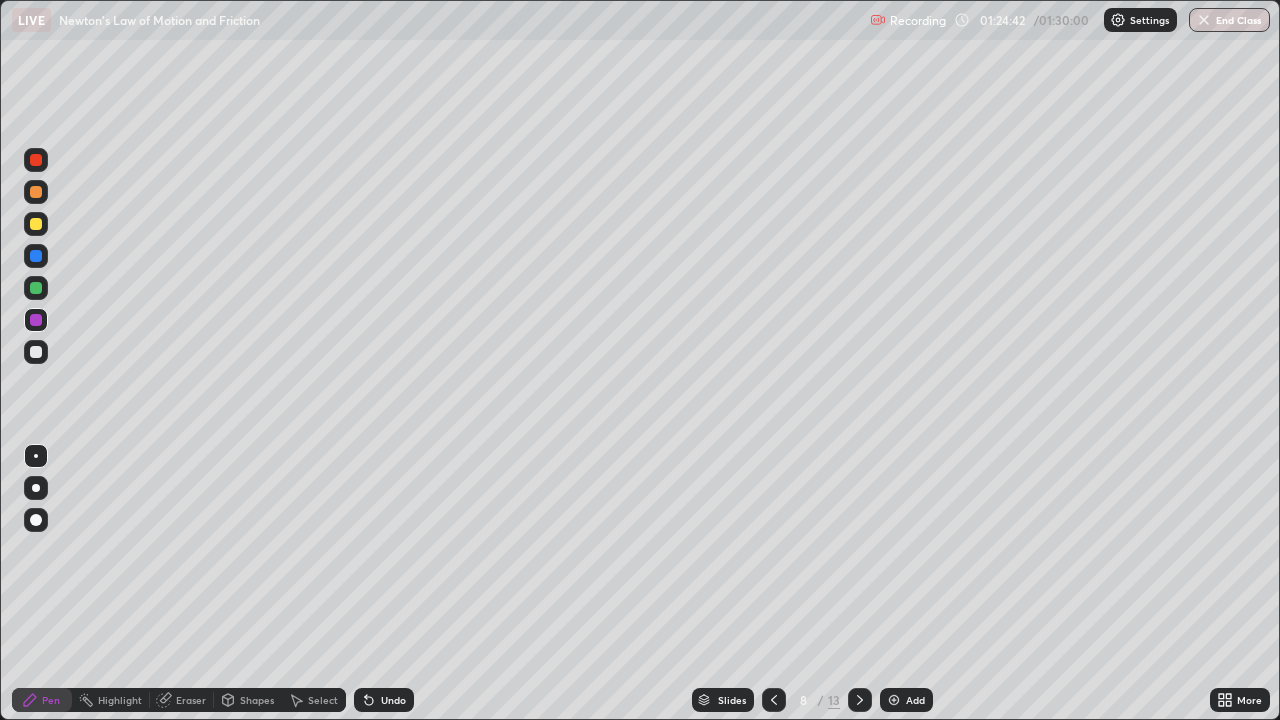 click 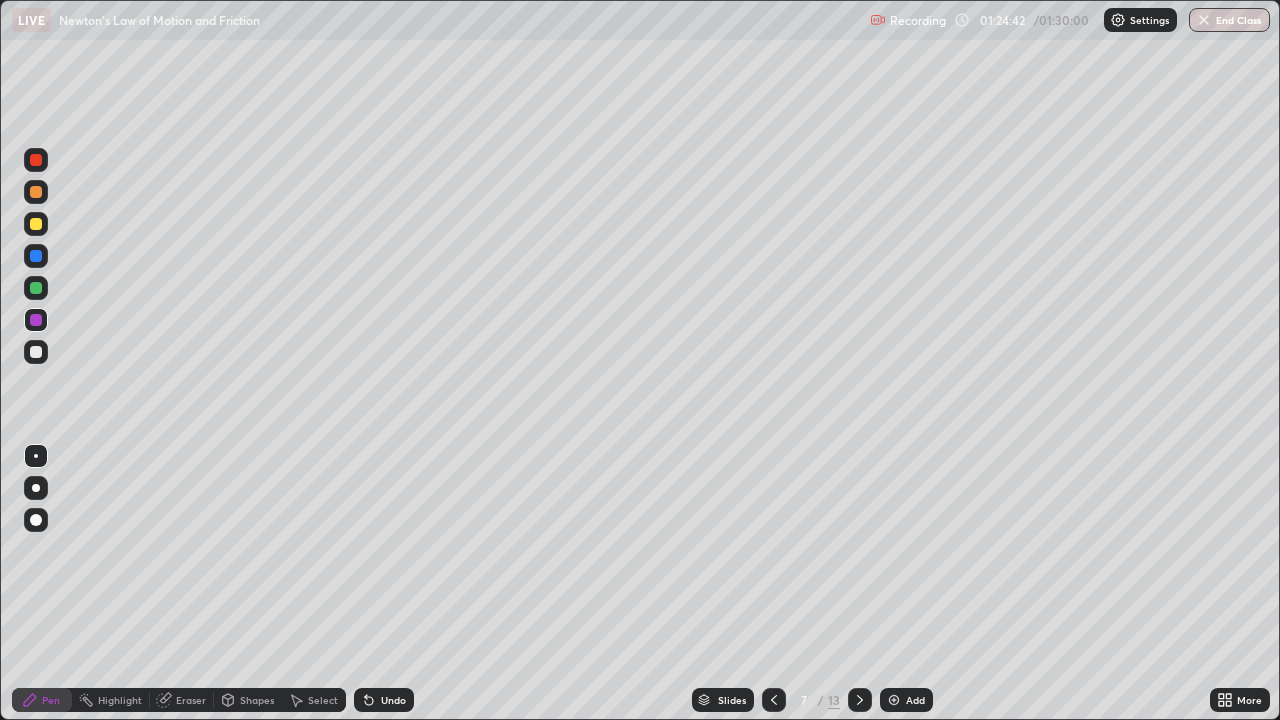 click at bounding box center [774, 700] 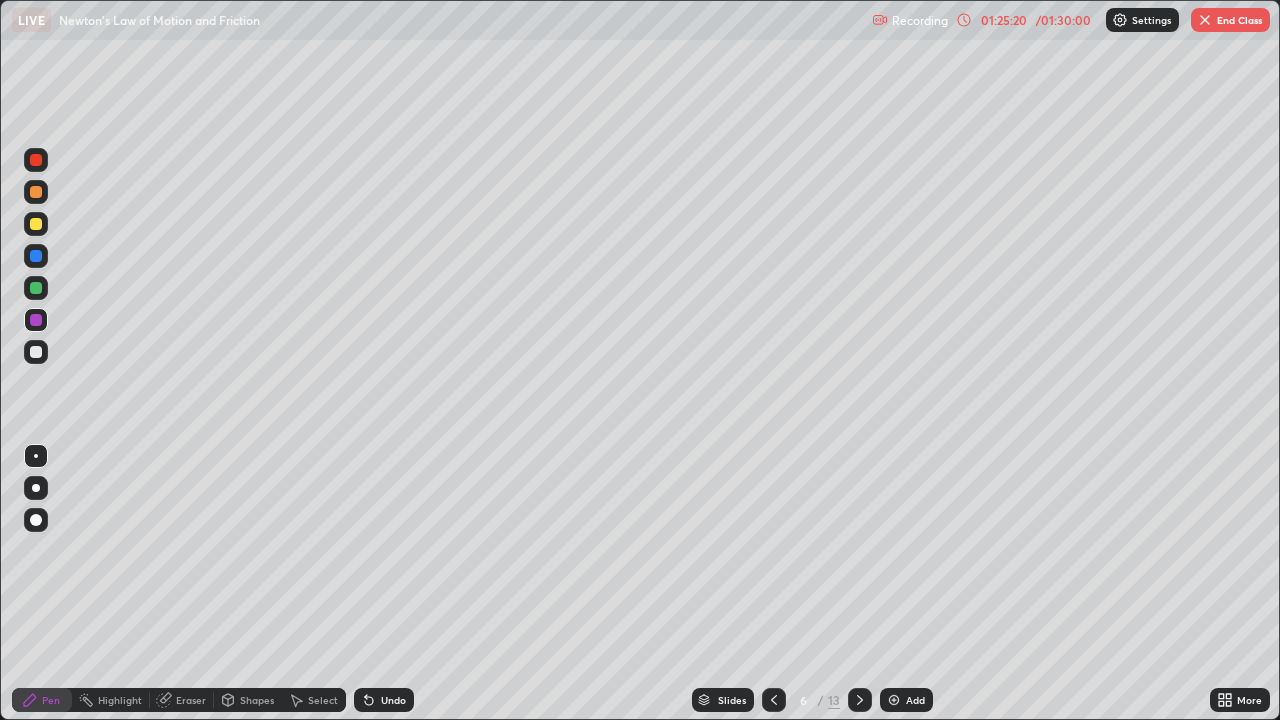click 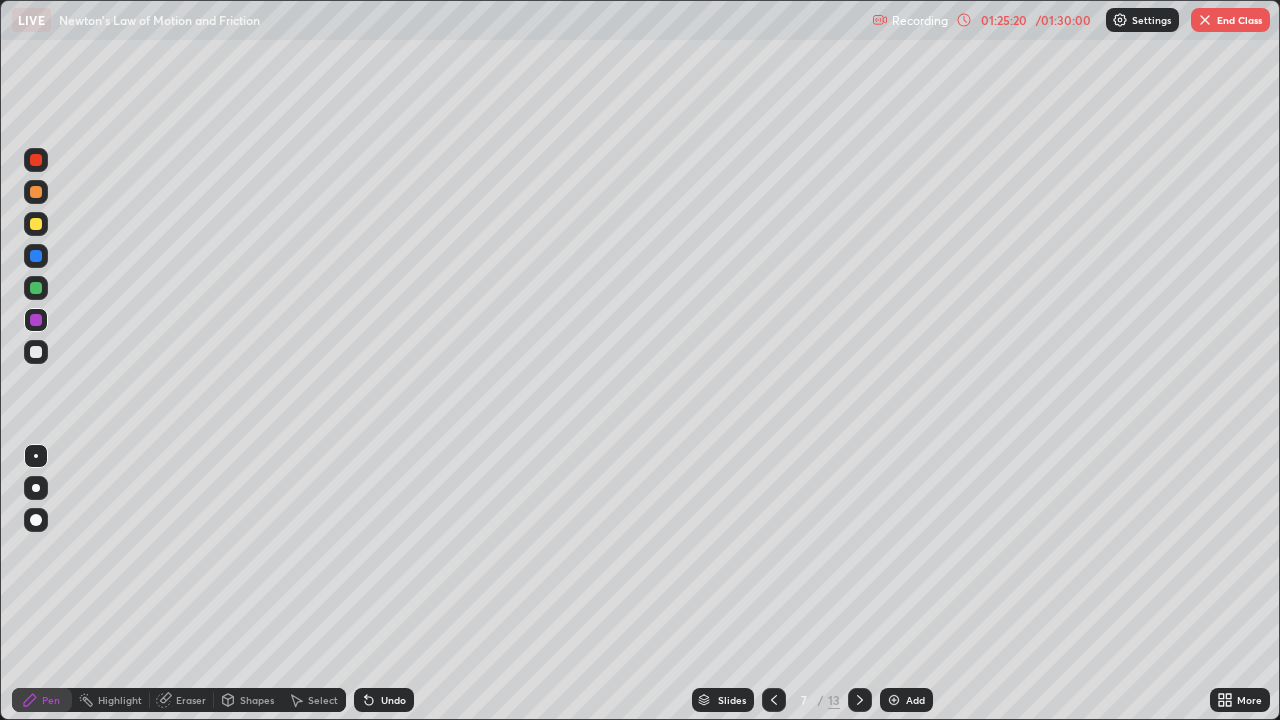 click 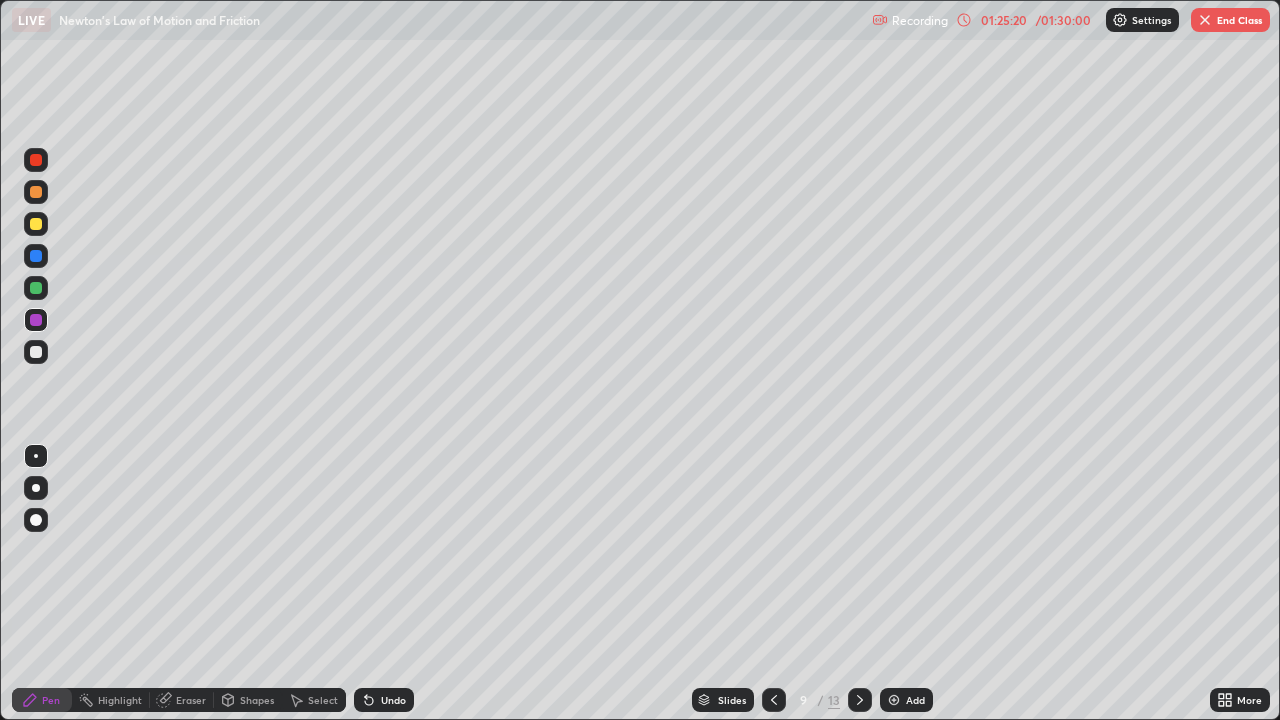 click 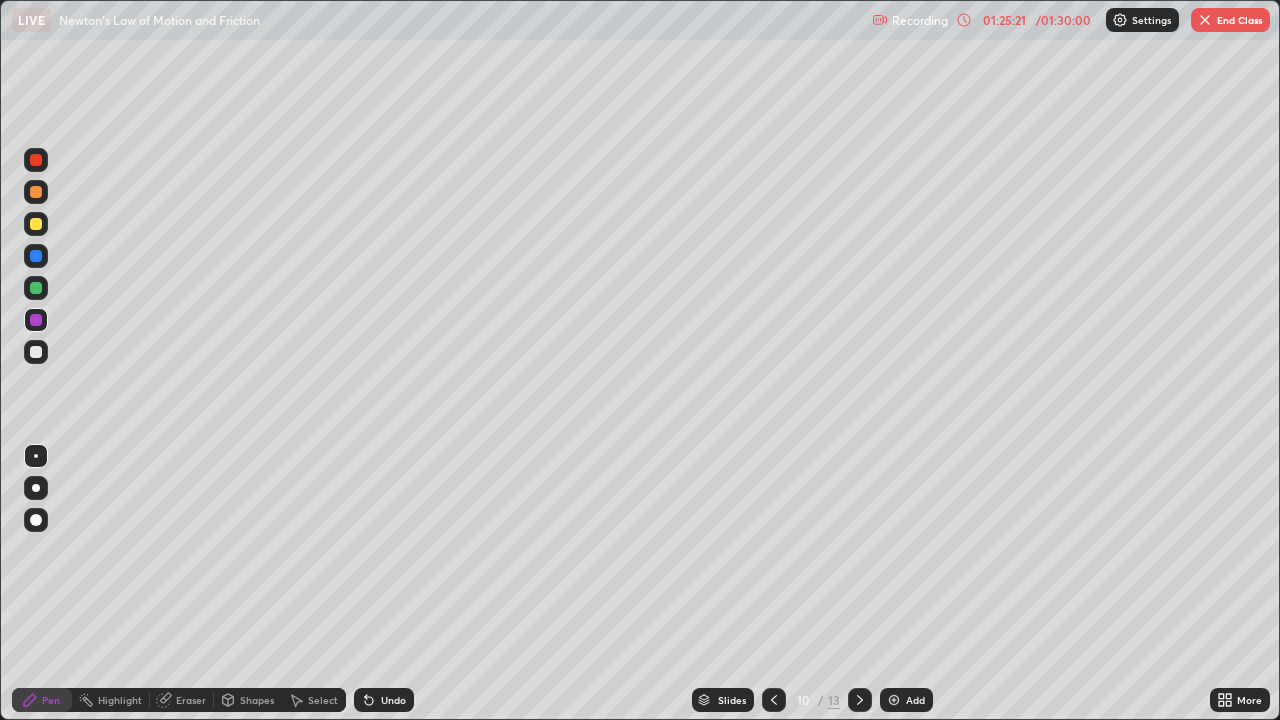 click 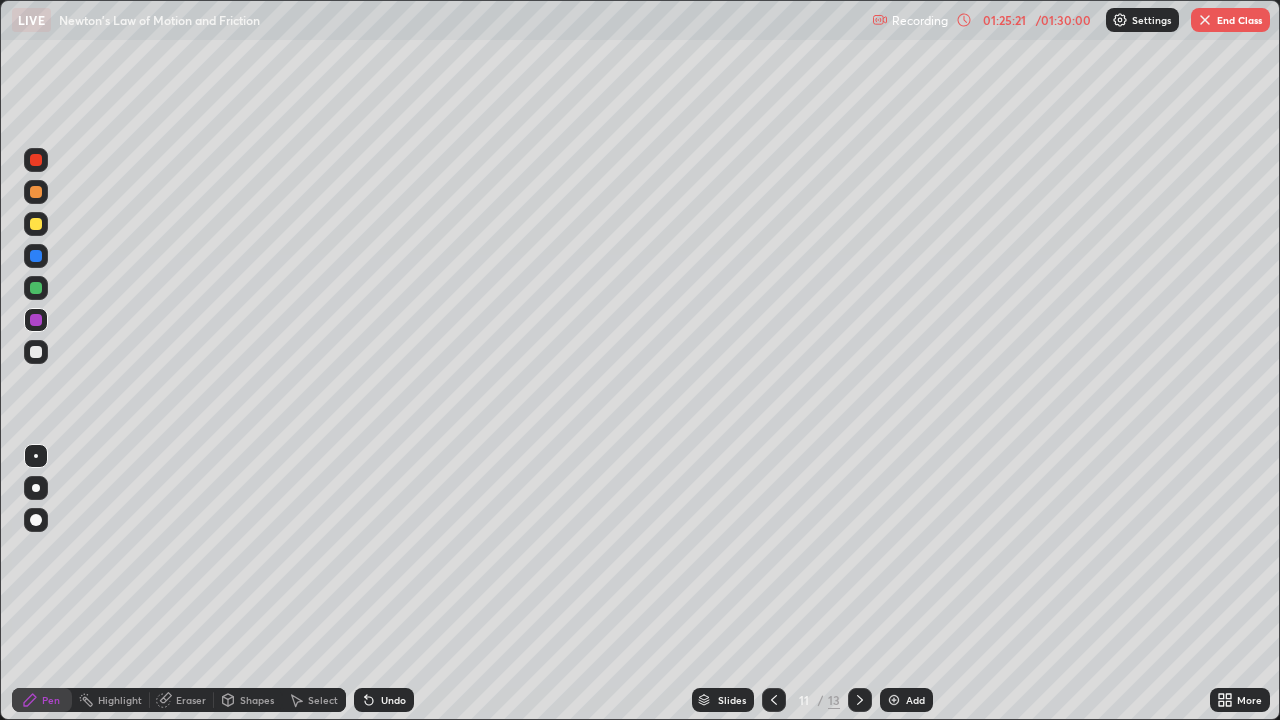 click 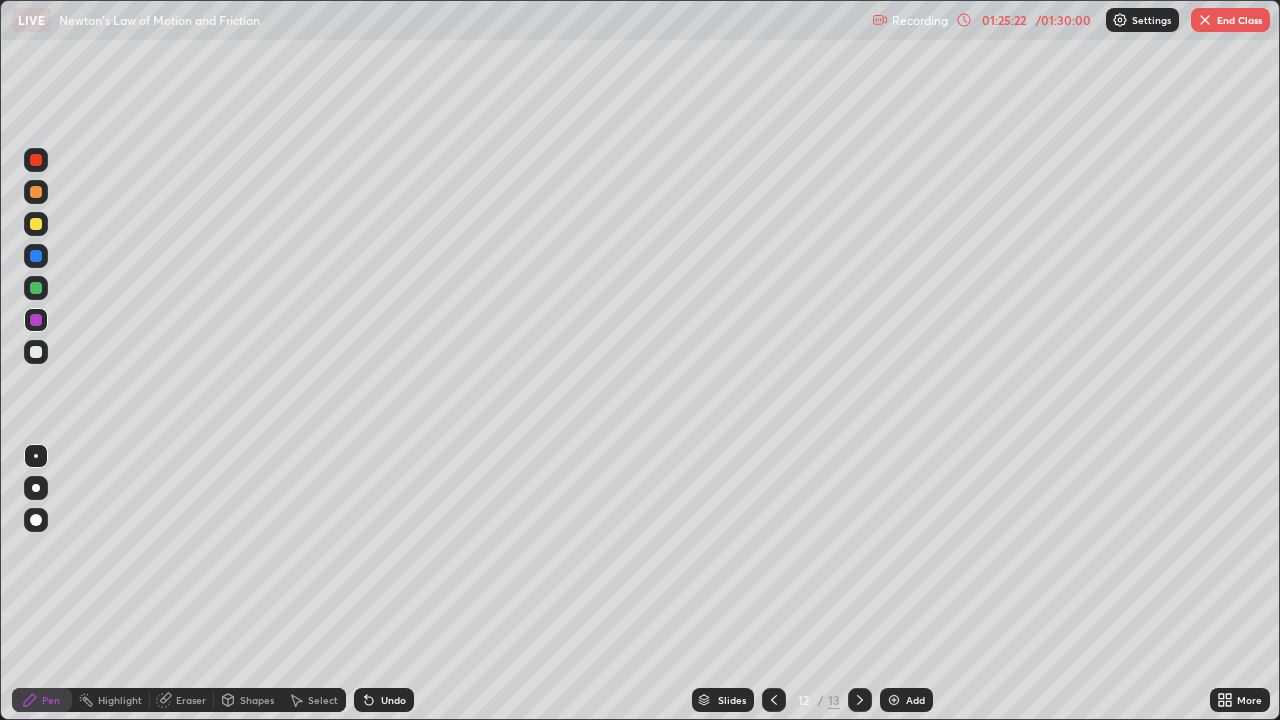 click 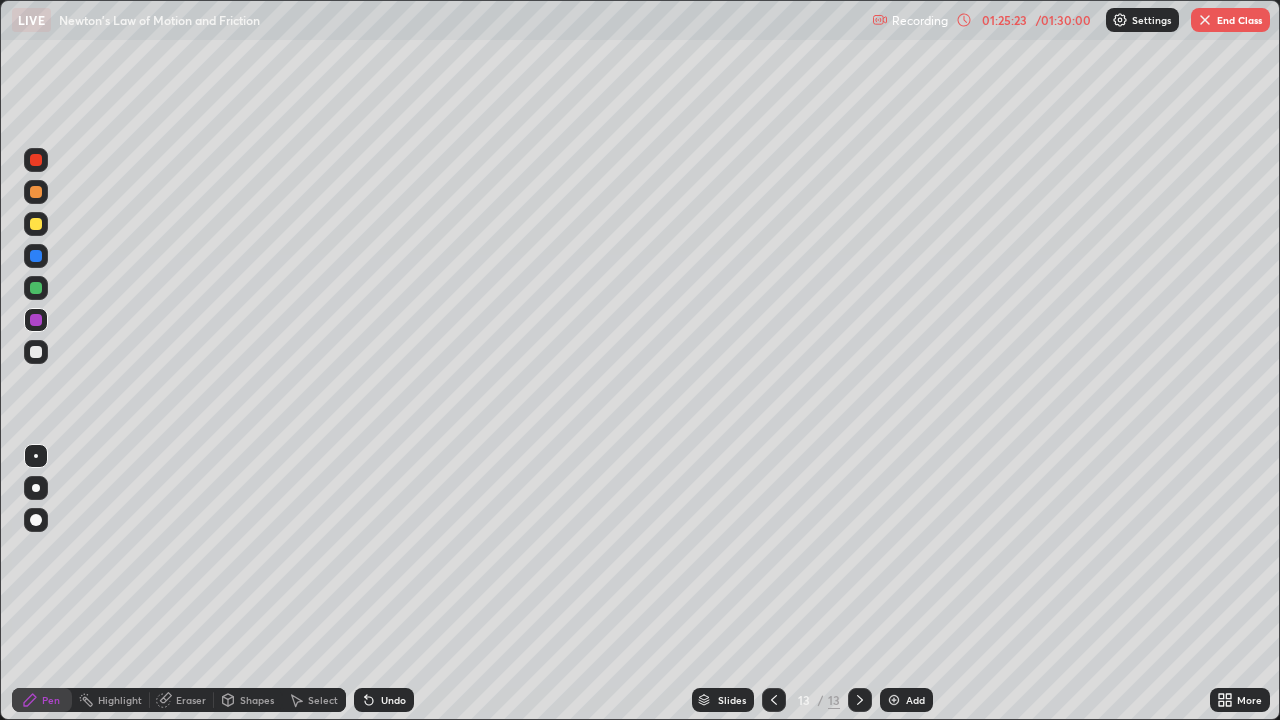 click 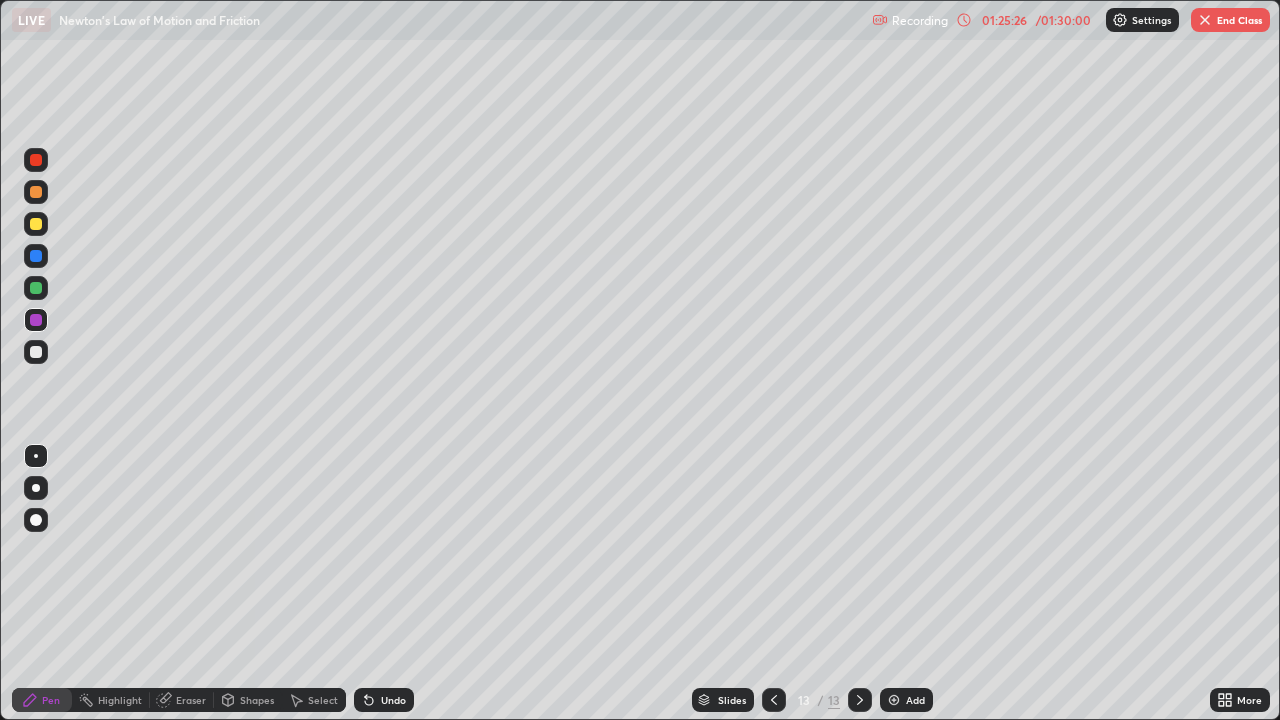 click at bounding box center [36, 288] 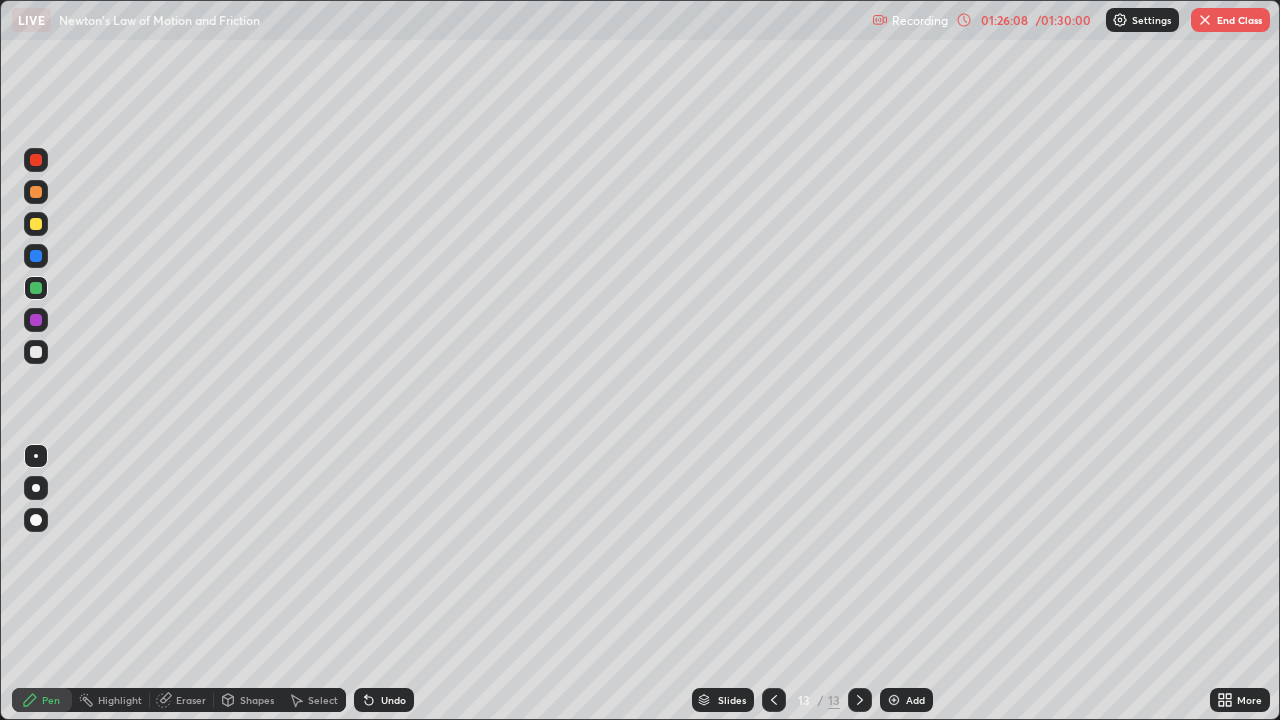 click at bounding box center [36, 320] 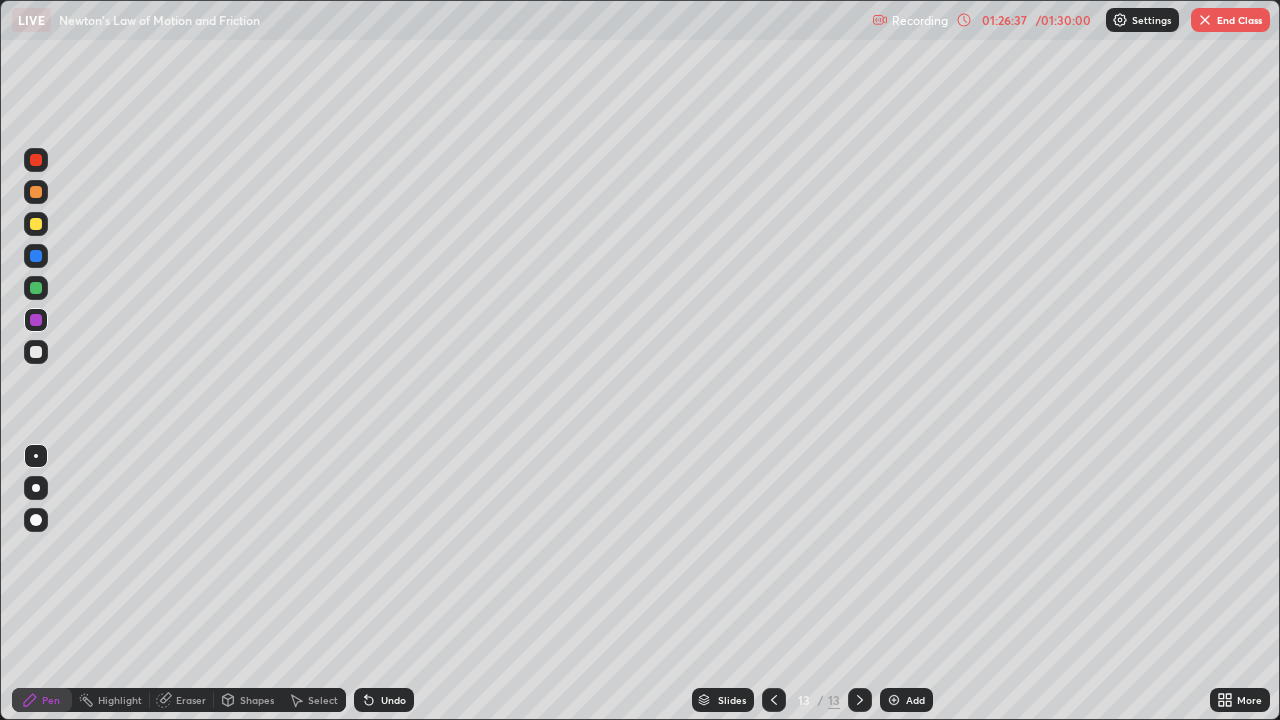 click at bounding box center [36, 160] 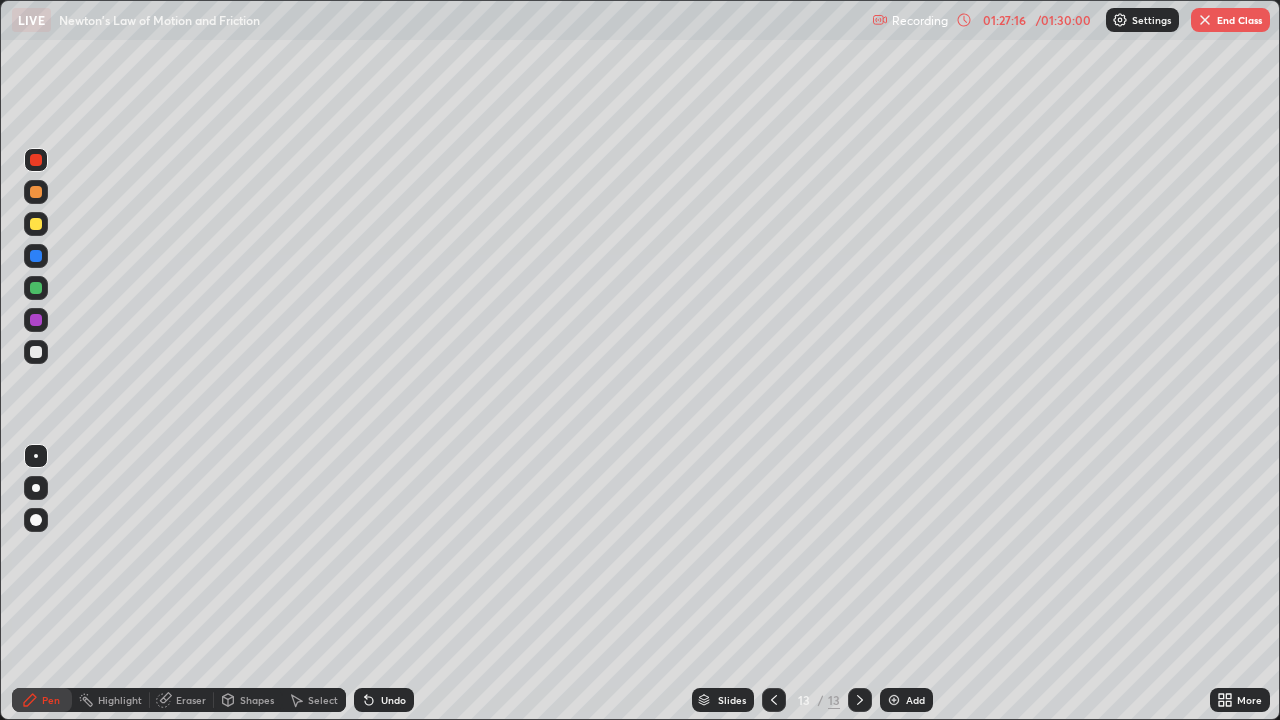 click on "End Class" at bounding box center (1230, 20) 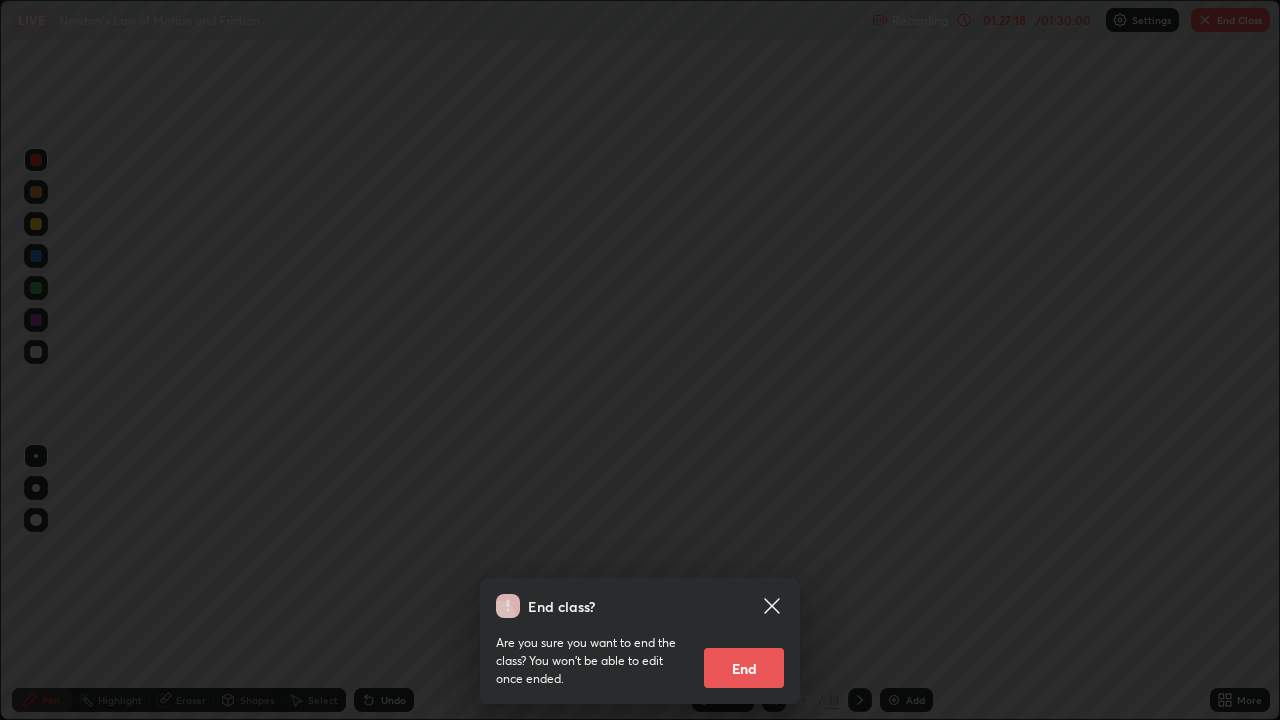 click on "End" at bounding box center (744, 668) 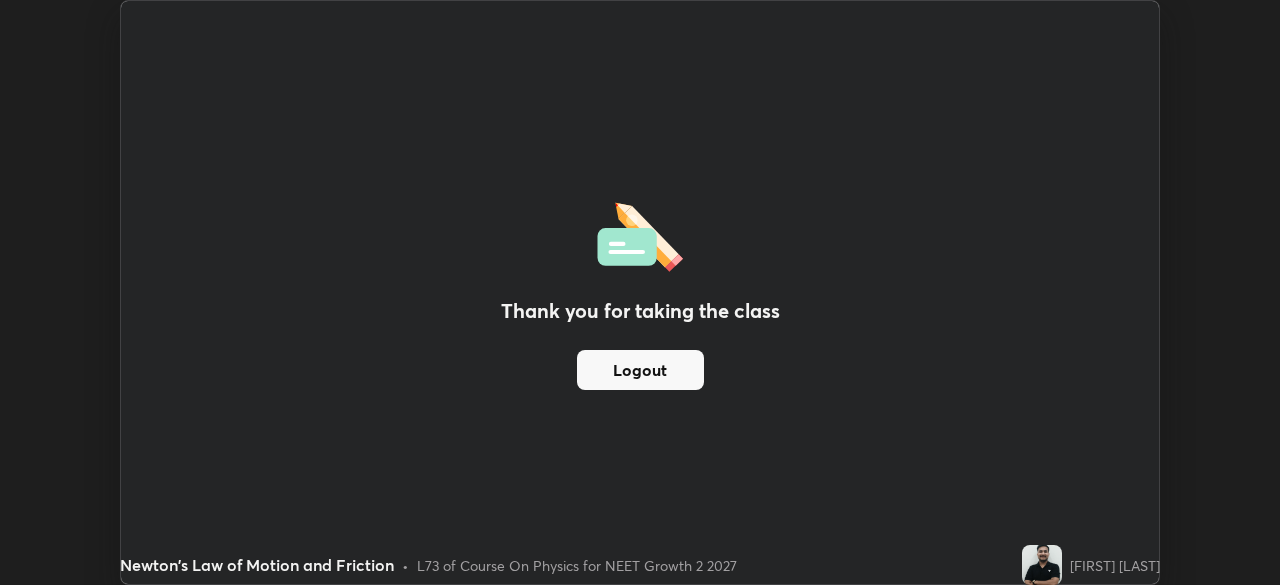 scroll, scrollTop: 585, scrollLeft: 1280, axis: both 